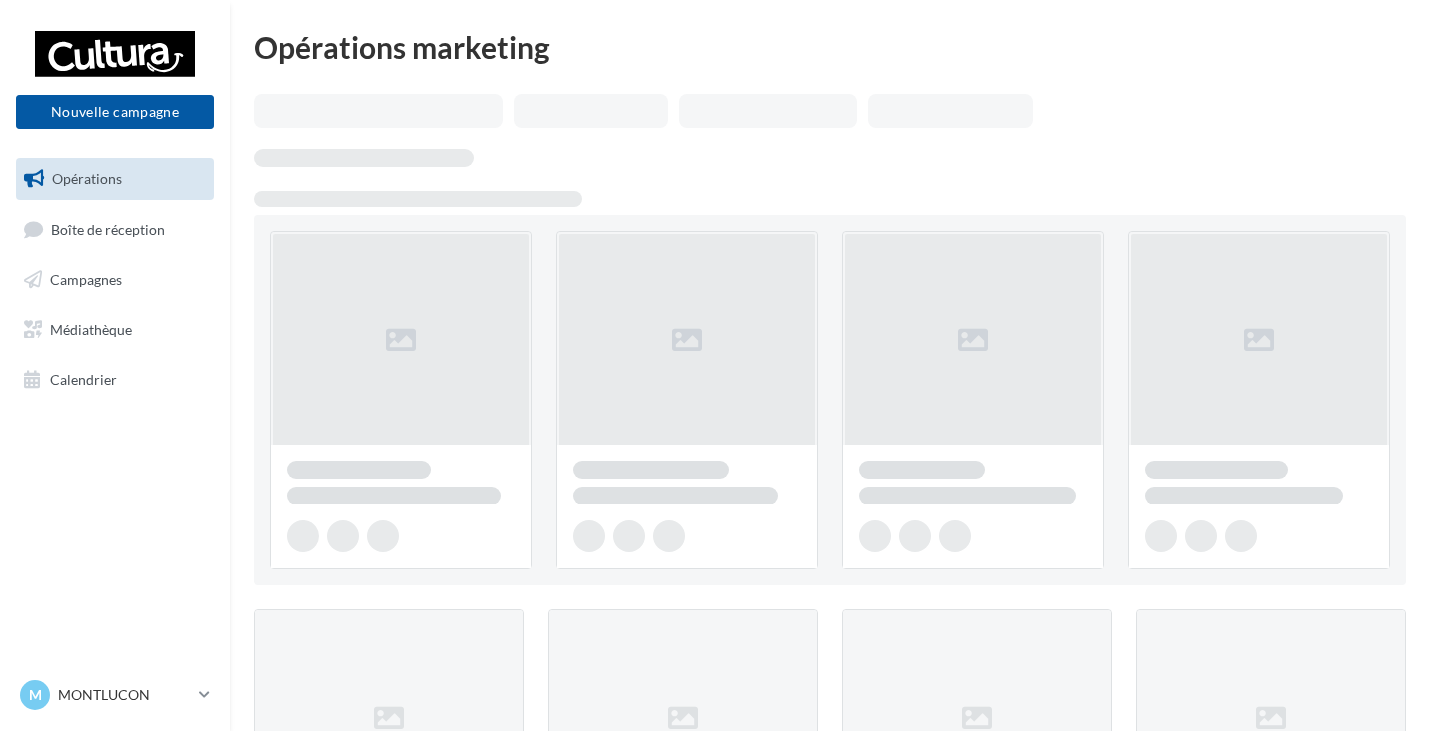 scroll, scrollTop: 0, scrollLeft: 0, axis: both 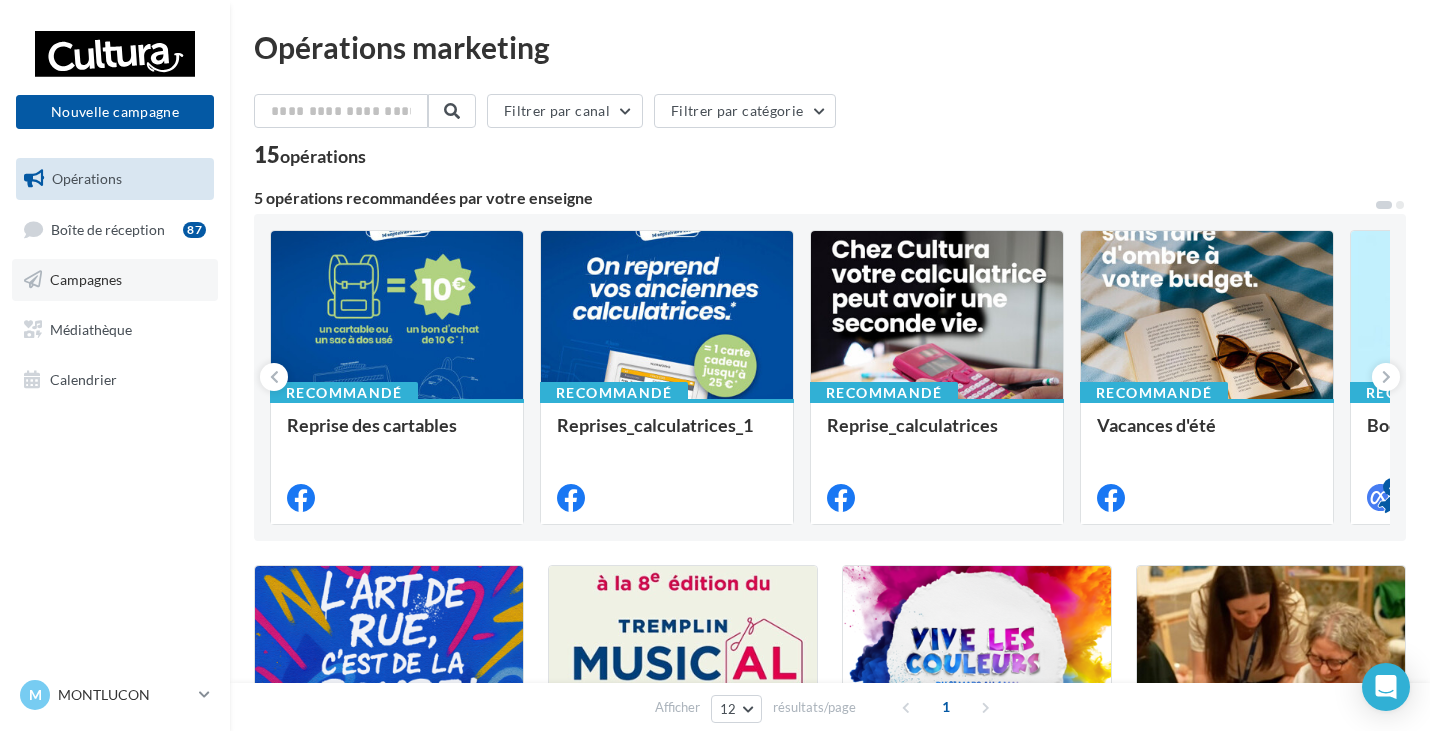 click on "Campagnes" at bounding box center [115, 280] 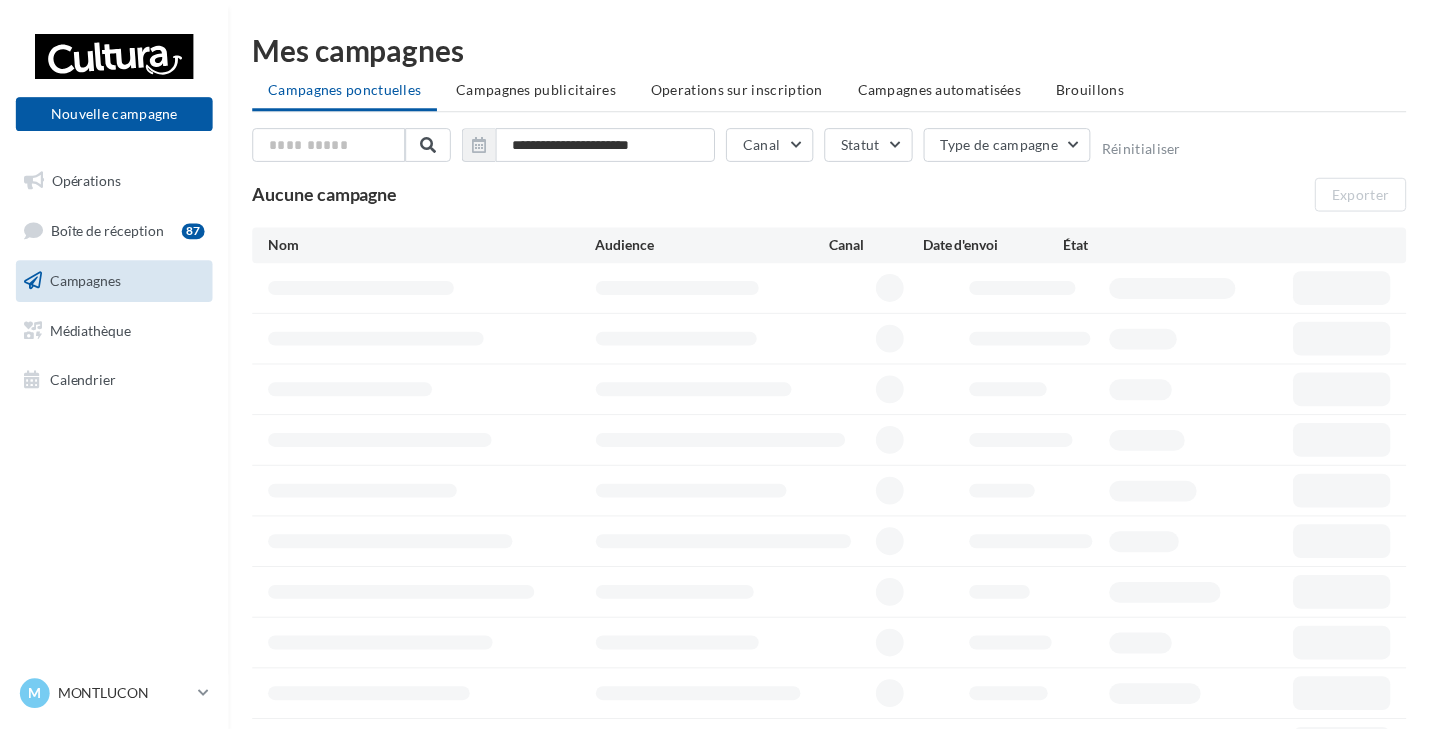 scroll, scrollTop: 0, scrollLeft: 0, axis: both 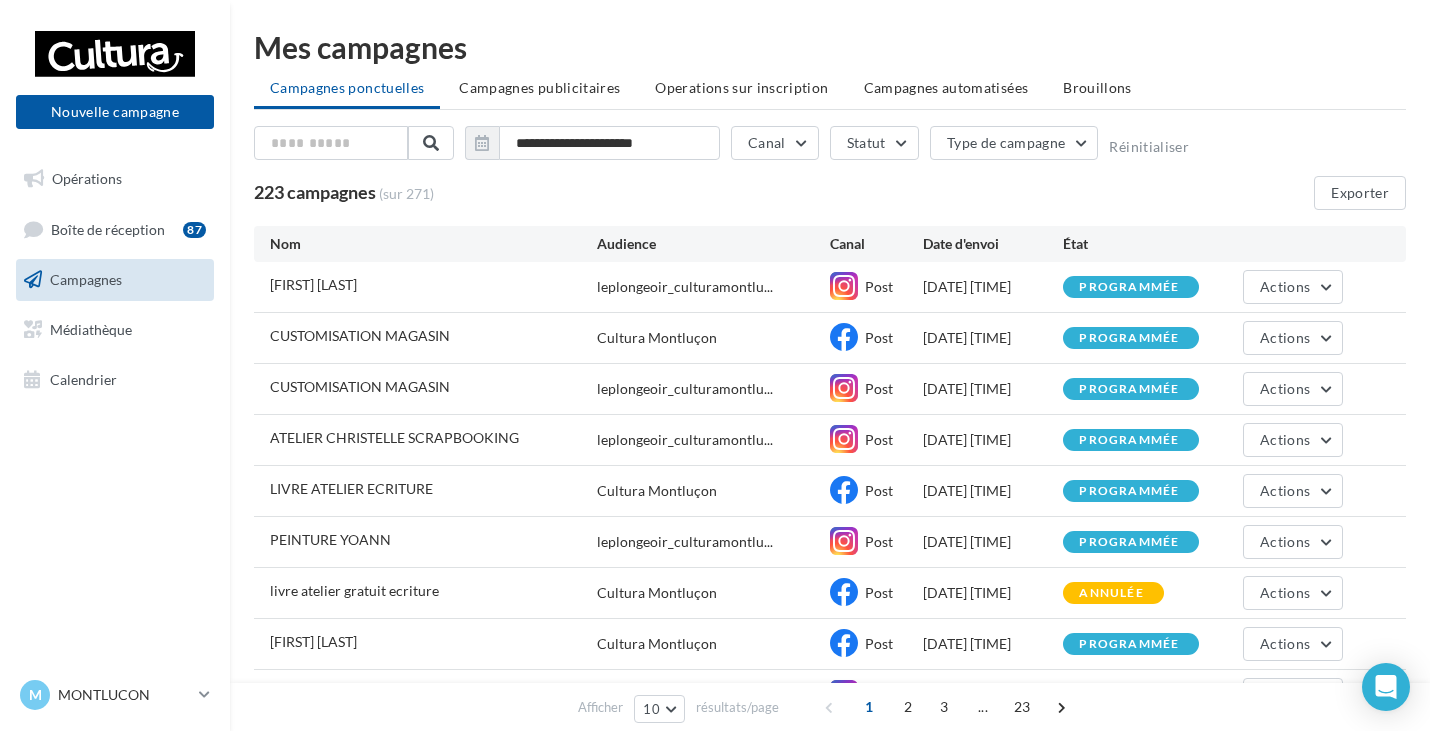 click on "223 campagnes
(sur 271)
Exporter" at bounding box center (830, 193) 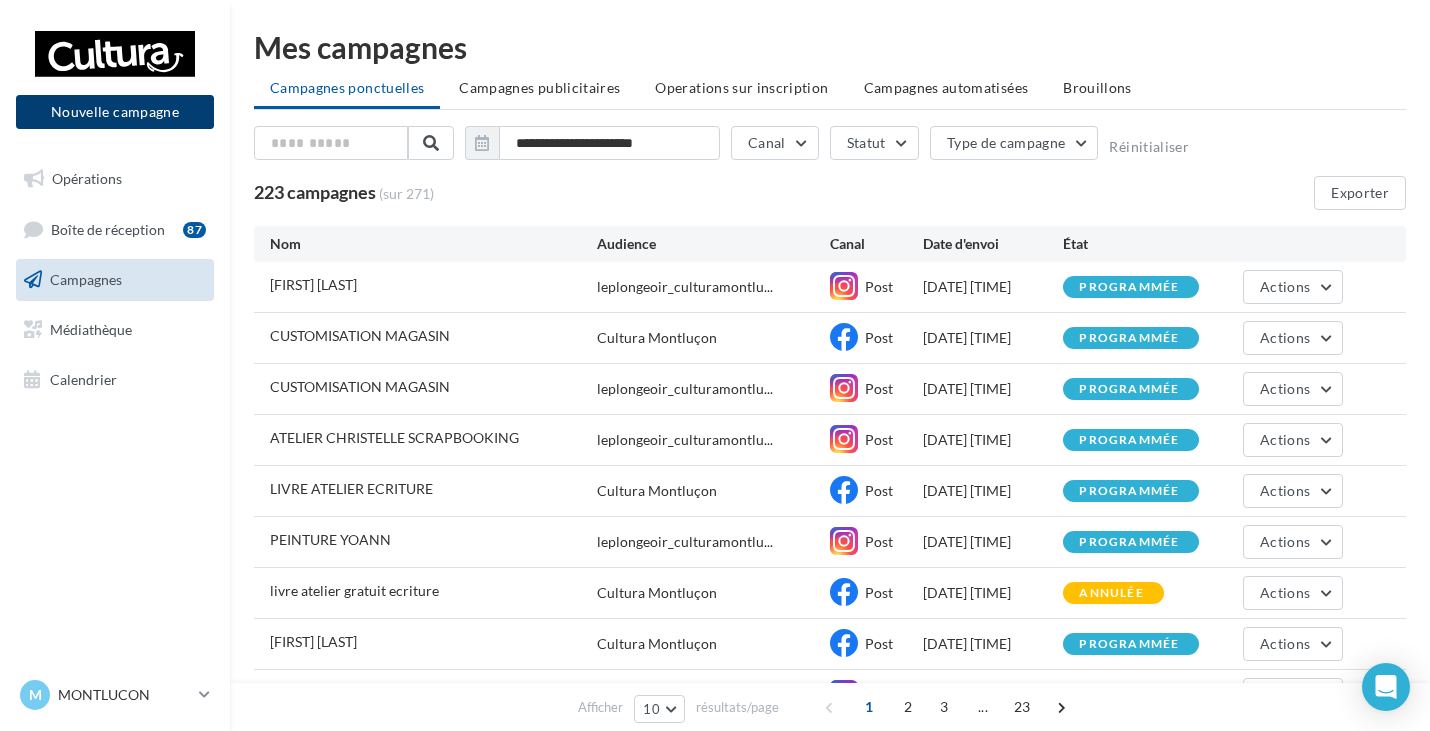 click on "Nouvelle campagne" at bounding box center (115, 112) 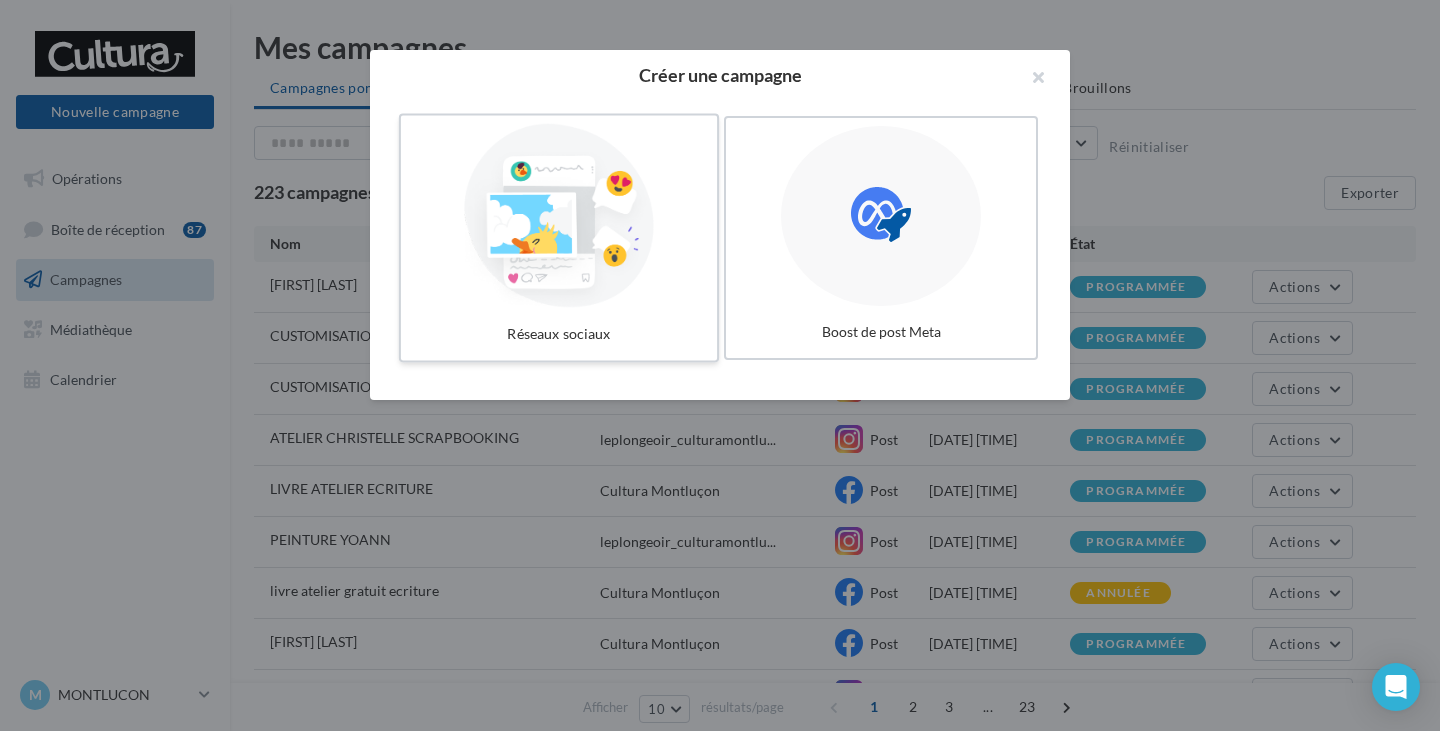 click at bounding box center [559, 216] 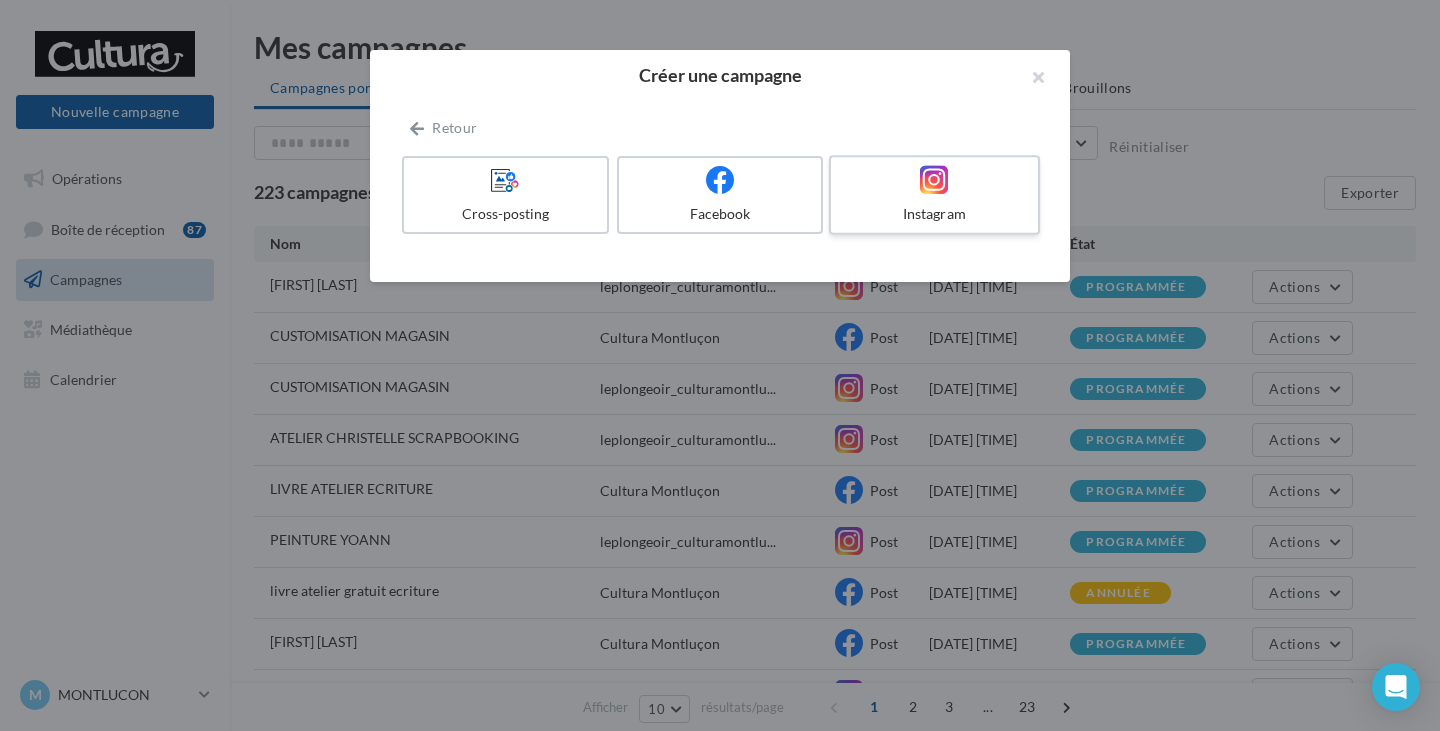 click at bounding box center [934, 179] 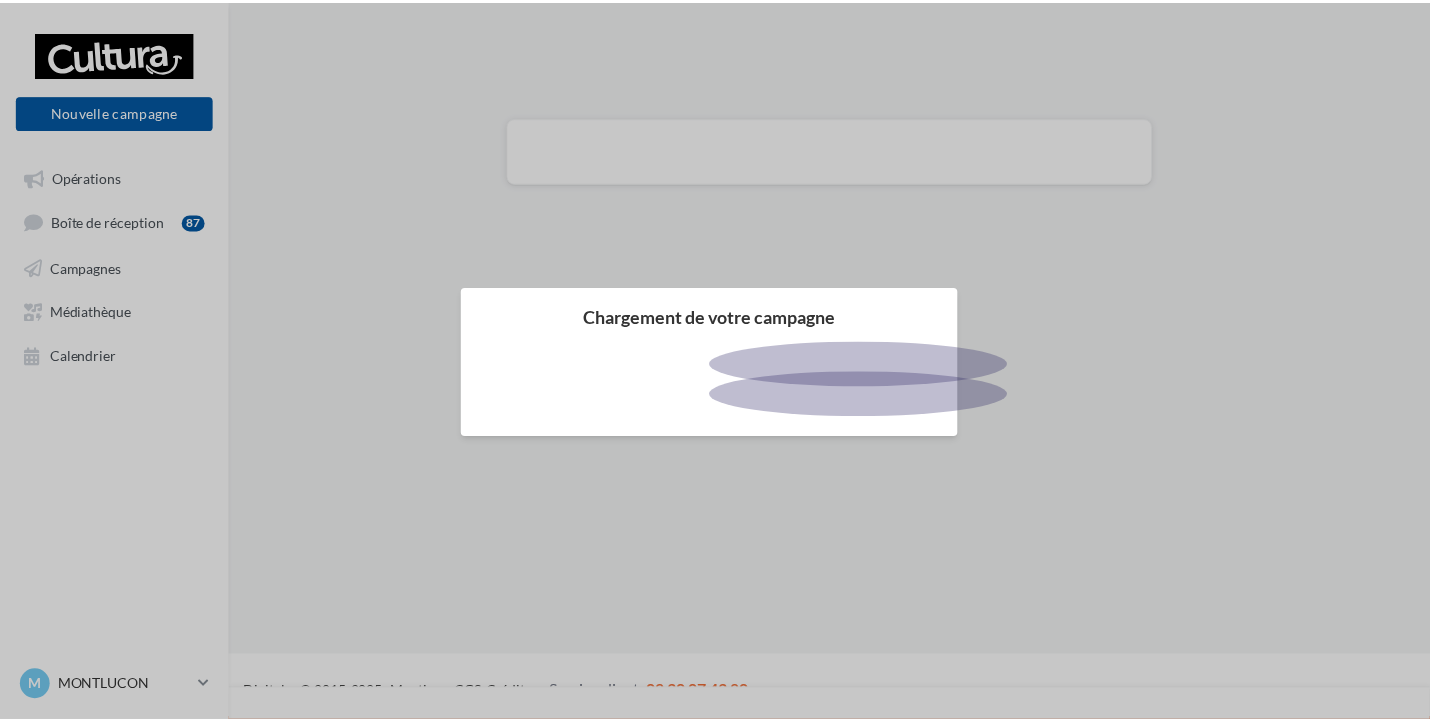 scroll, scrollTop: 0, scrollLeft: 0, axis: both 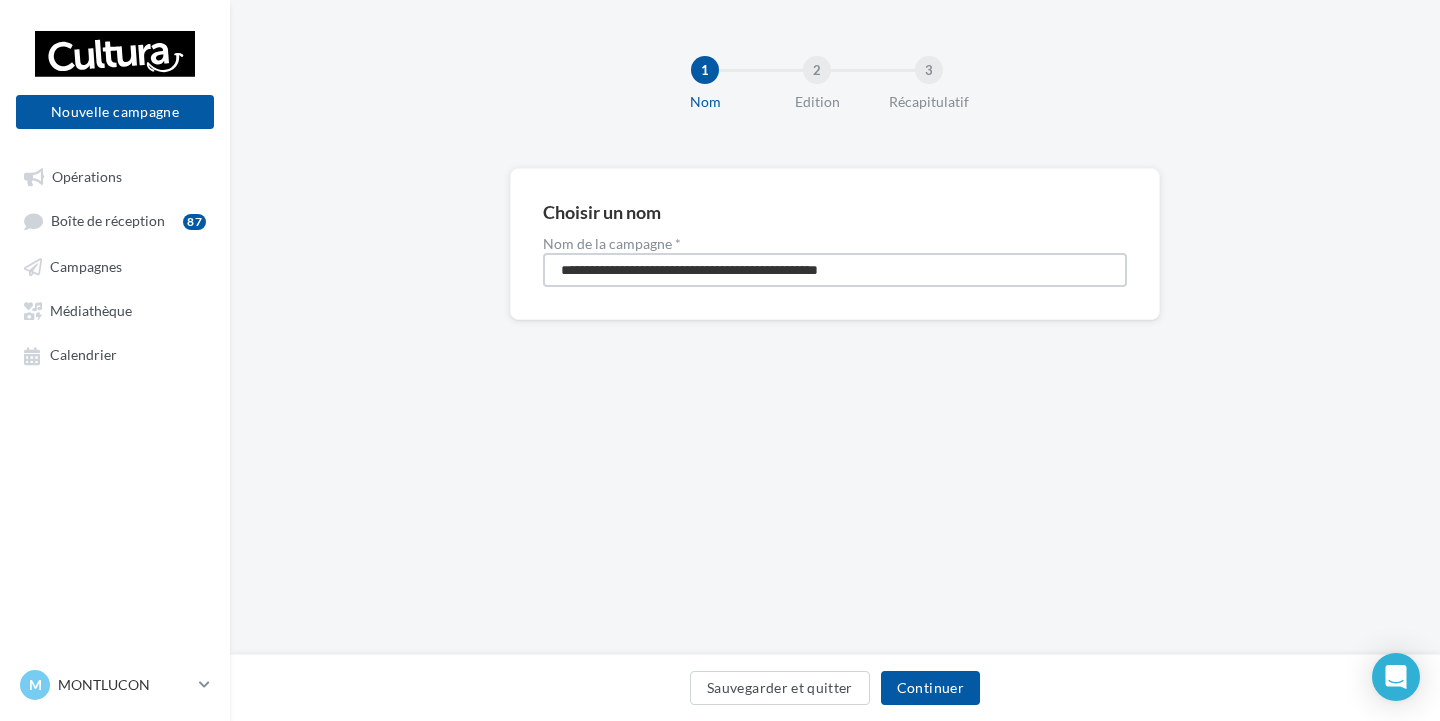 click on "**********" at bounding box center [835, 270] 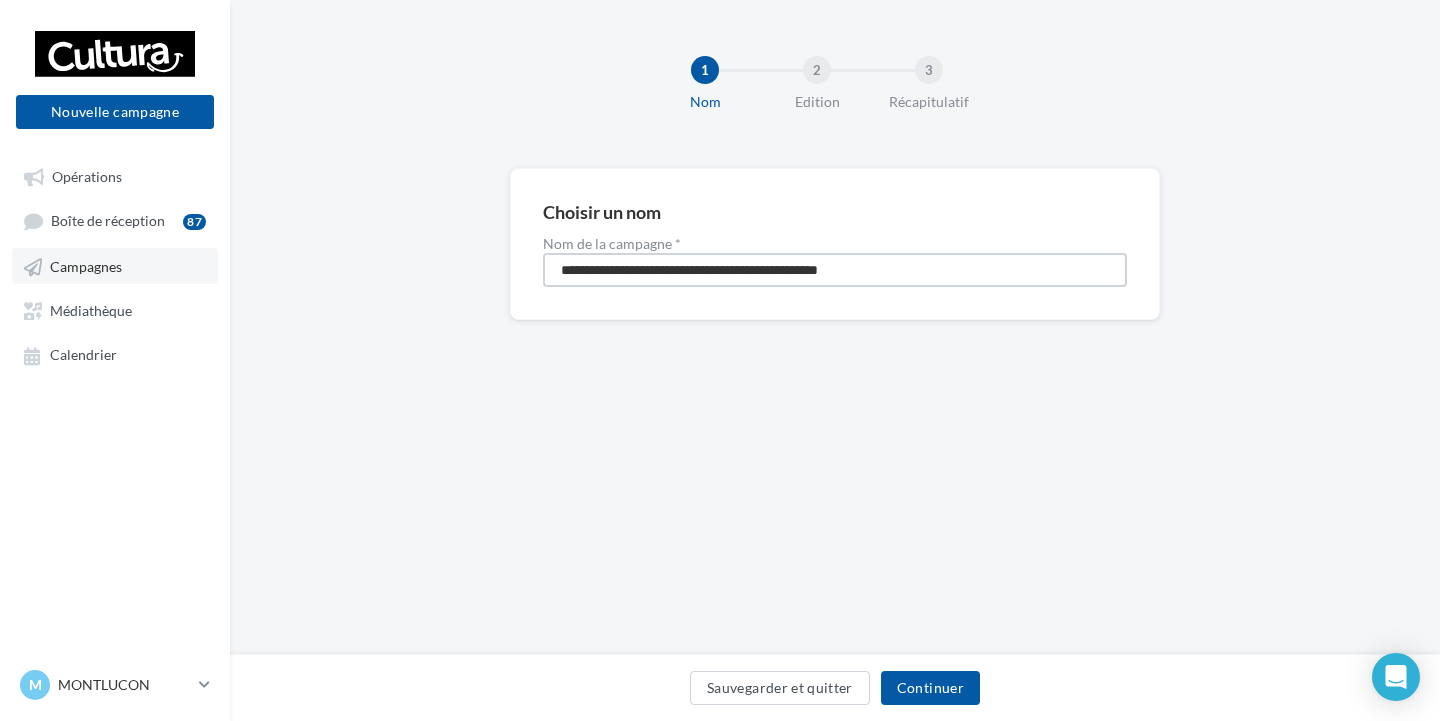 drag, startPoint x: 923, startPoint y: 272, endPoint x: 187, endPoint y: 283, distance: 736.0822 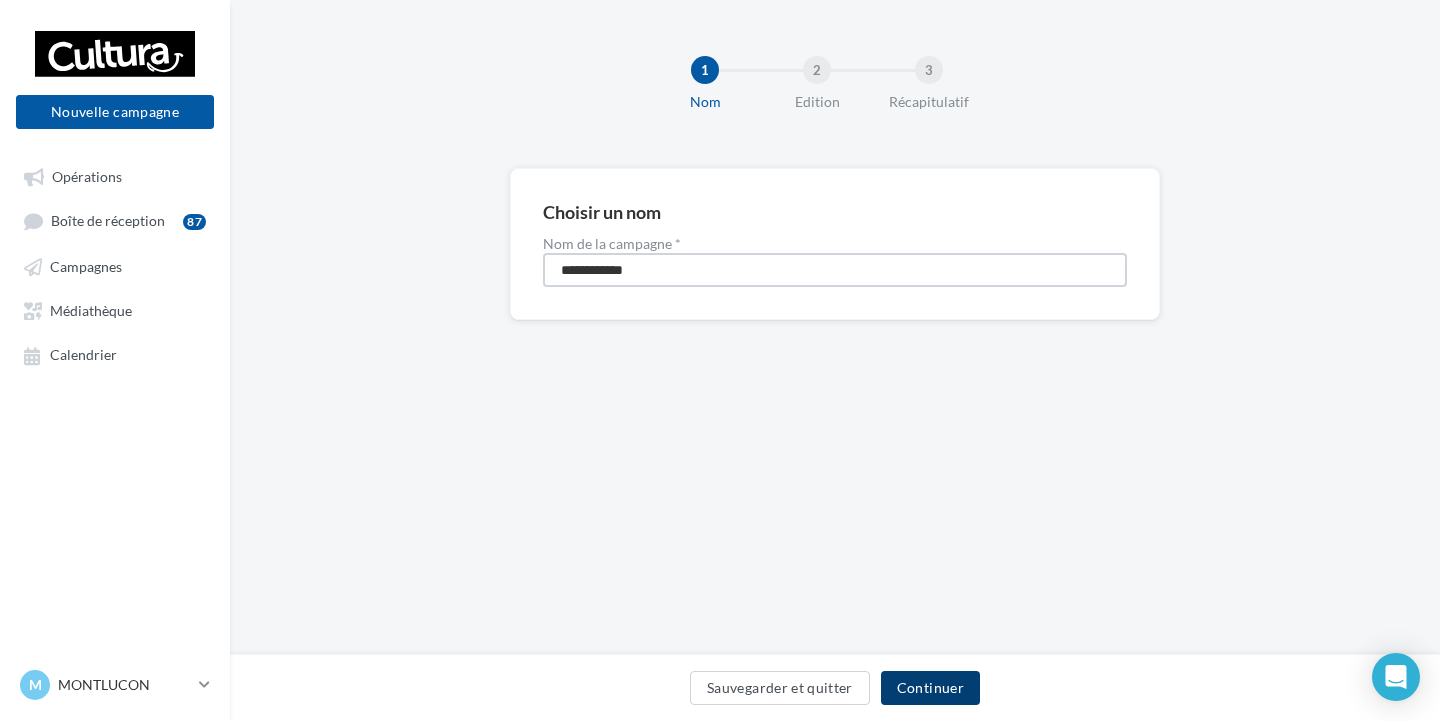 type on "**********" 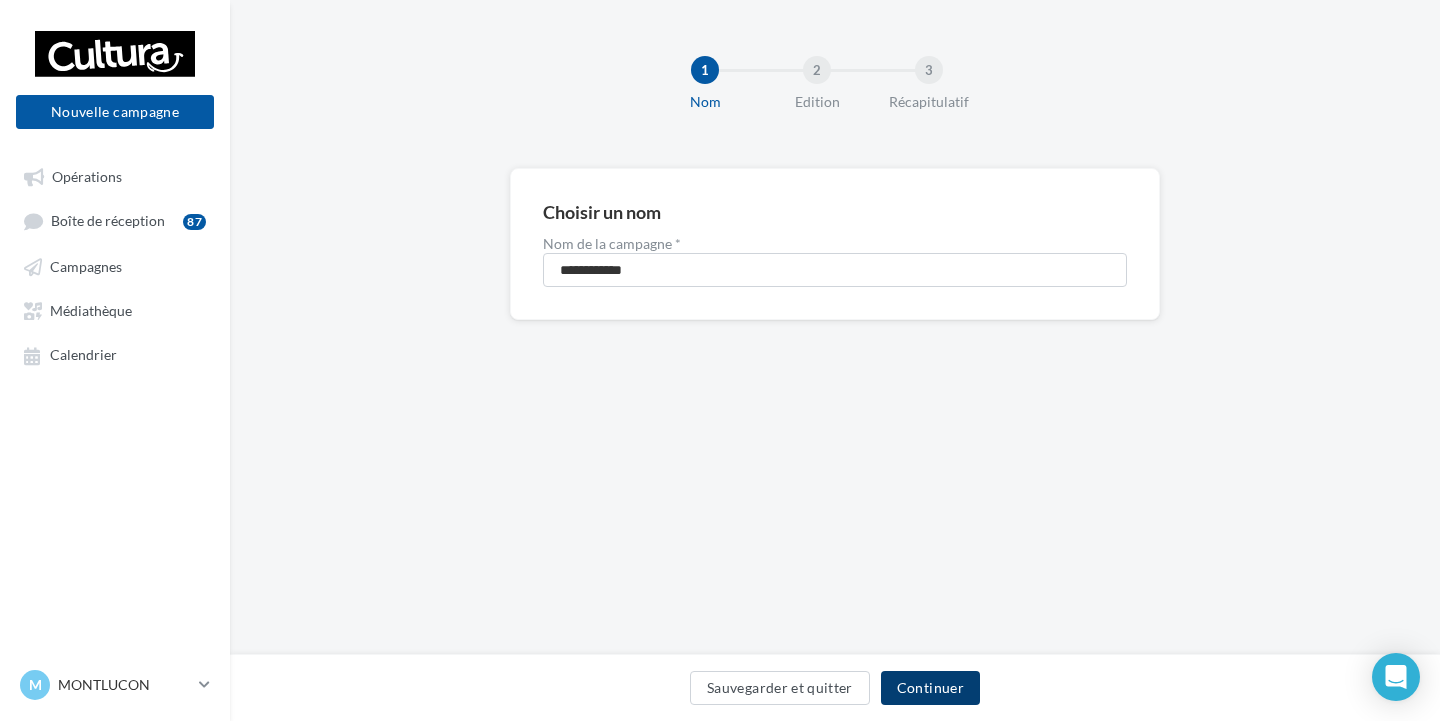click on "Continuer" at bounding box center (930, 688) 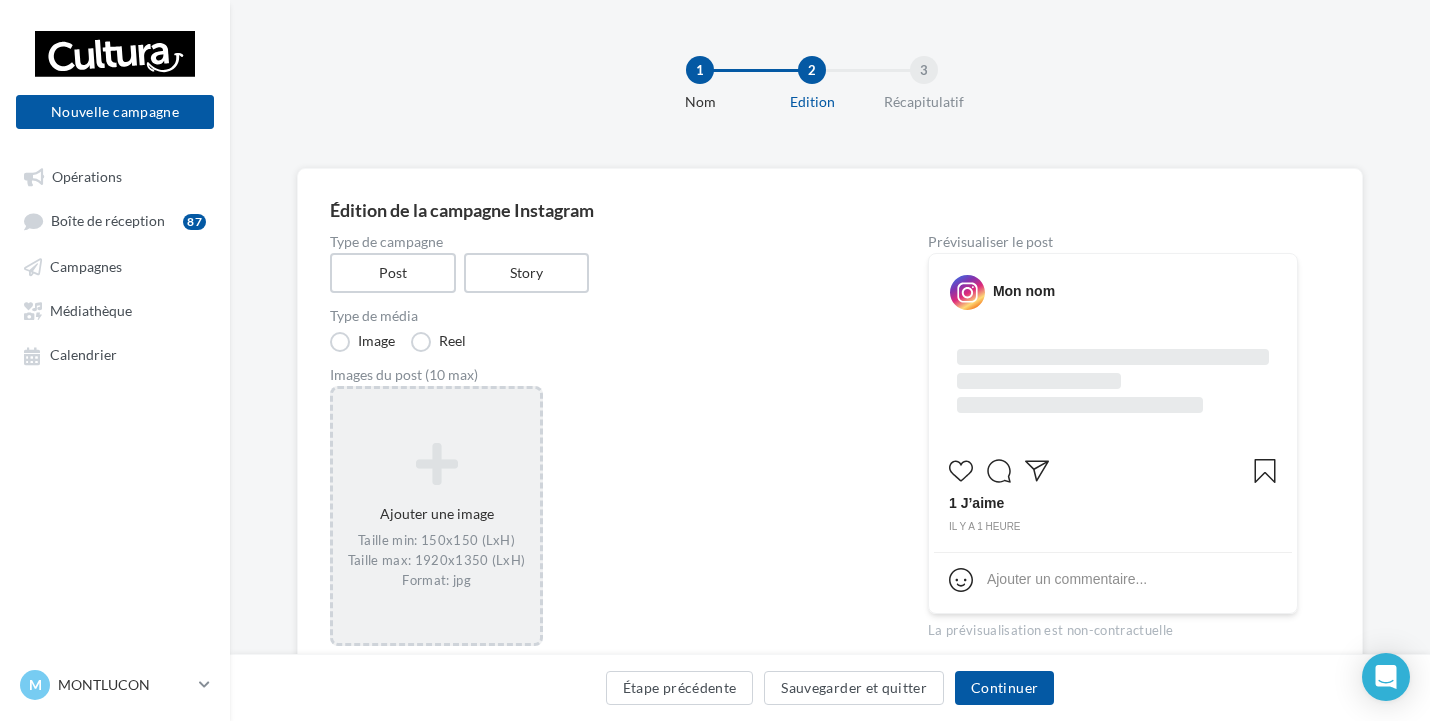 click on "Ajouter une image     Taille min: 150x150 (LxH)   Taille max: 1920x1350 (LxH)   Format: jpg" at bounding box center [436, 516] 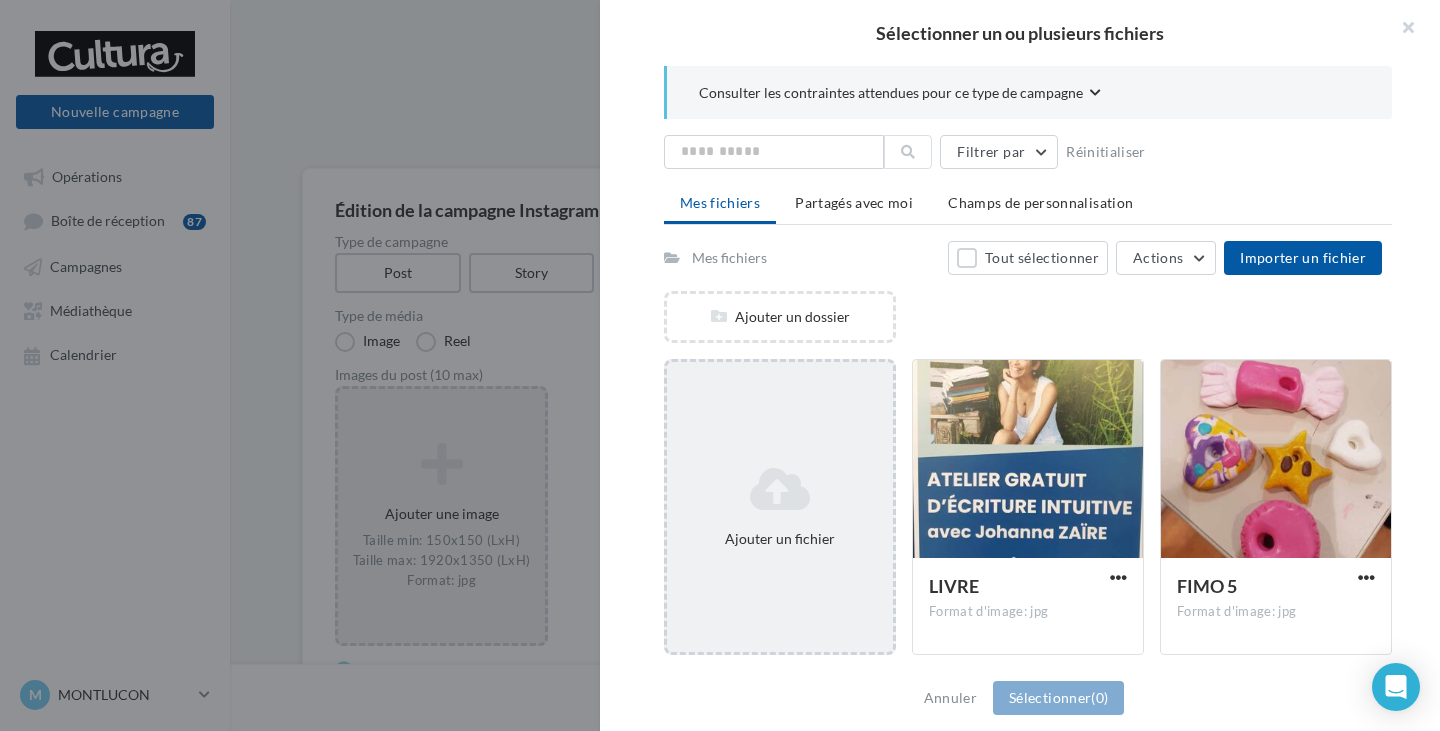 click on "Ajouter un fichier" at bounding box center [780, 507] 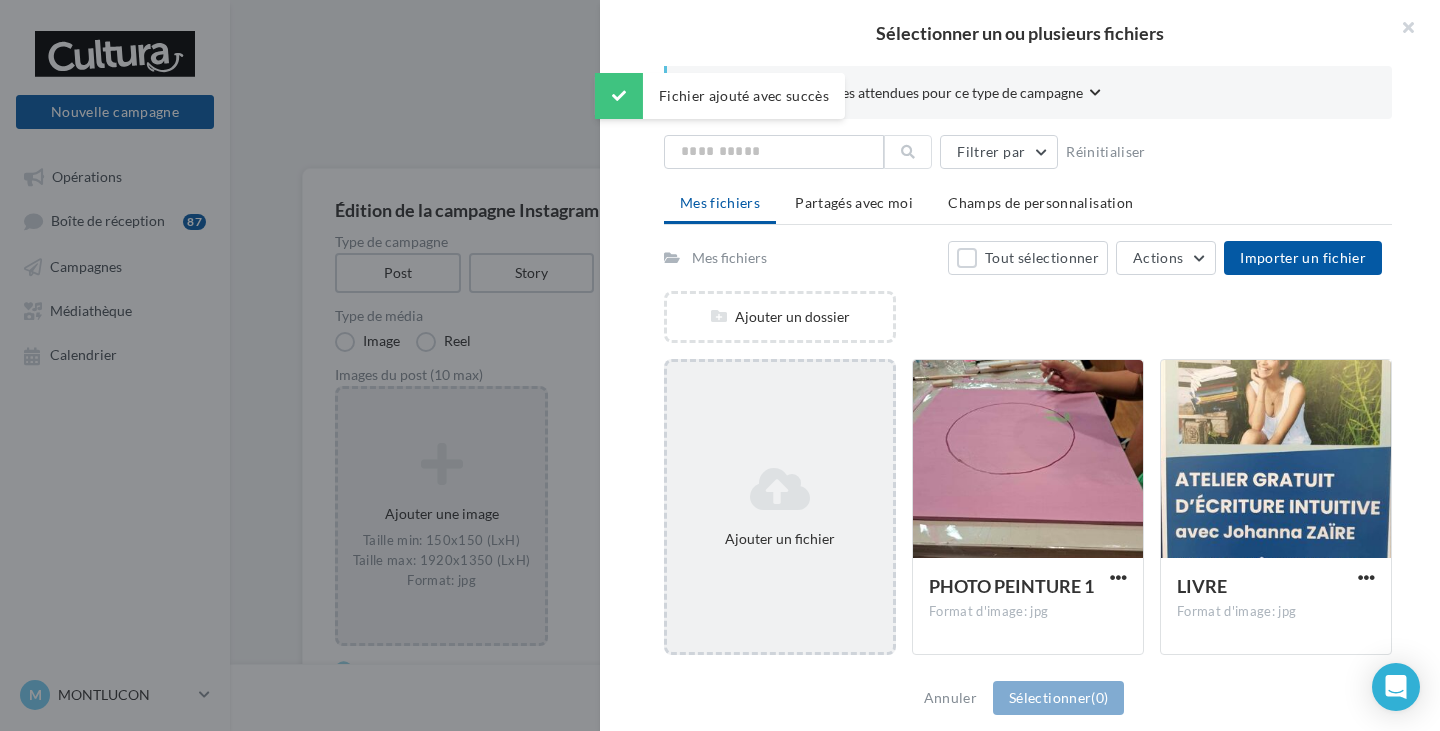 click on "Ajouter un fichier" at bounding box center [780, 507] 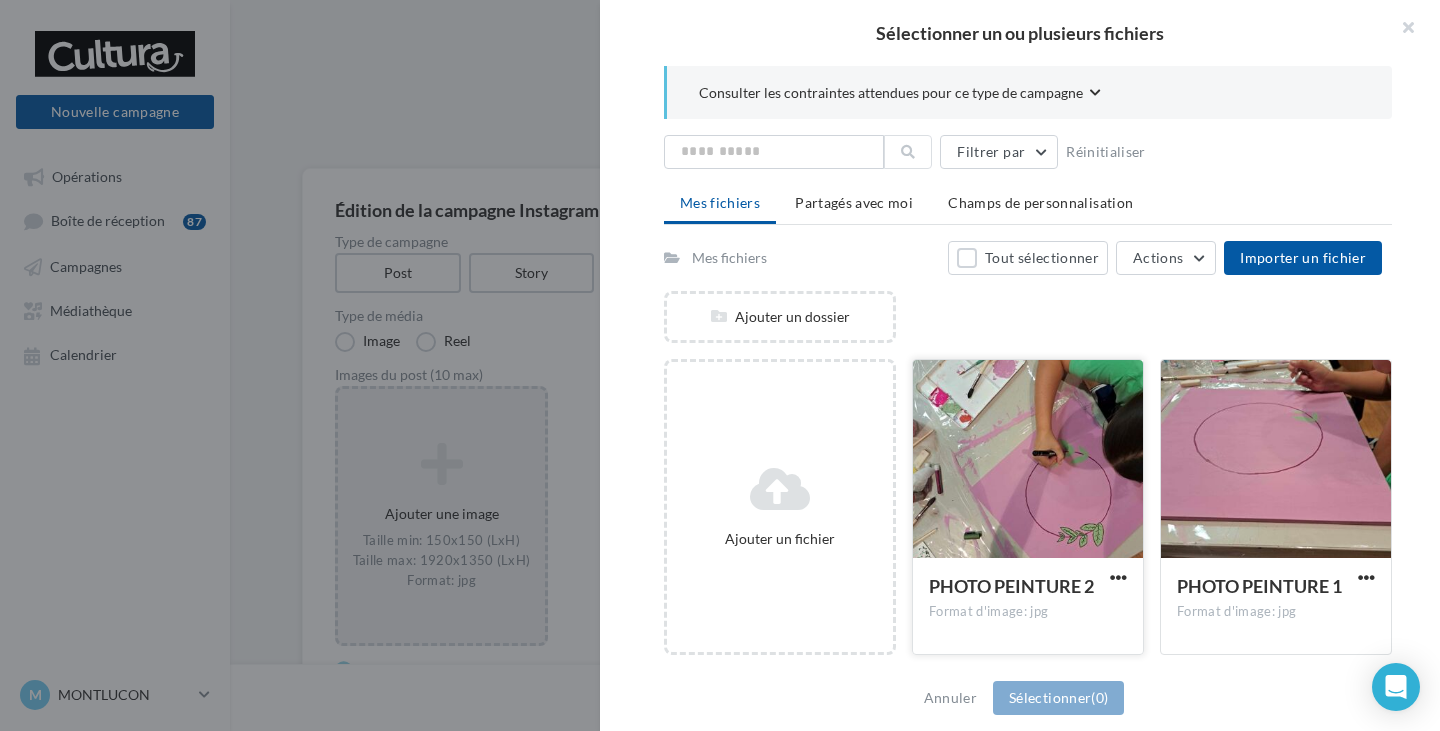 click at bounding box center [1028, 460] 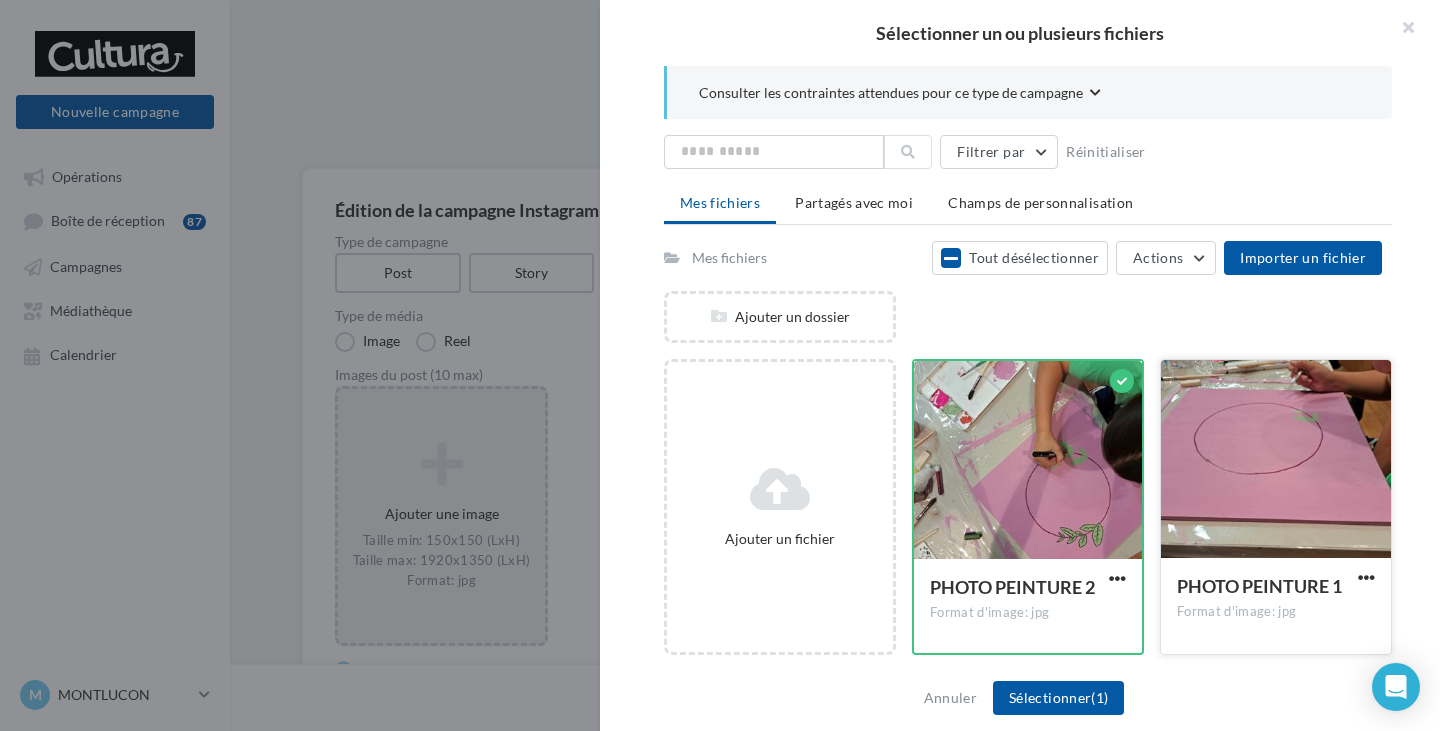 click at bounding box center (1276, 460) 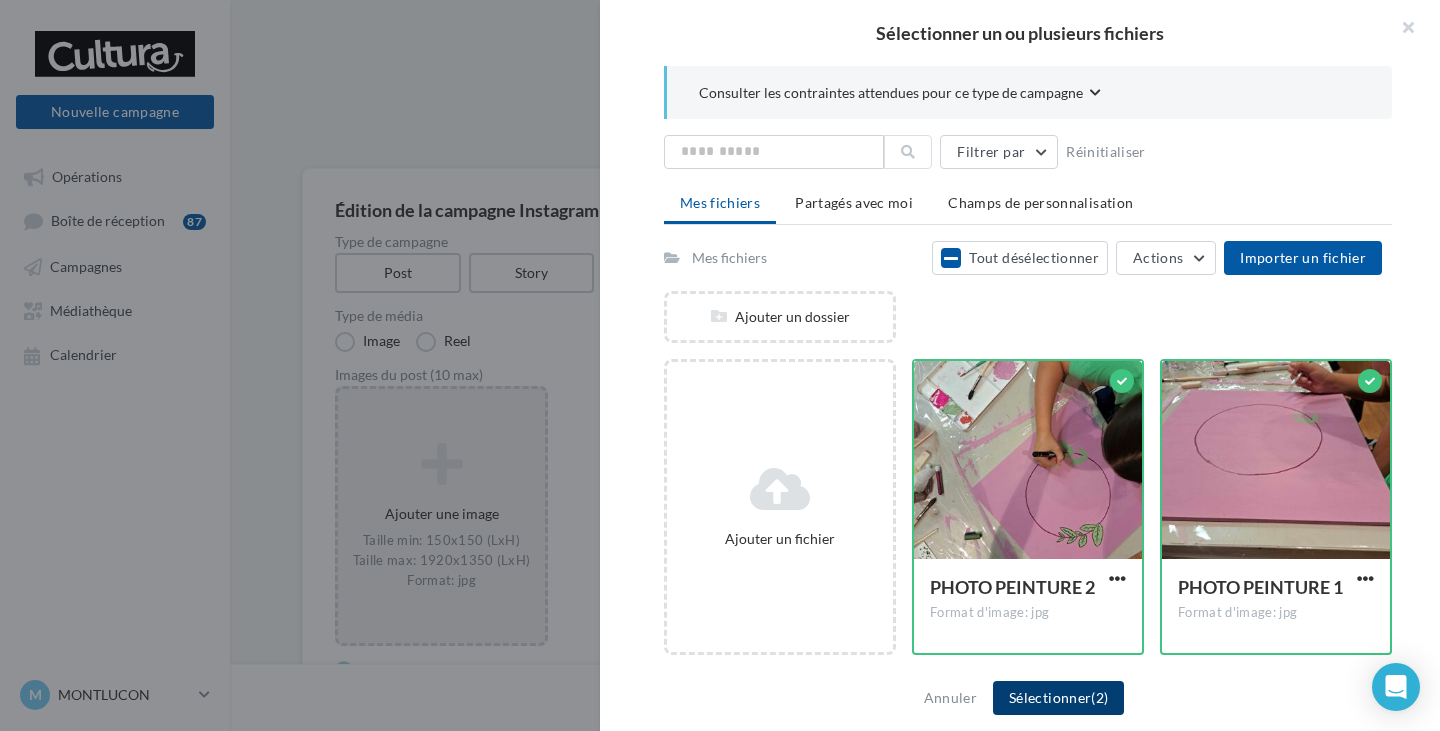 click on "Sélectionner   (2)" at bounding box center (1058, 698) 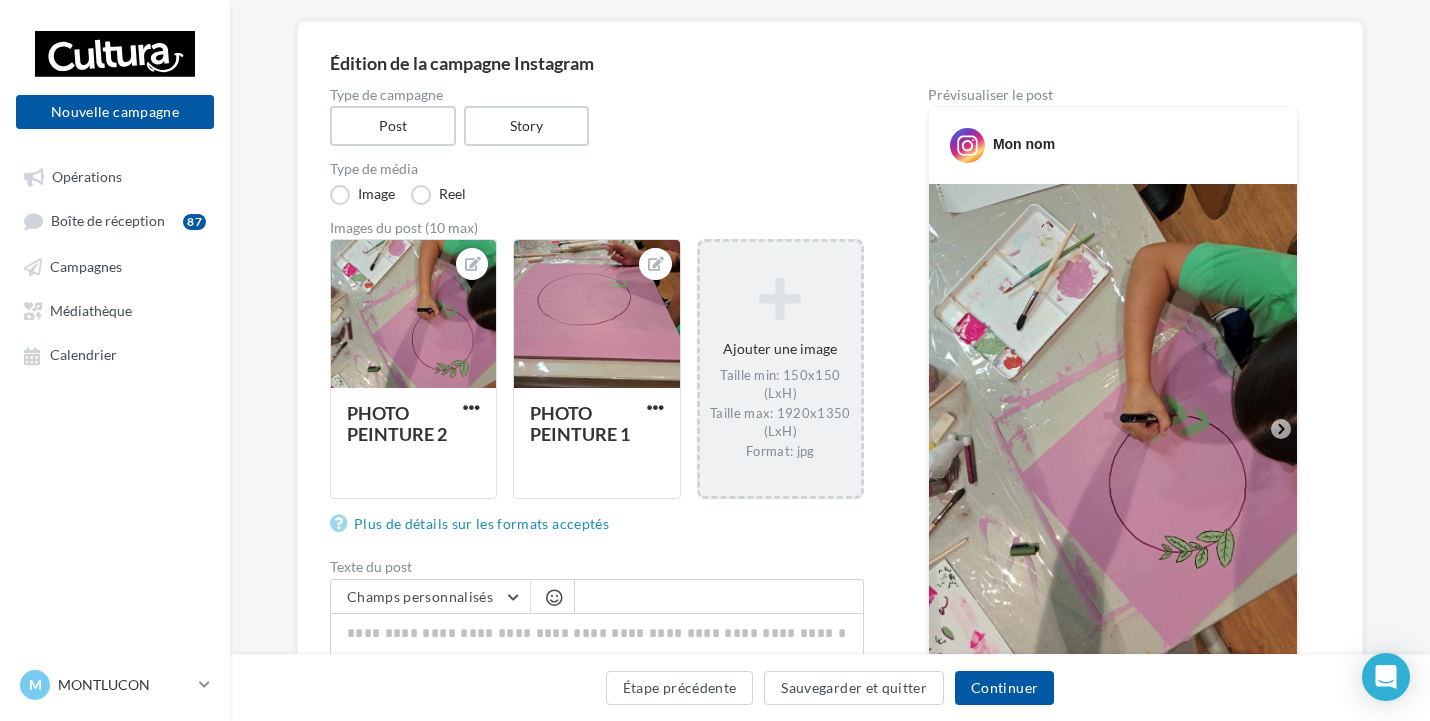 scroll, scrollTop: 400, scrollLeft: 0, axis: vertical 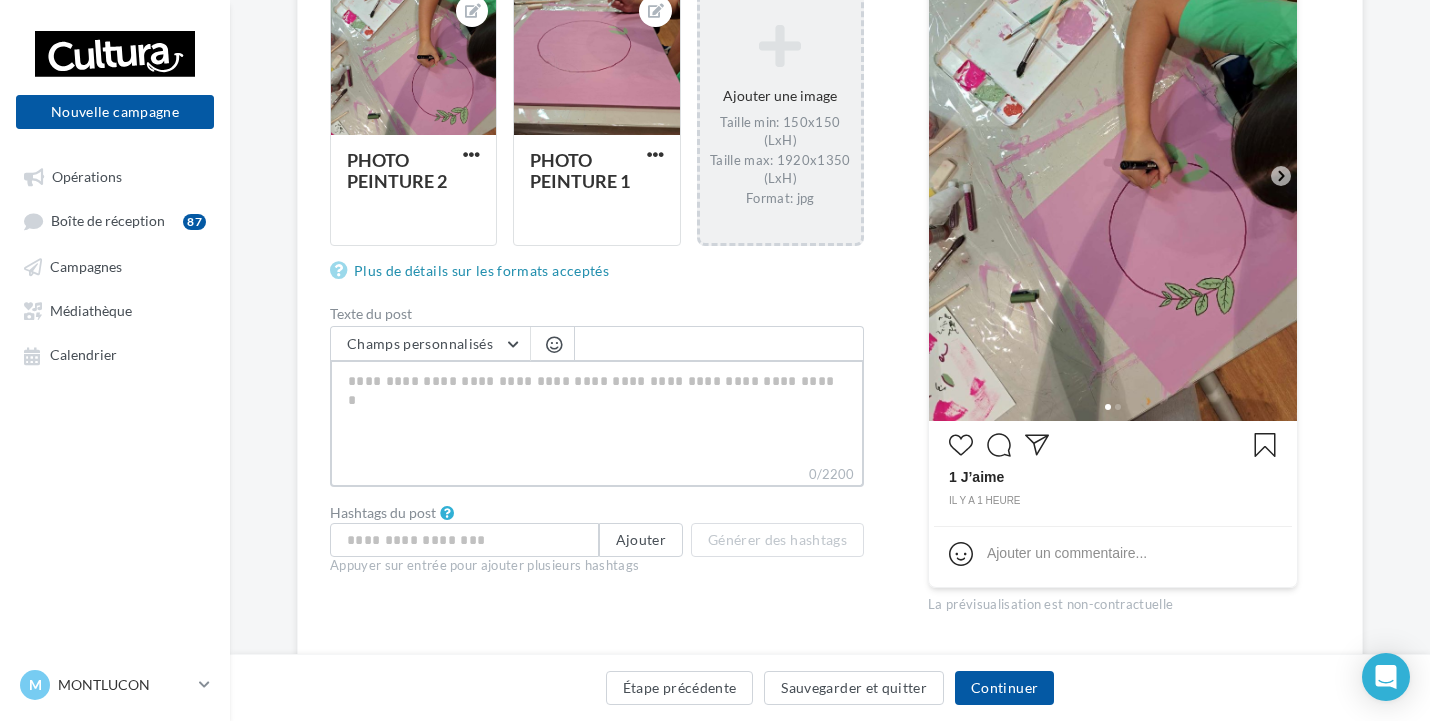click on "0/2200" at bounding box center (597, 412) 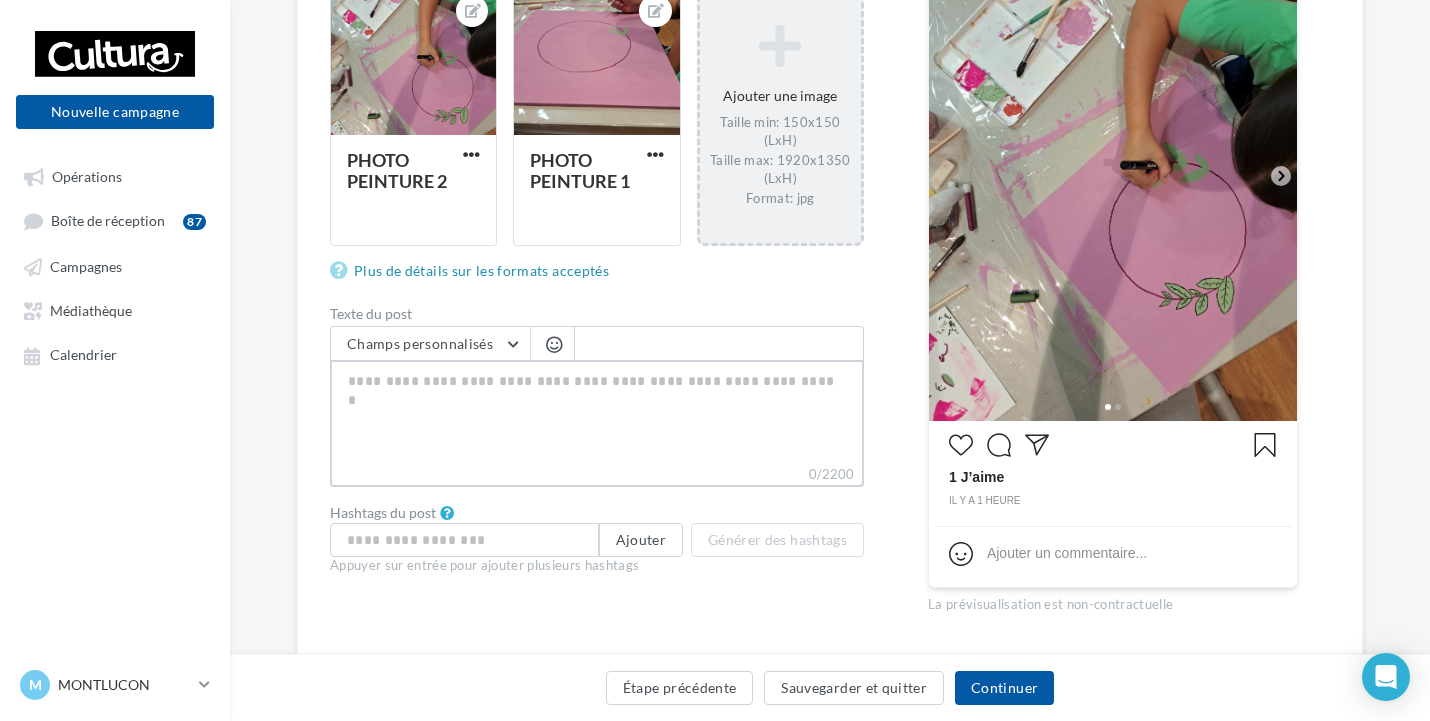 type on "*" 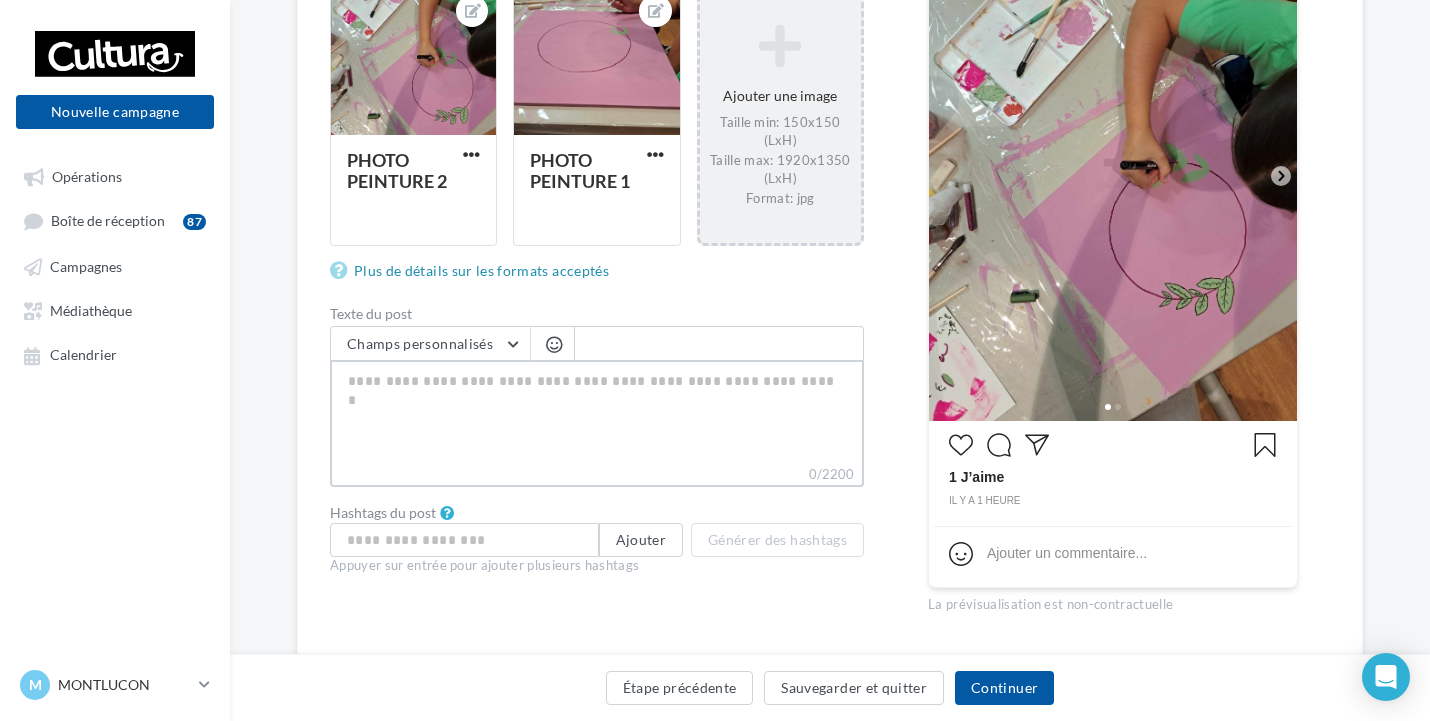 type on "*" 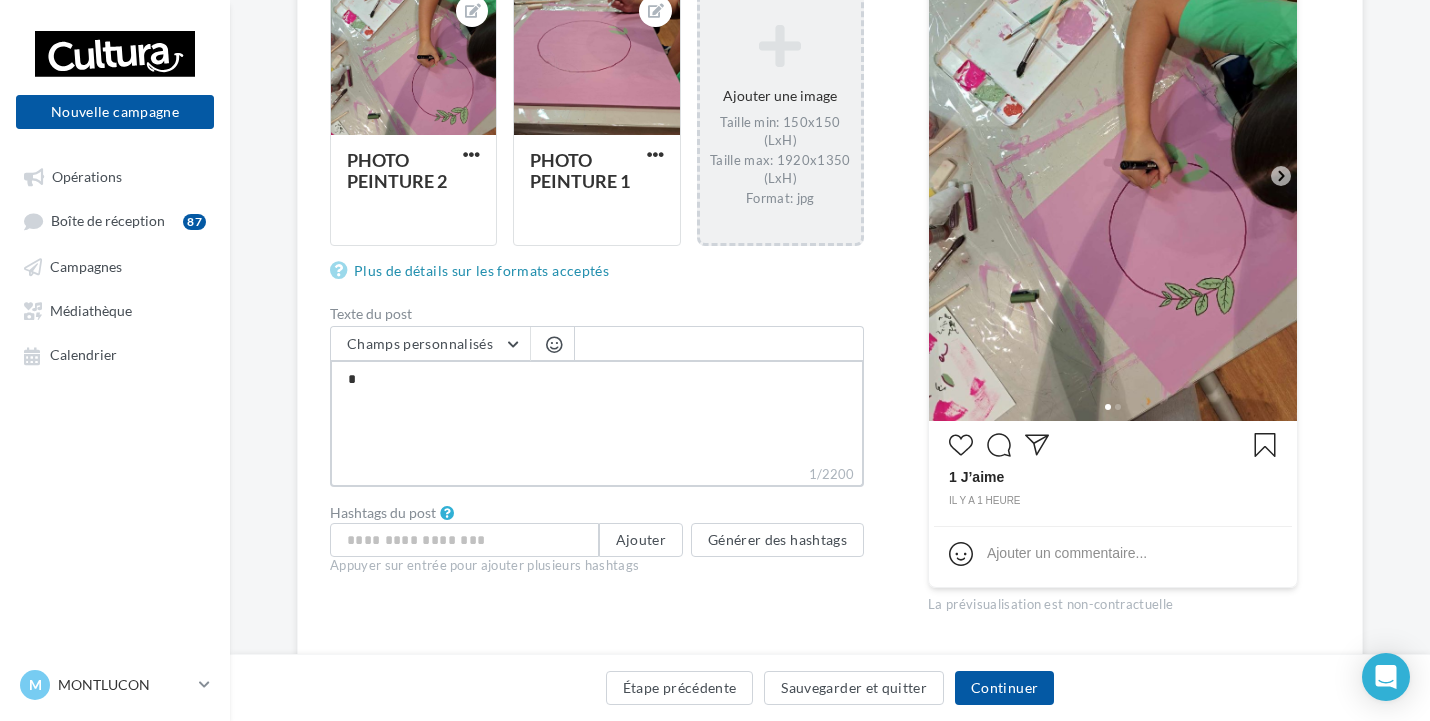 type 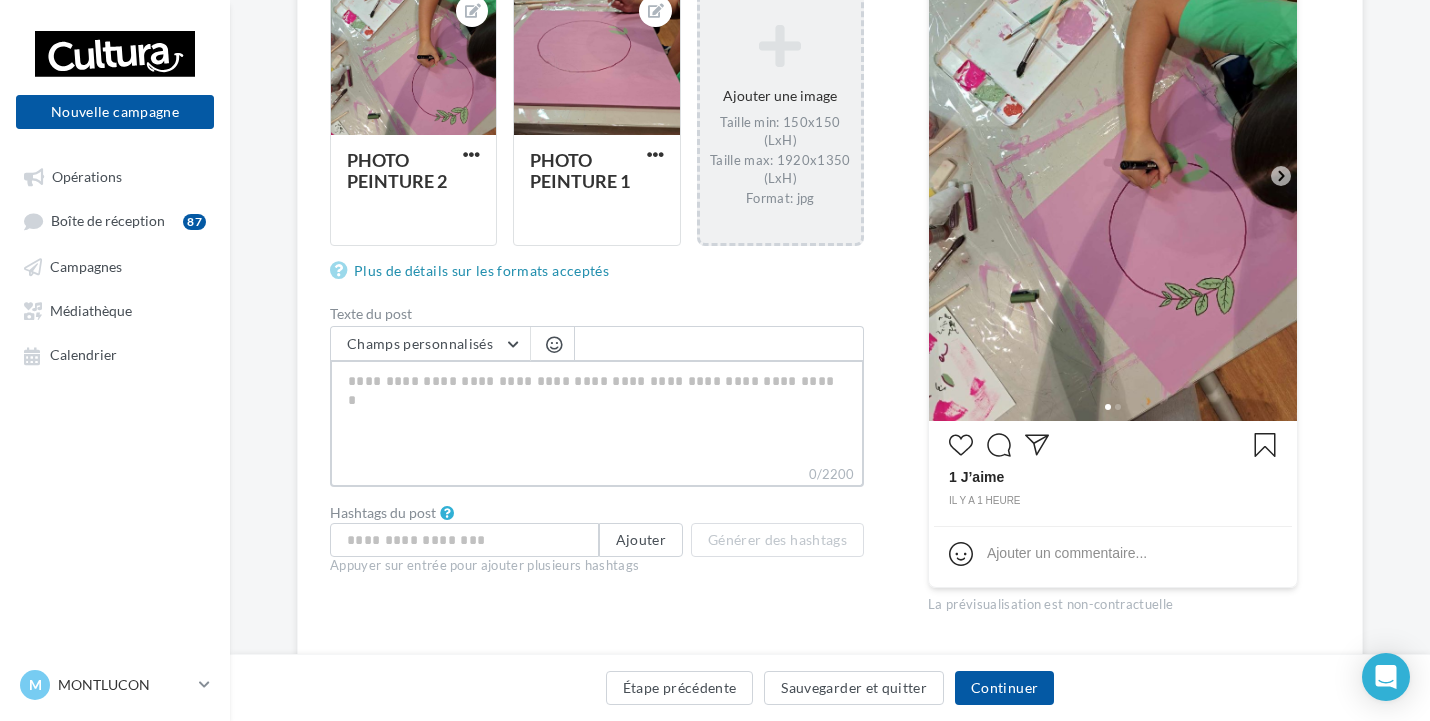 type on "*" 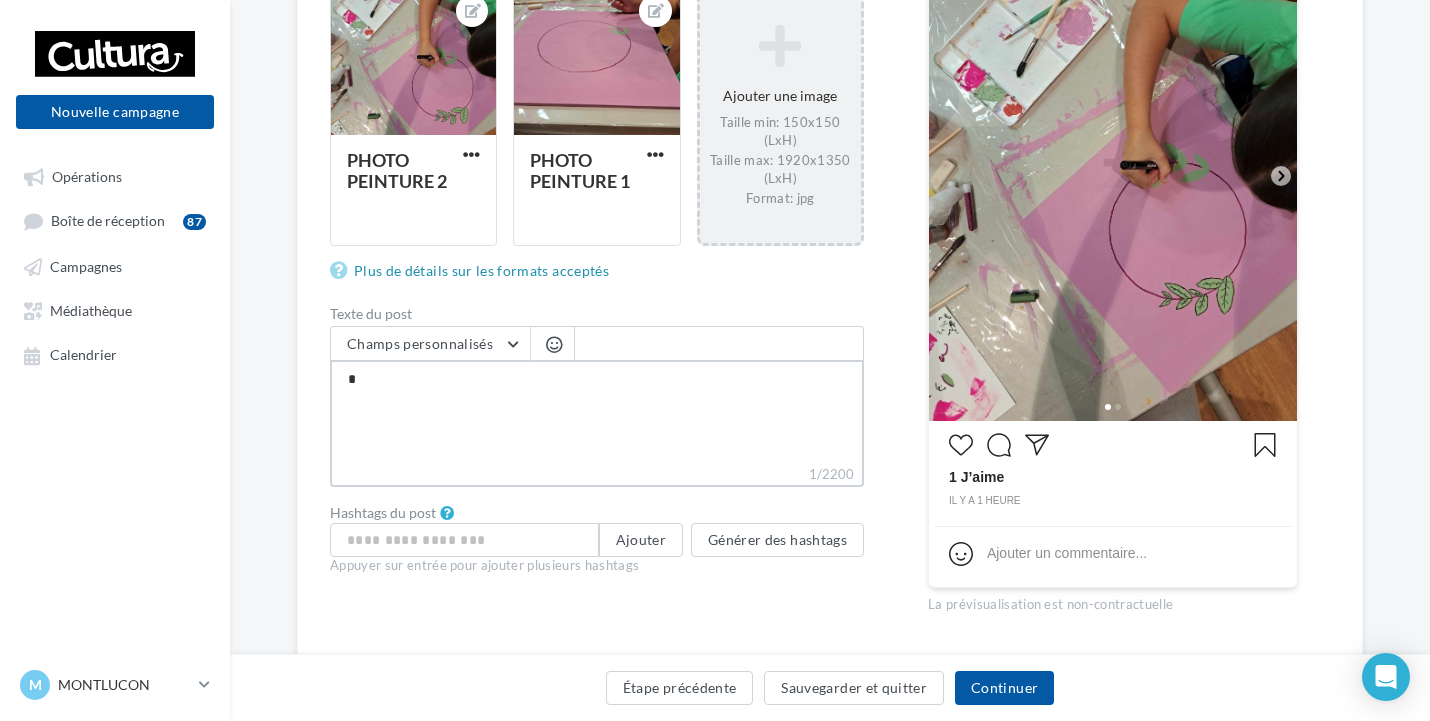 type on "**" 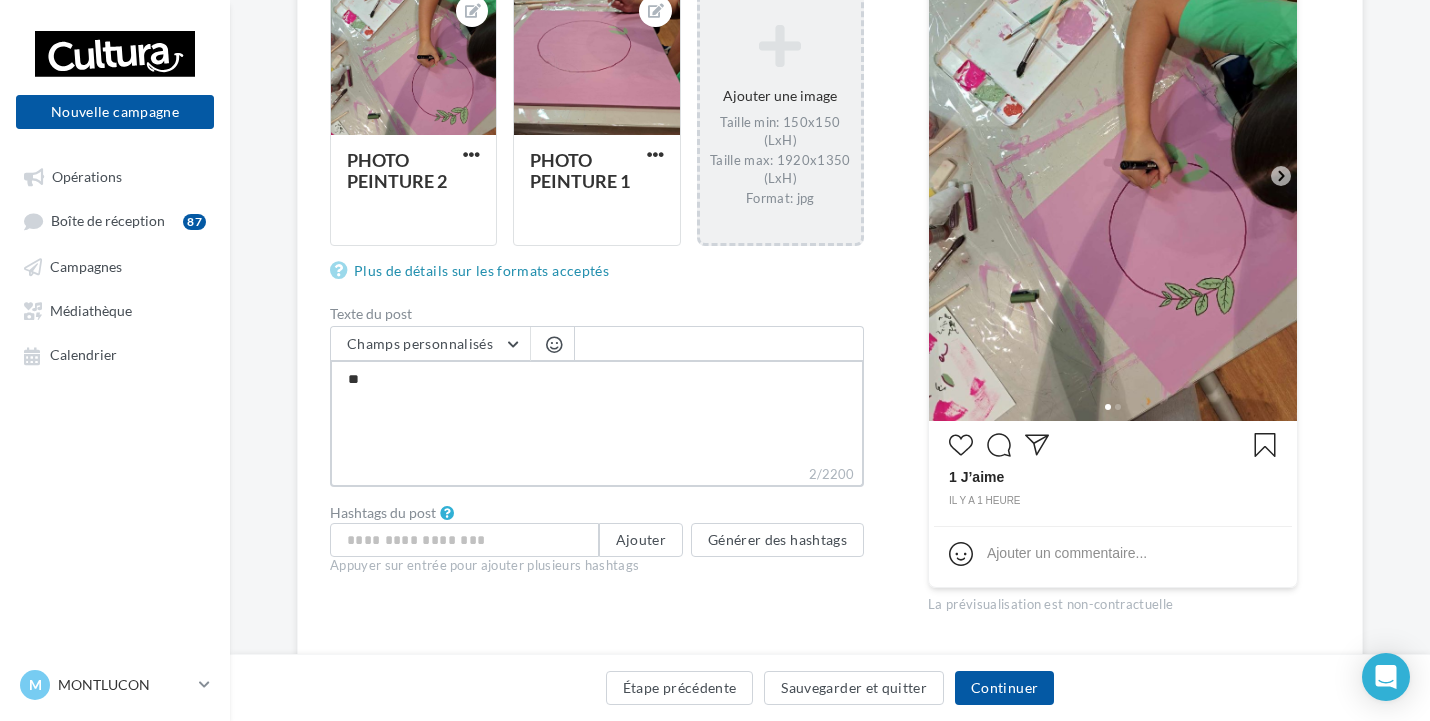 type on "***" 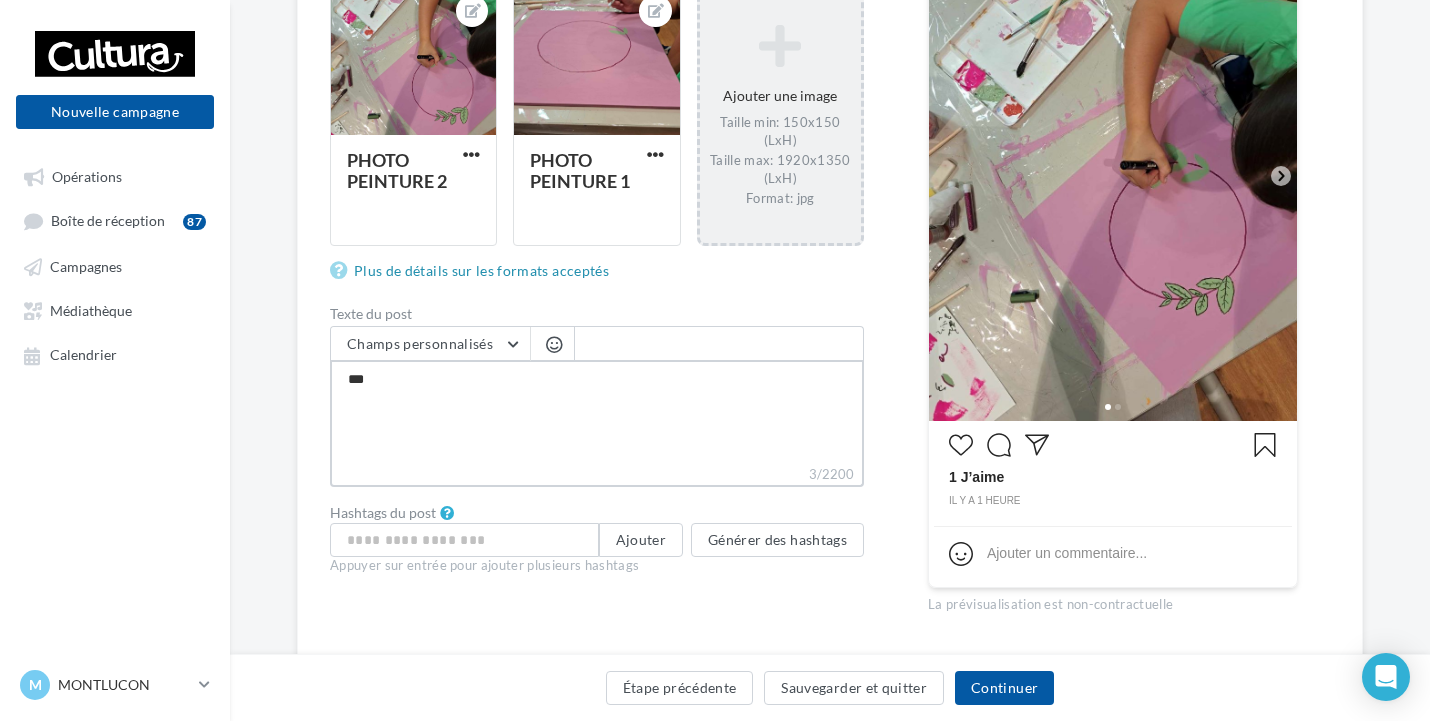 type on "****" 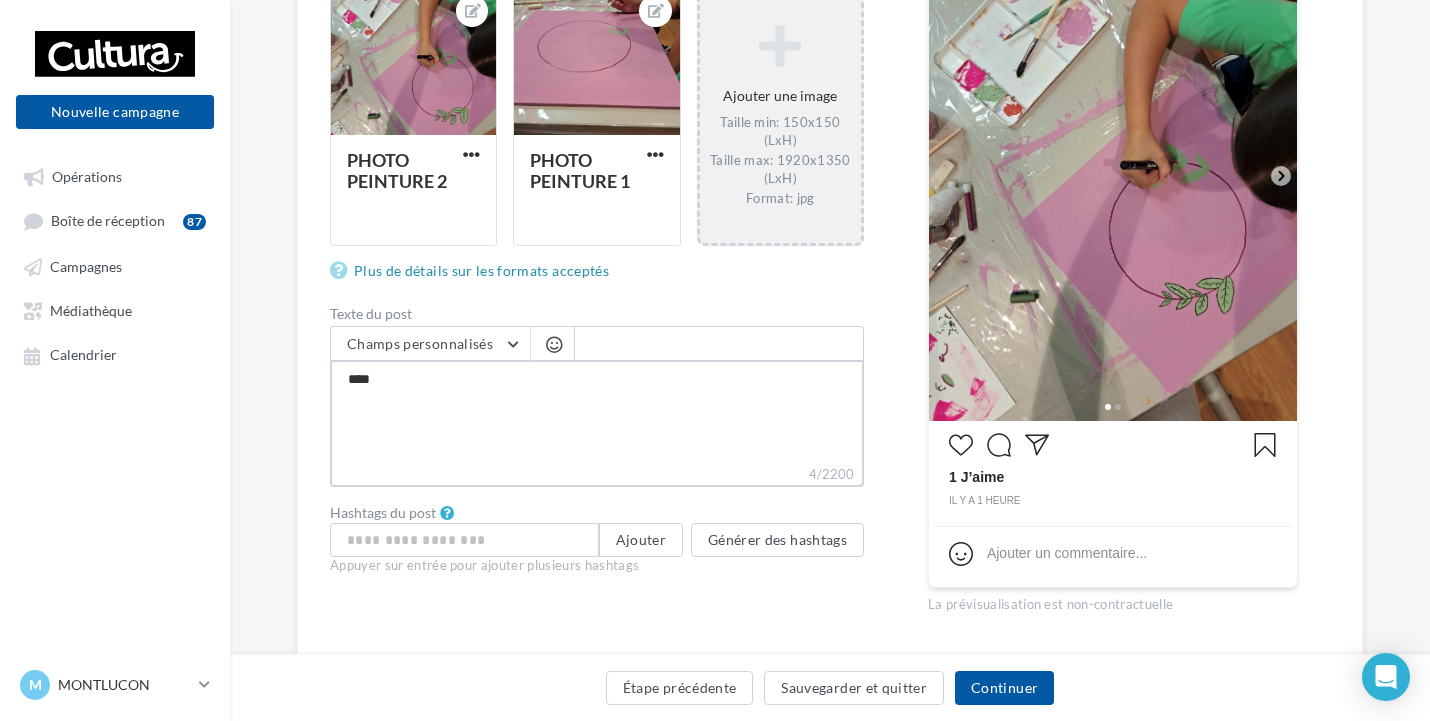 type on "*****" 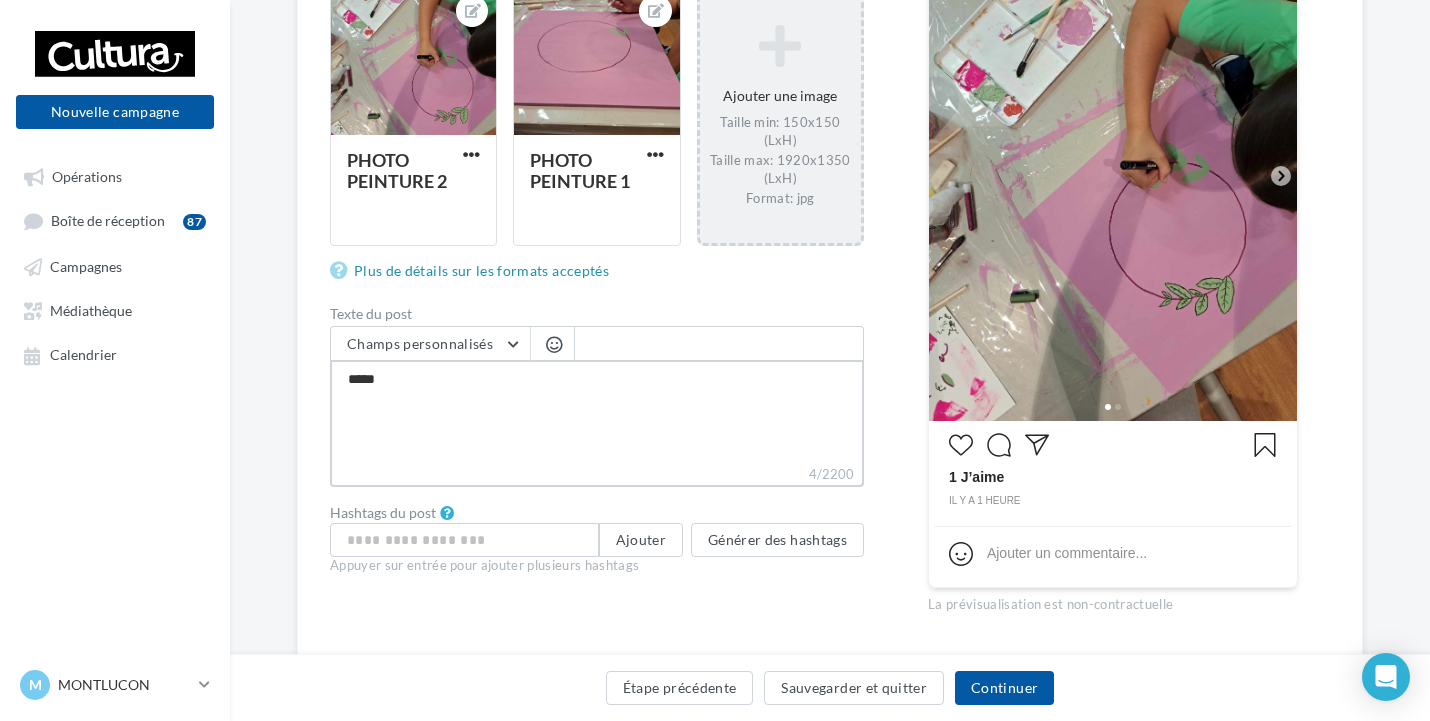 type on "*****" 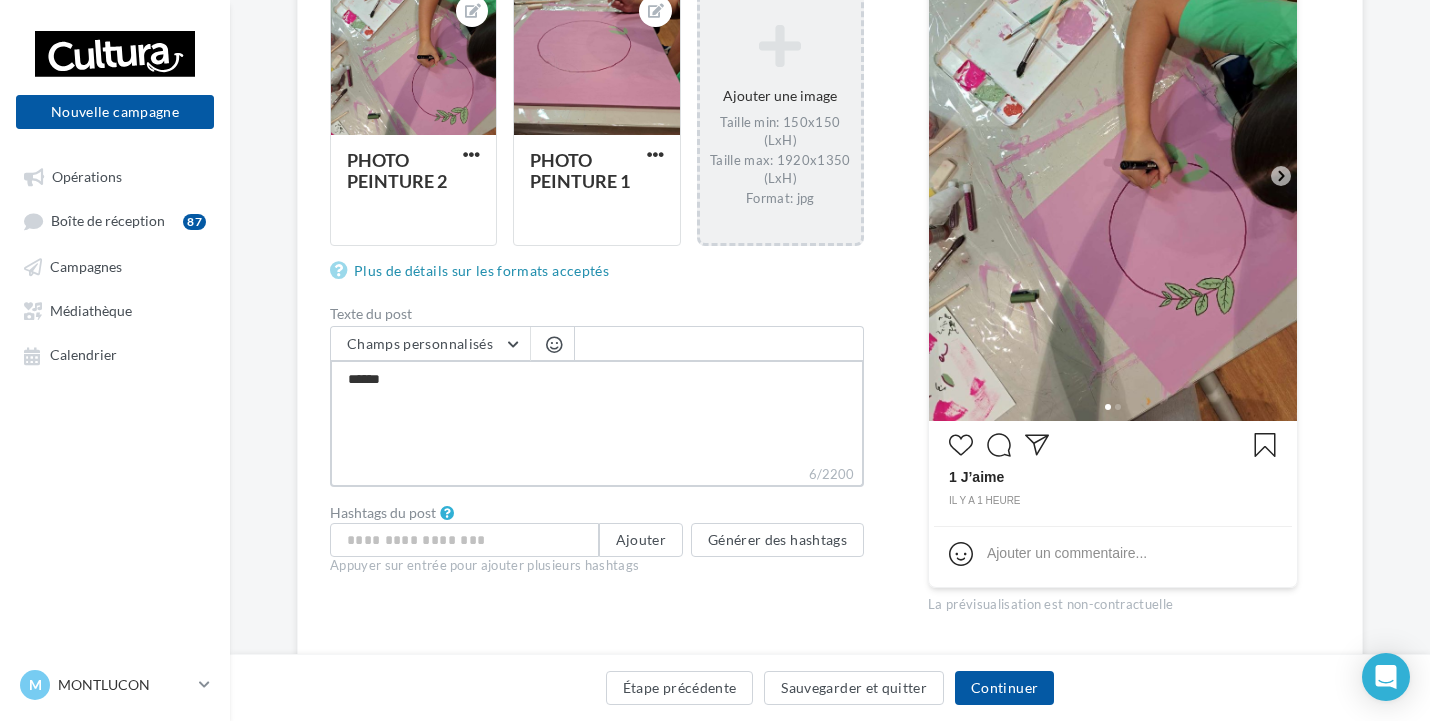type on "*******" 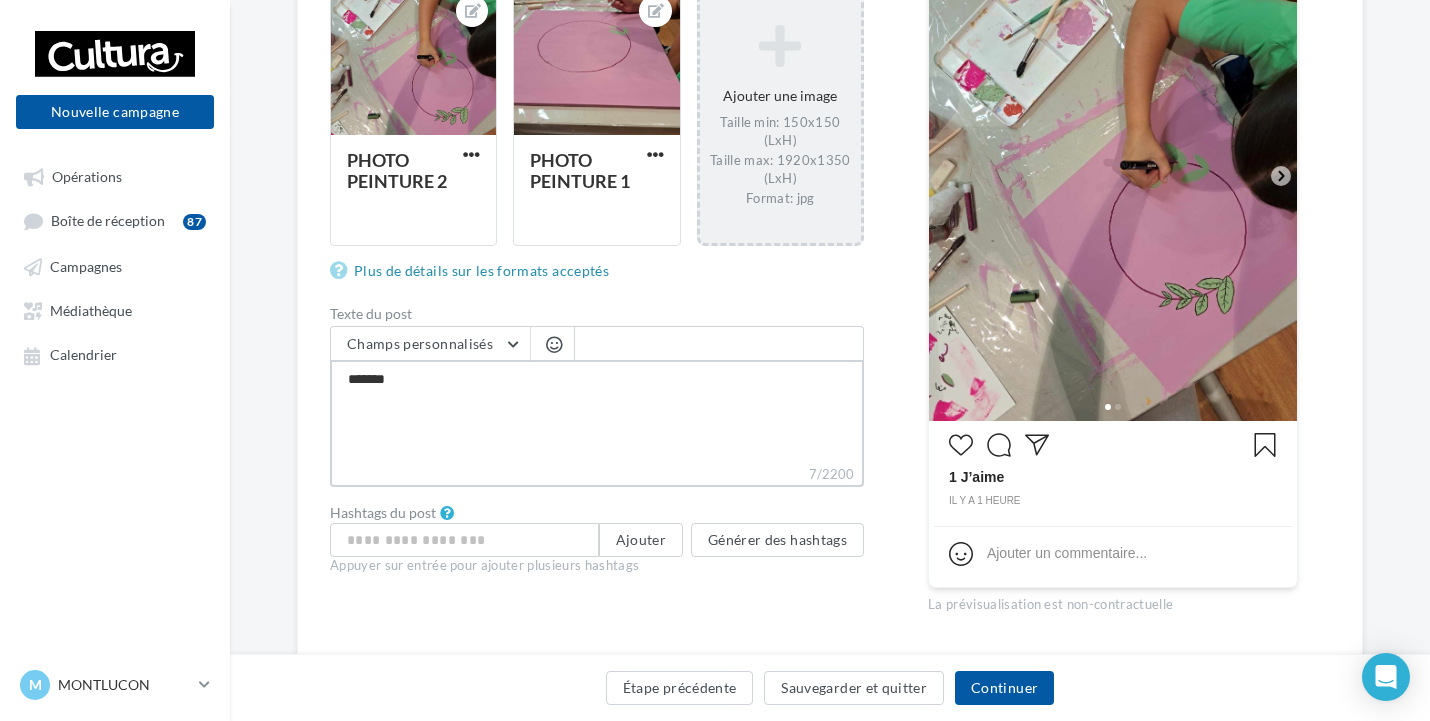 type on "********" 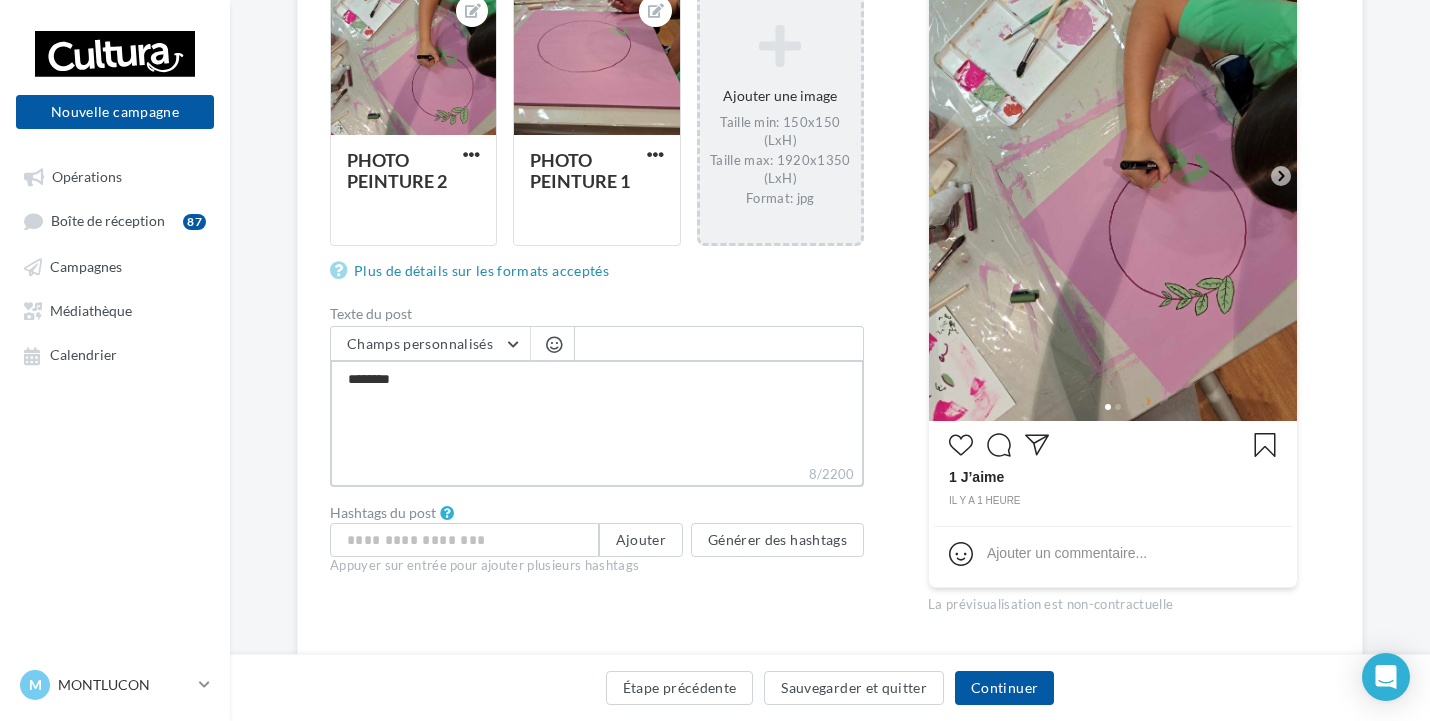 type on "*********" 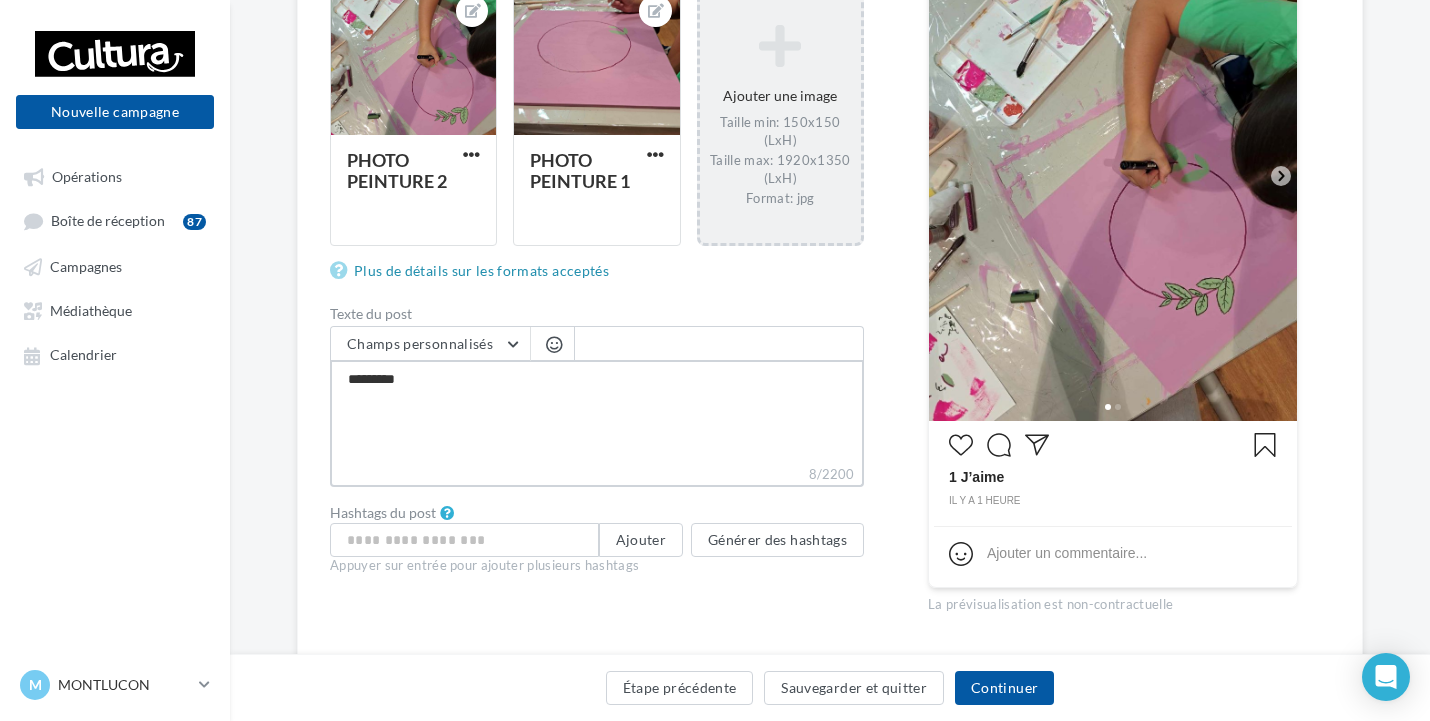 type on "**********" 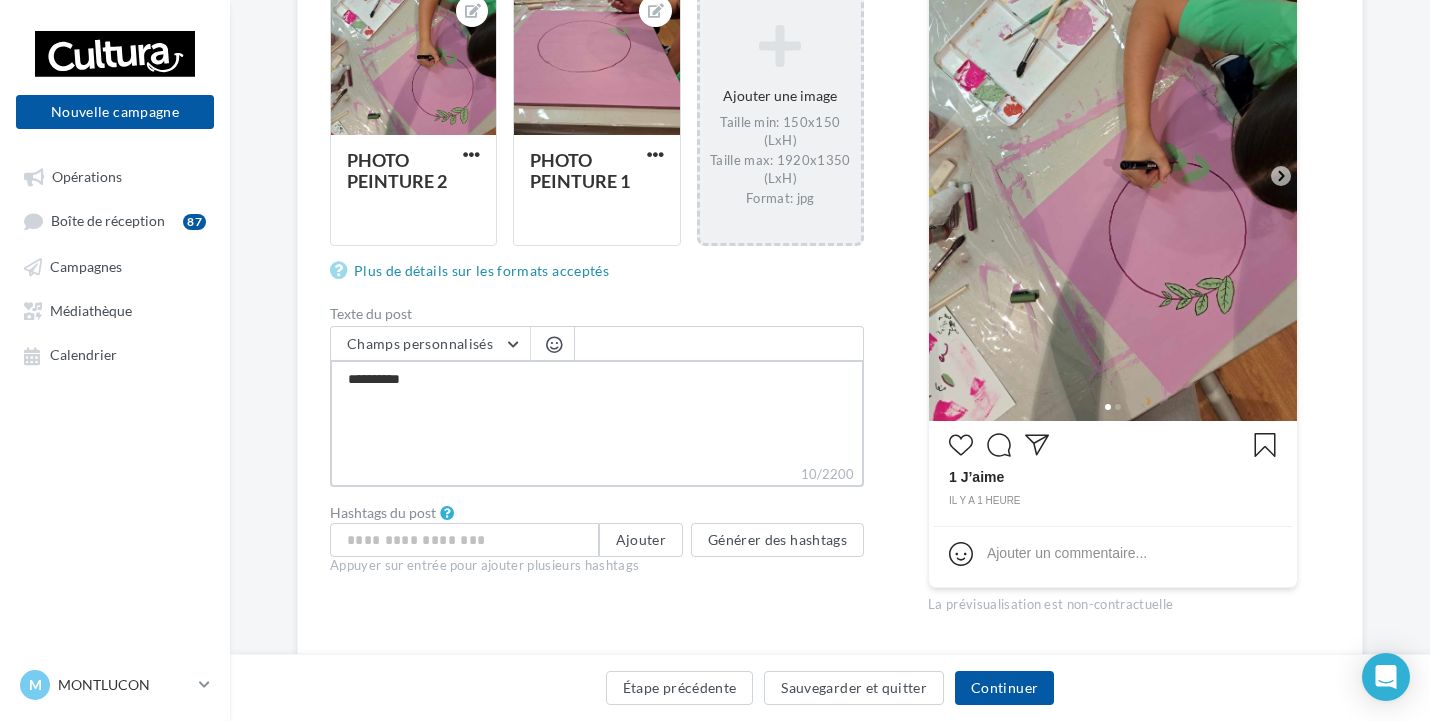 type on "**********" 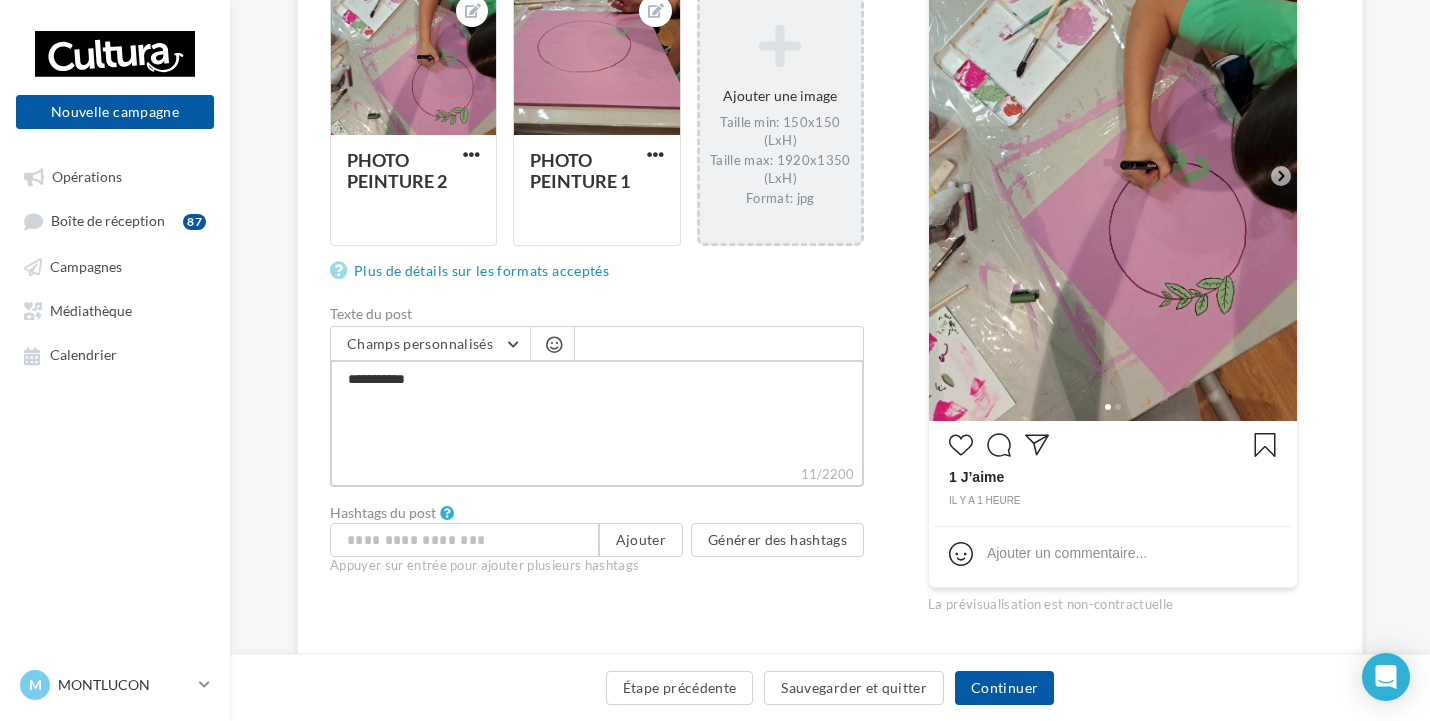 type on "**********" 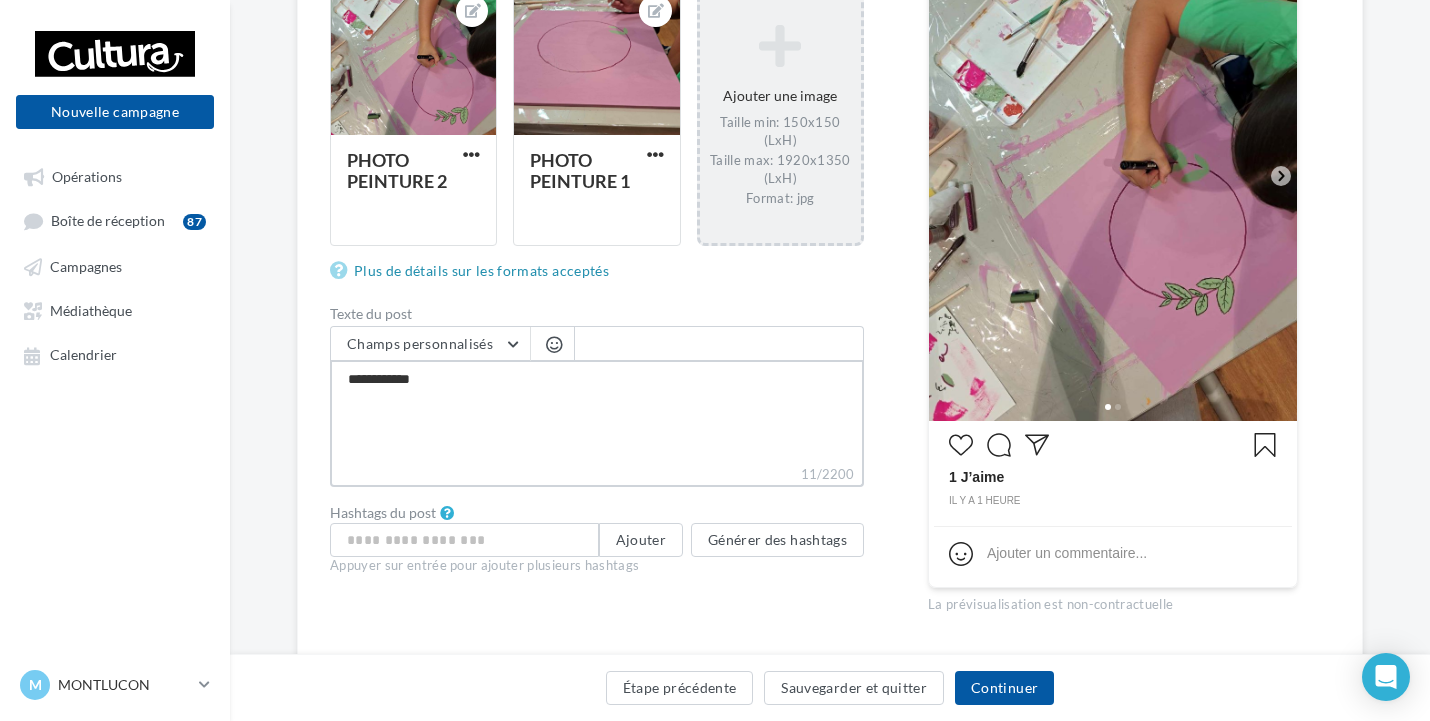 type on "**********" 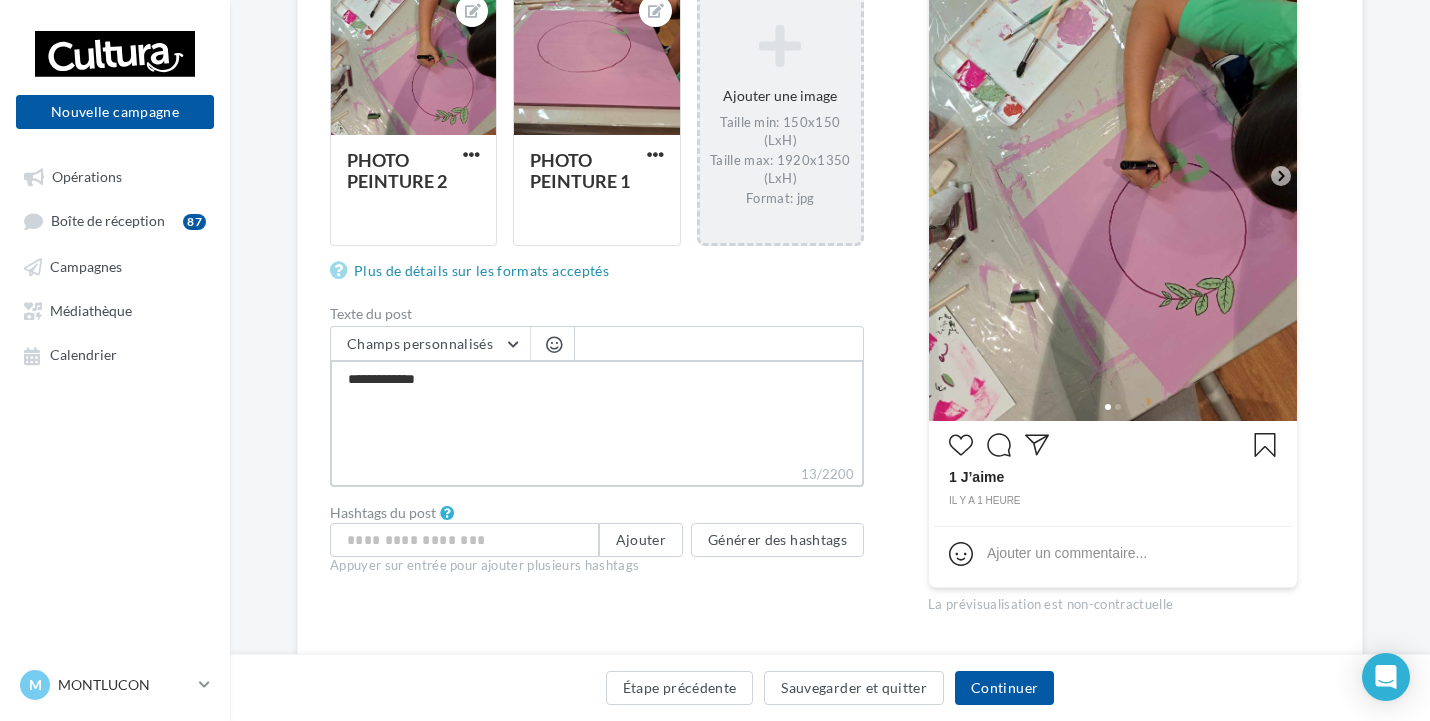 type on "**********" 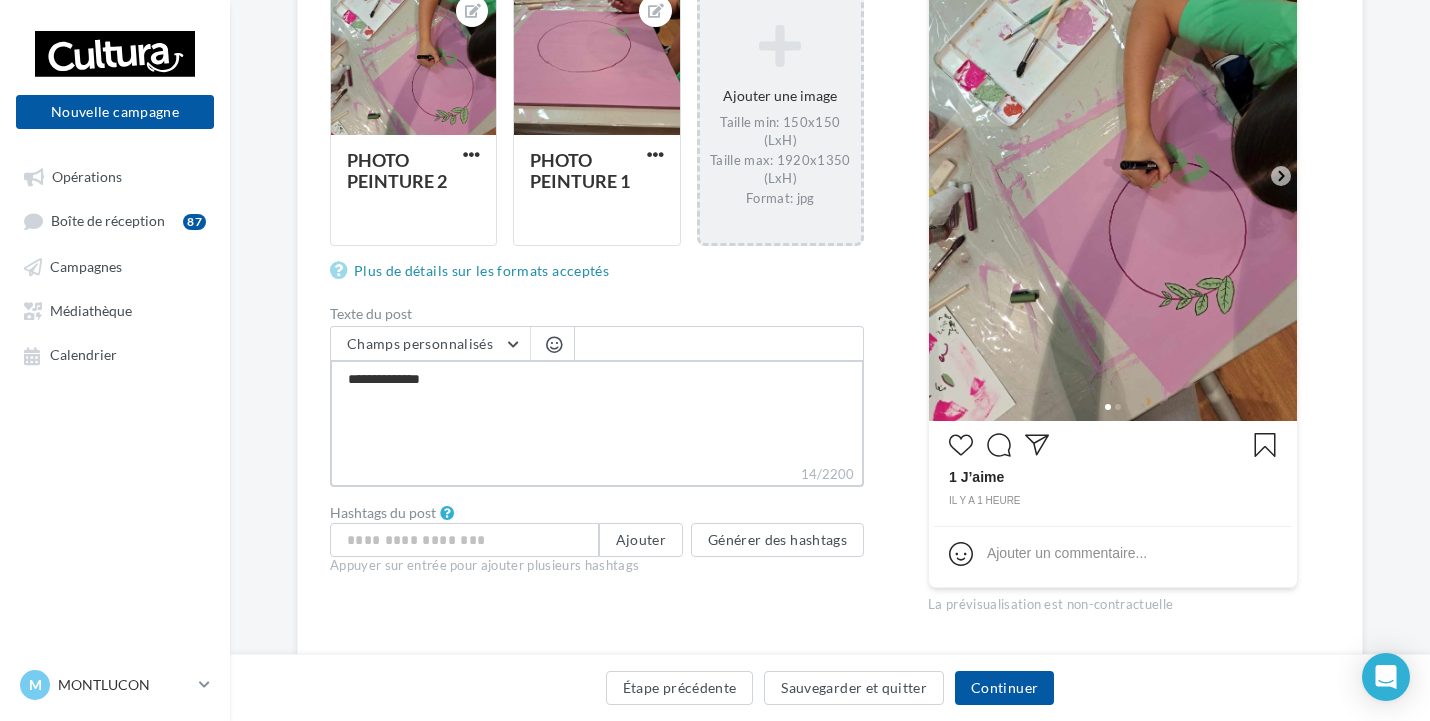 type on "**********" 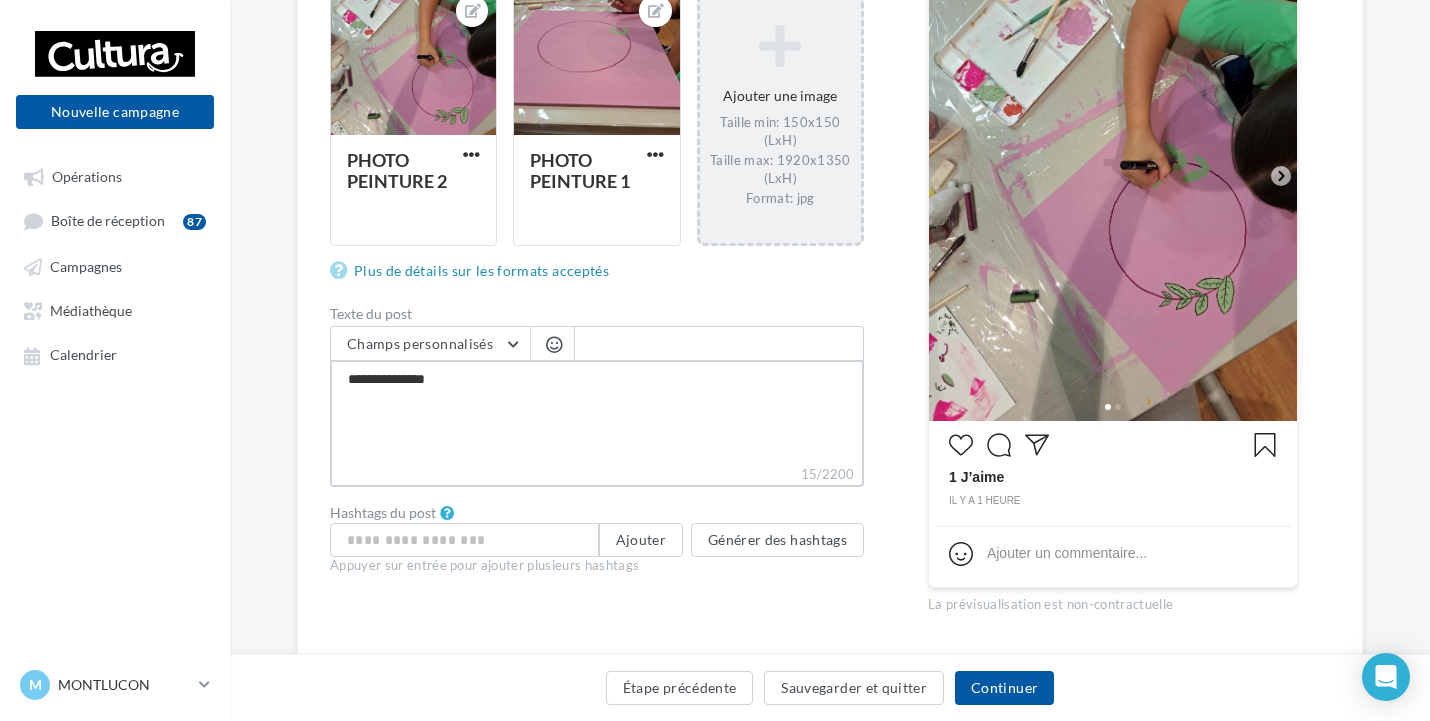 type on "**********" 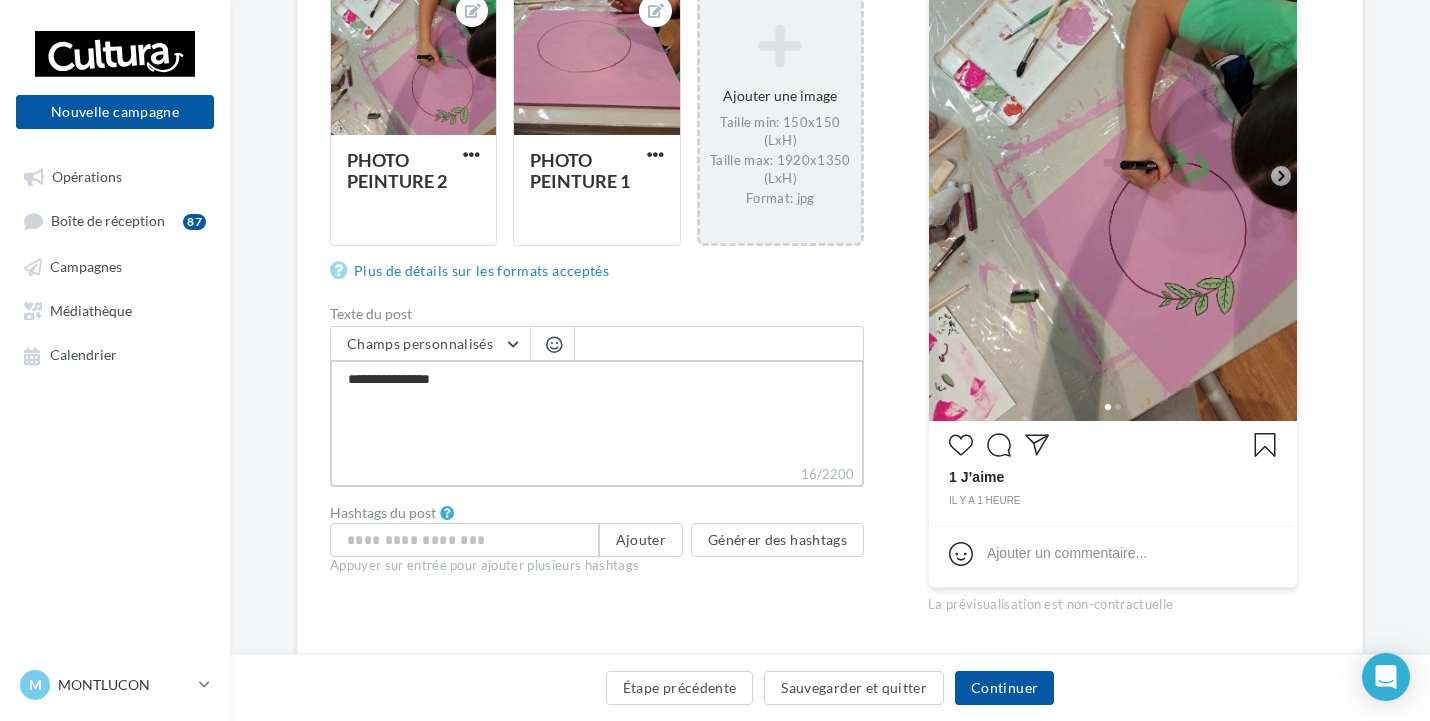 type on "**********" 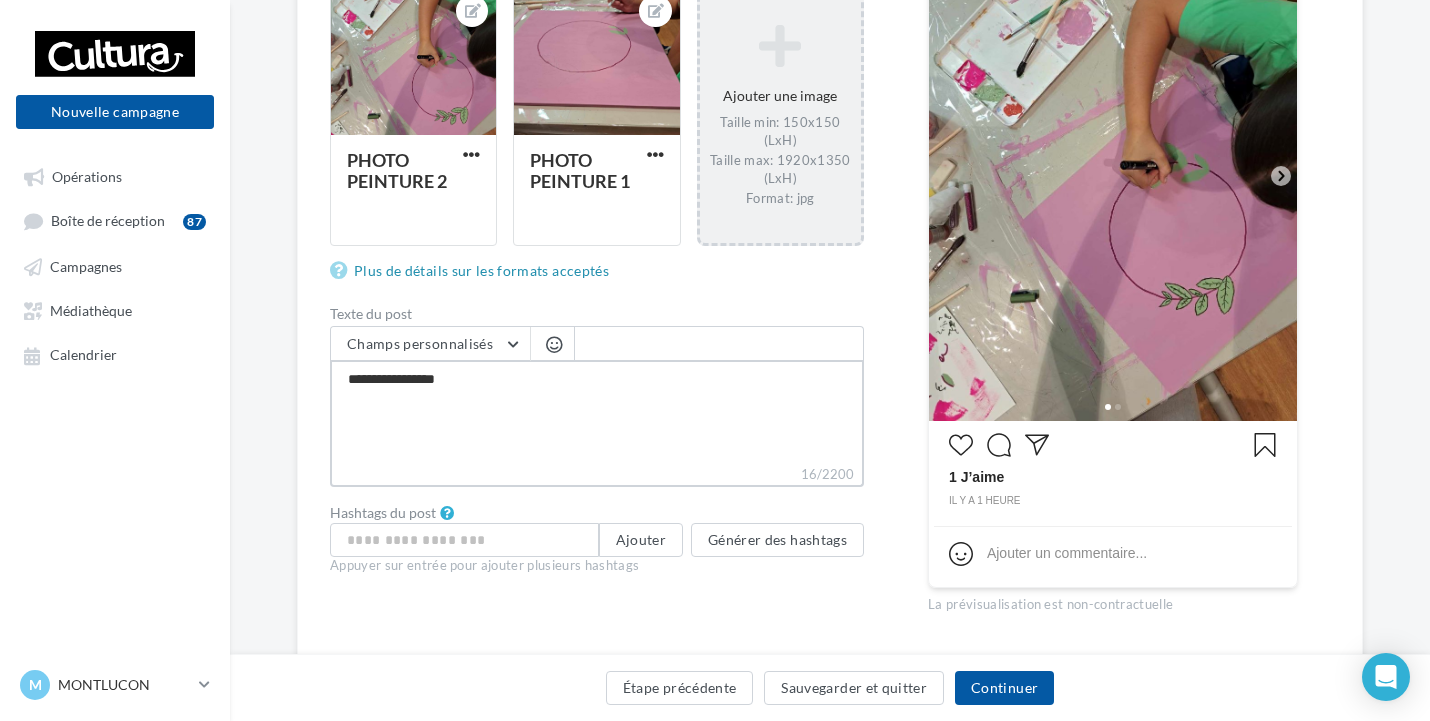 type on "**********" 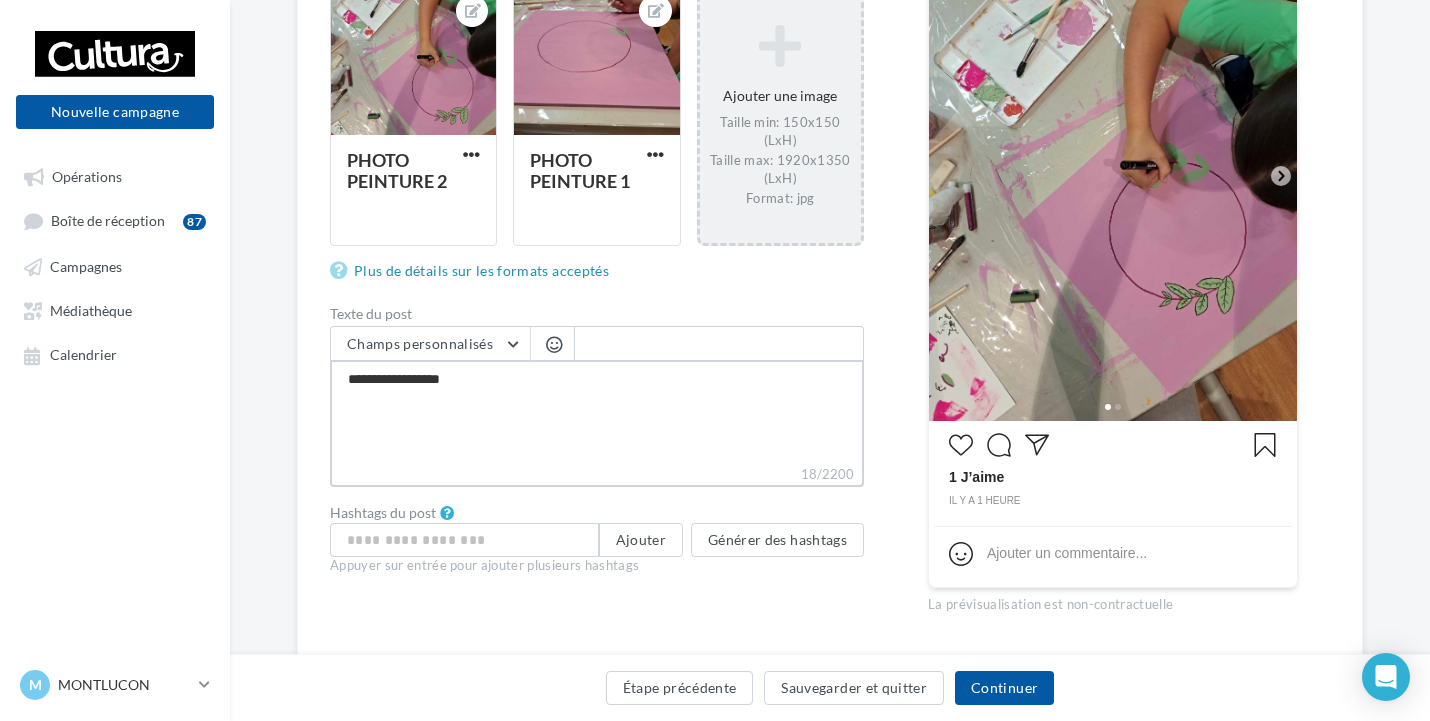 type on "**********" 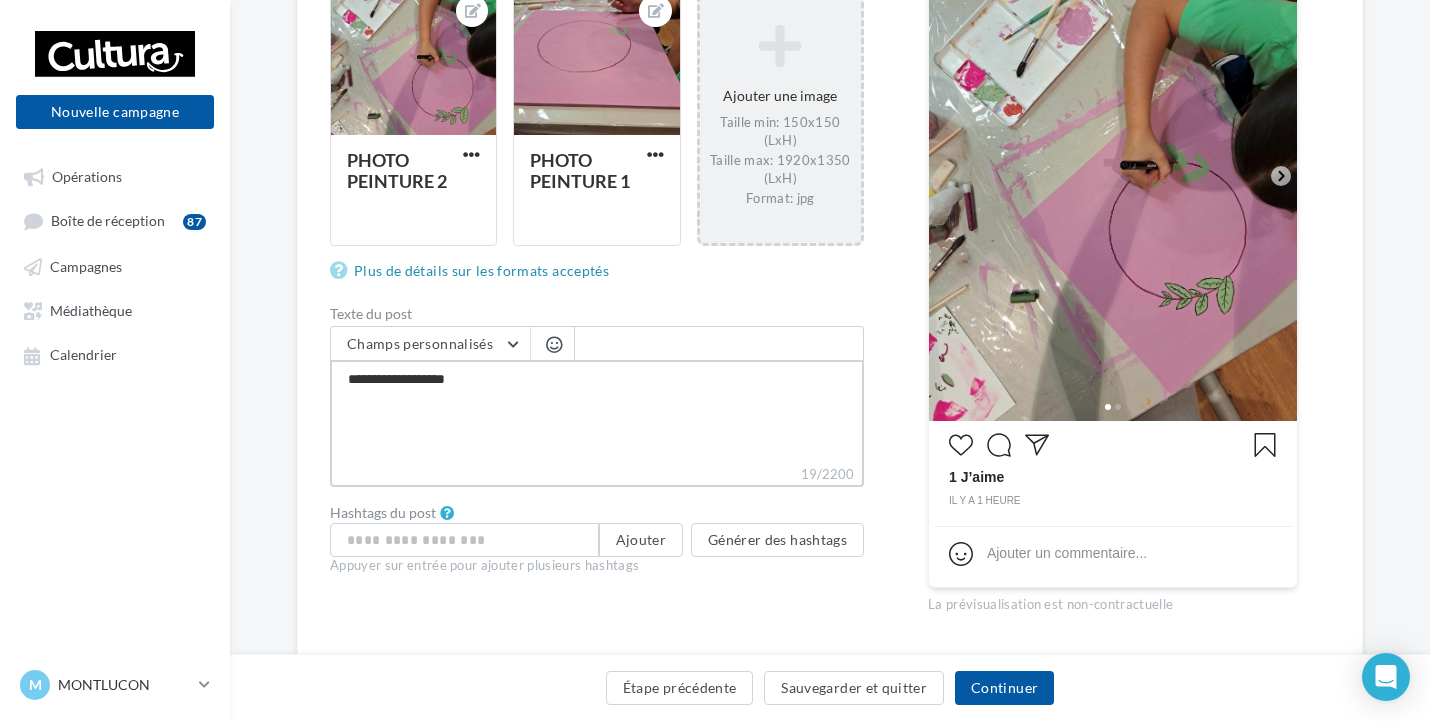 type on "**********" 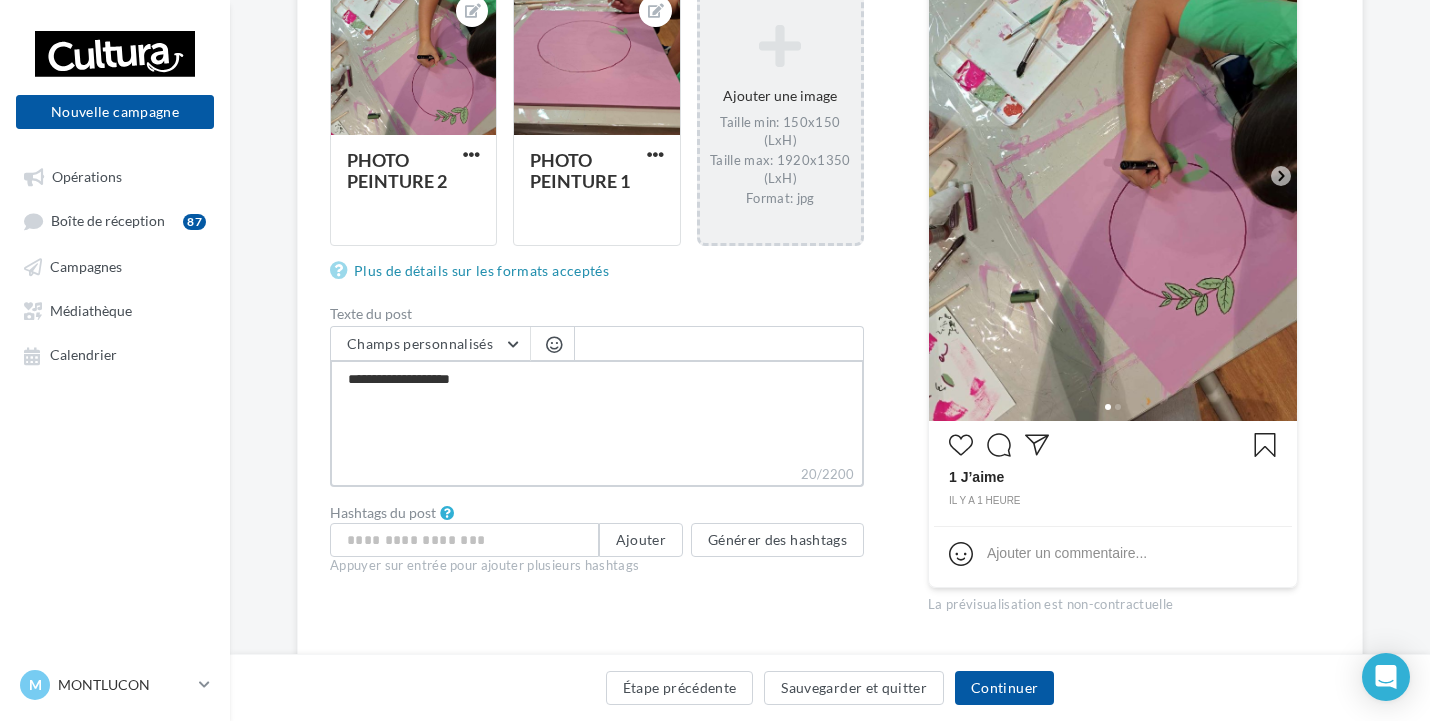 type on "**********" 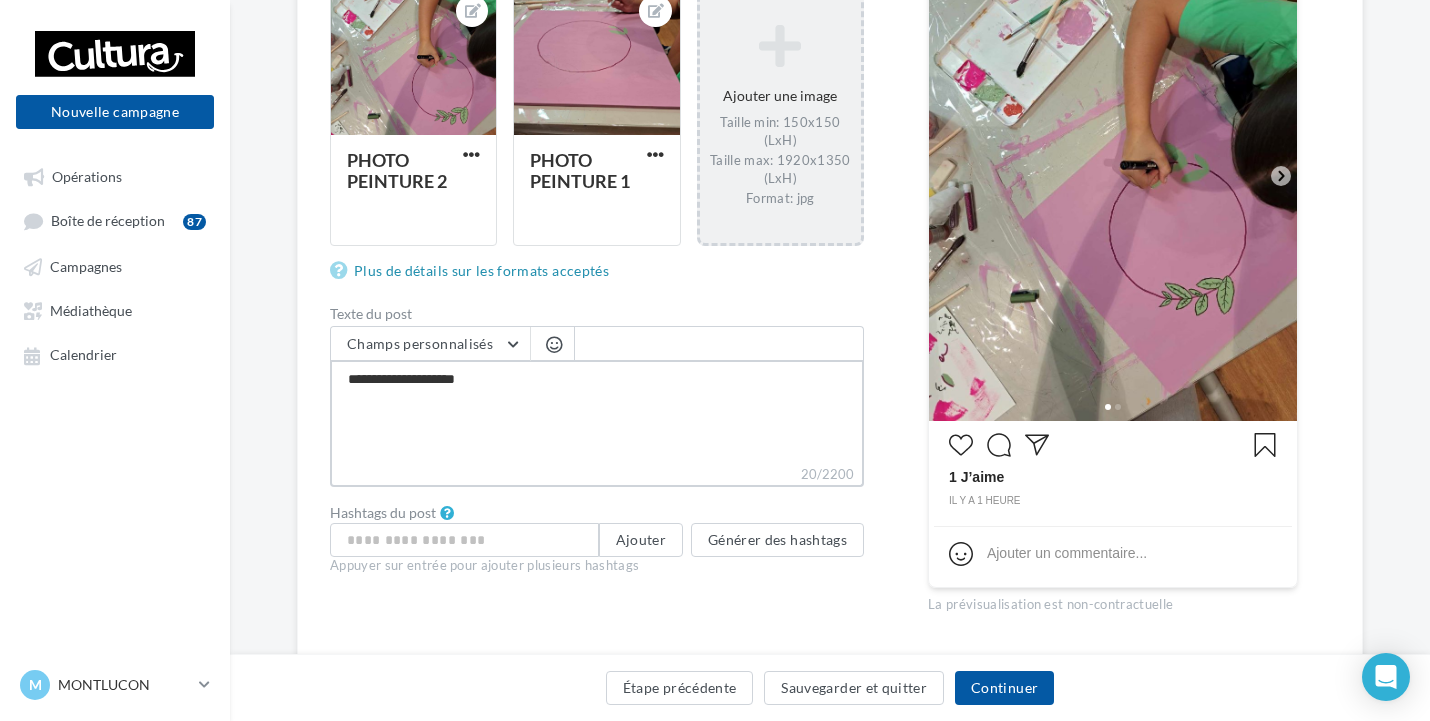 type on "**********" 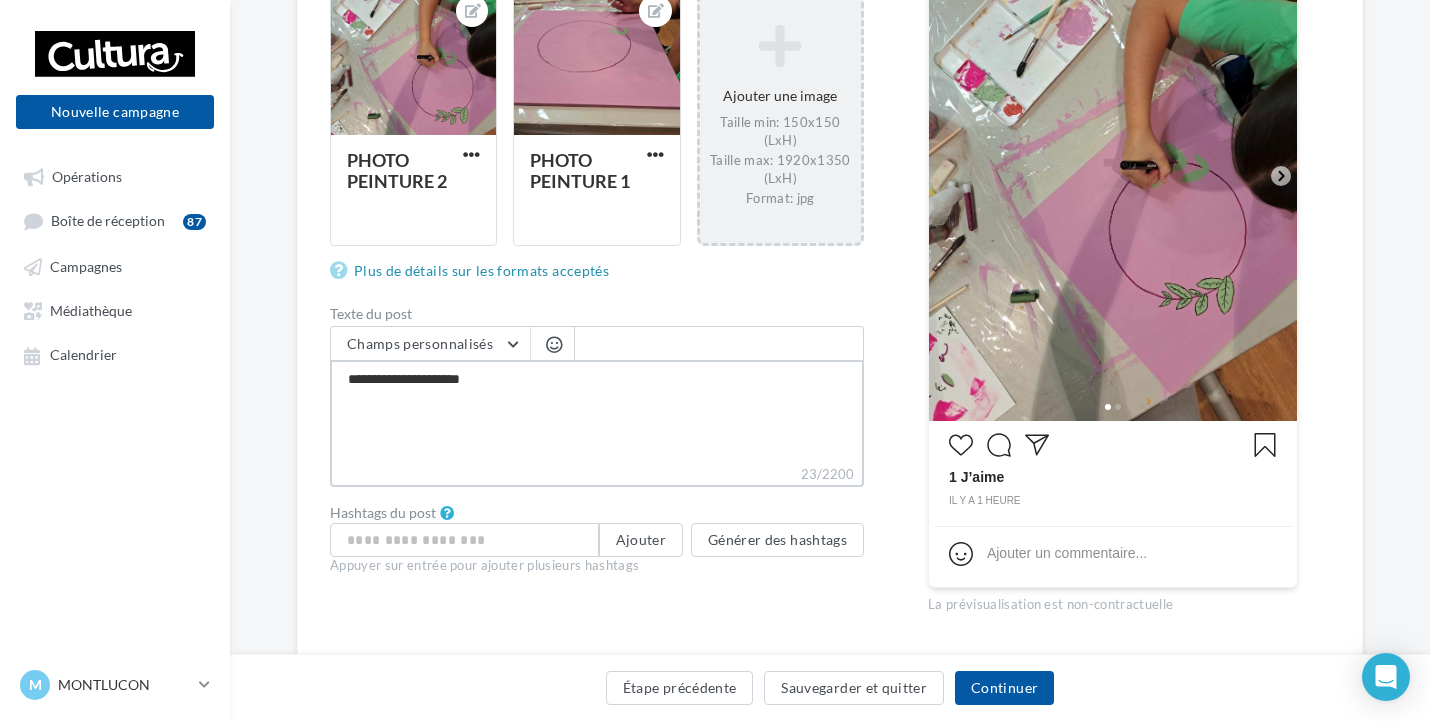 type on "**********" 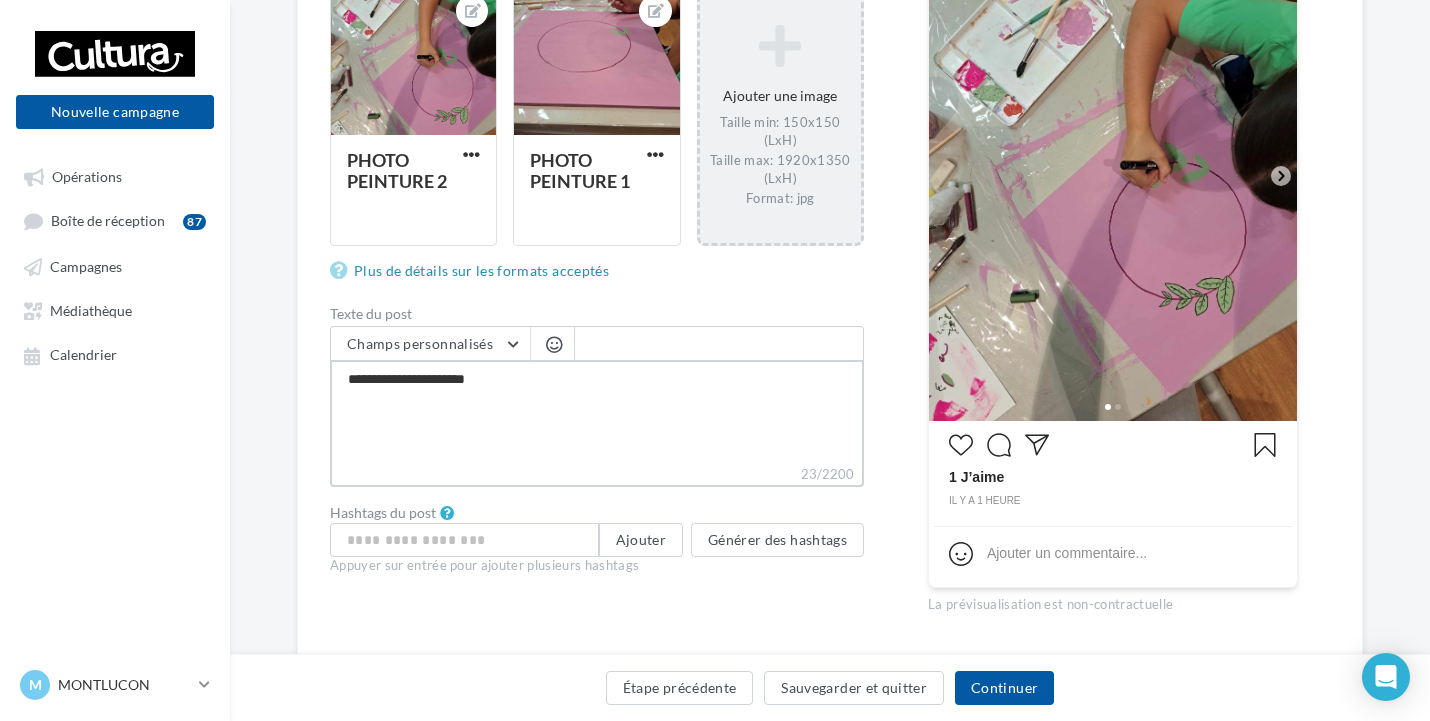type on "**********" 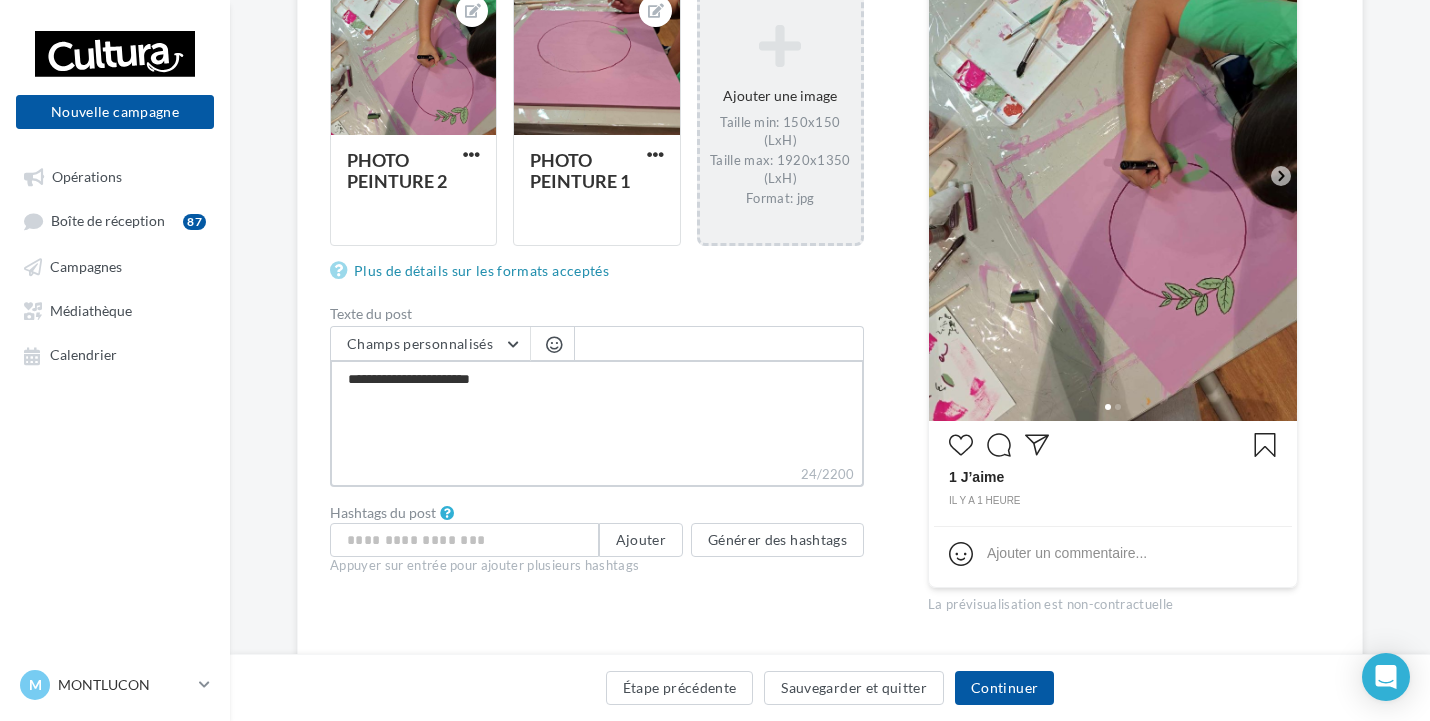 type on "**********" 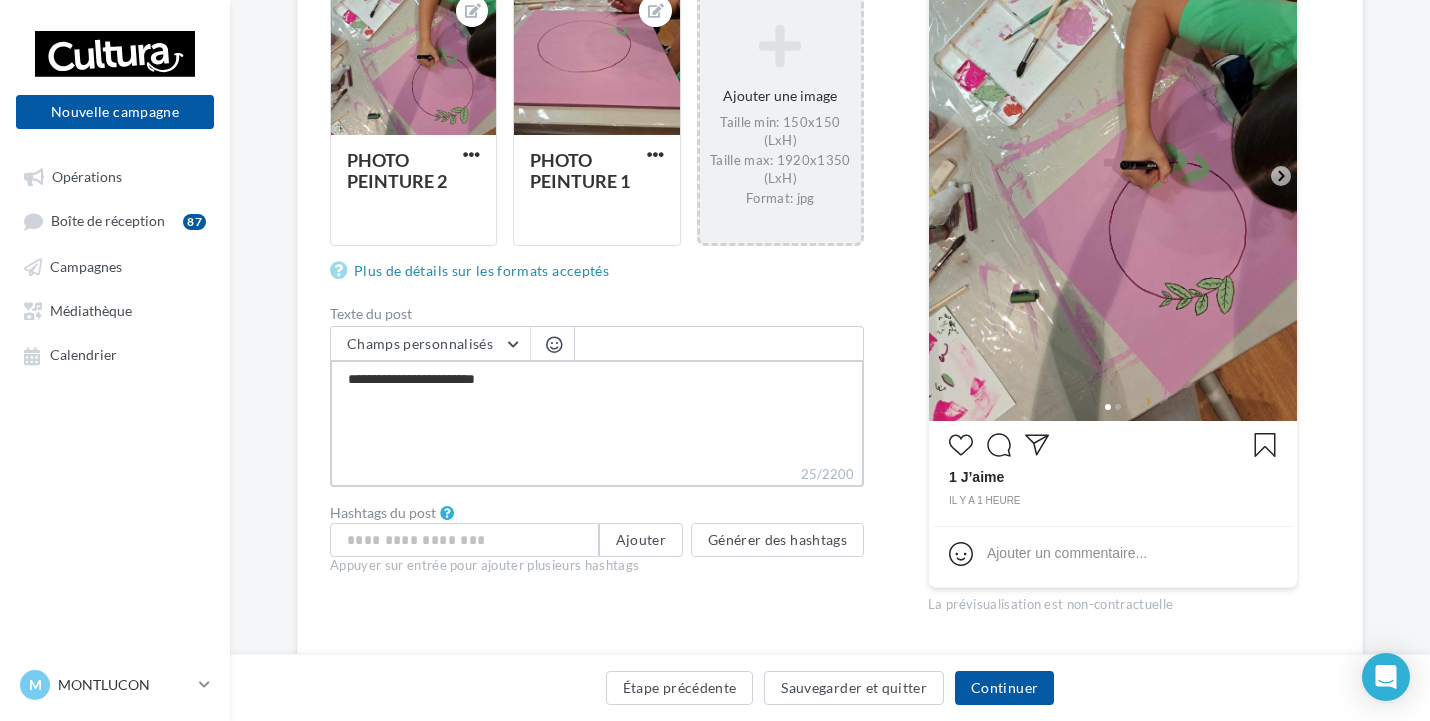 type on "**********" 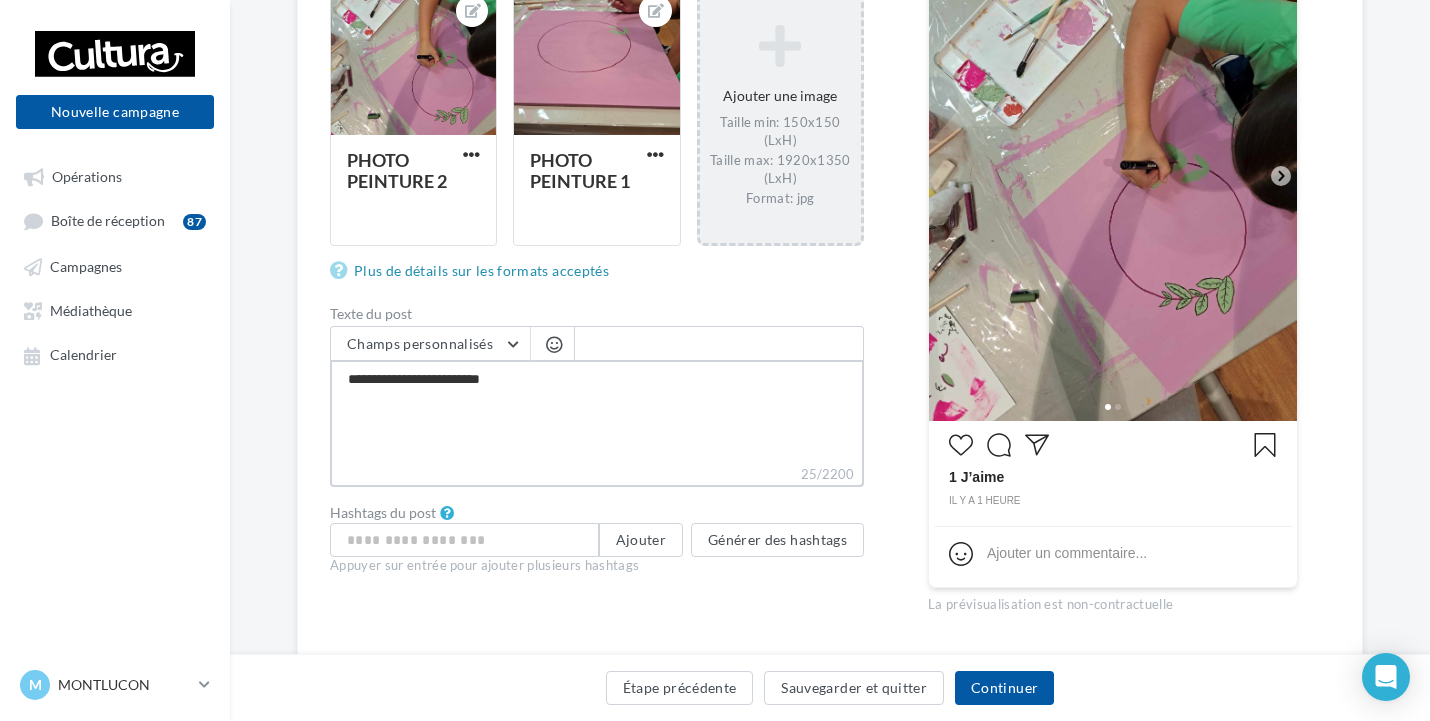 type on "**********" 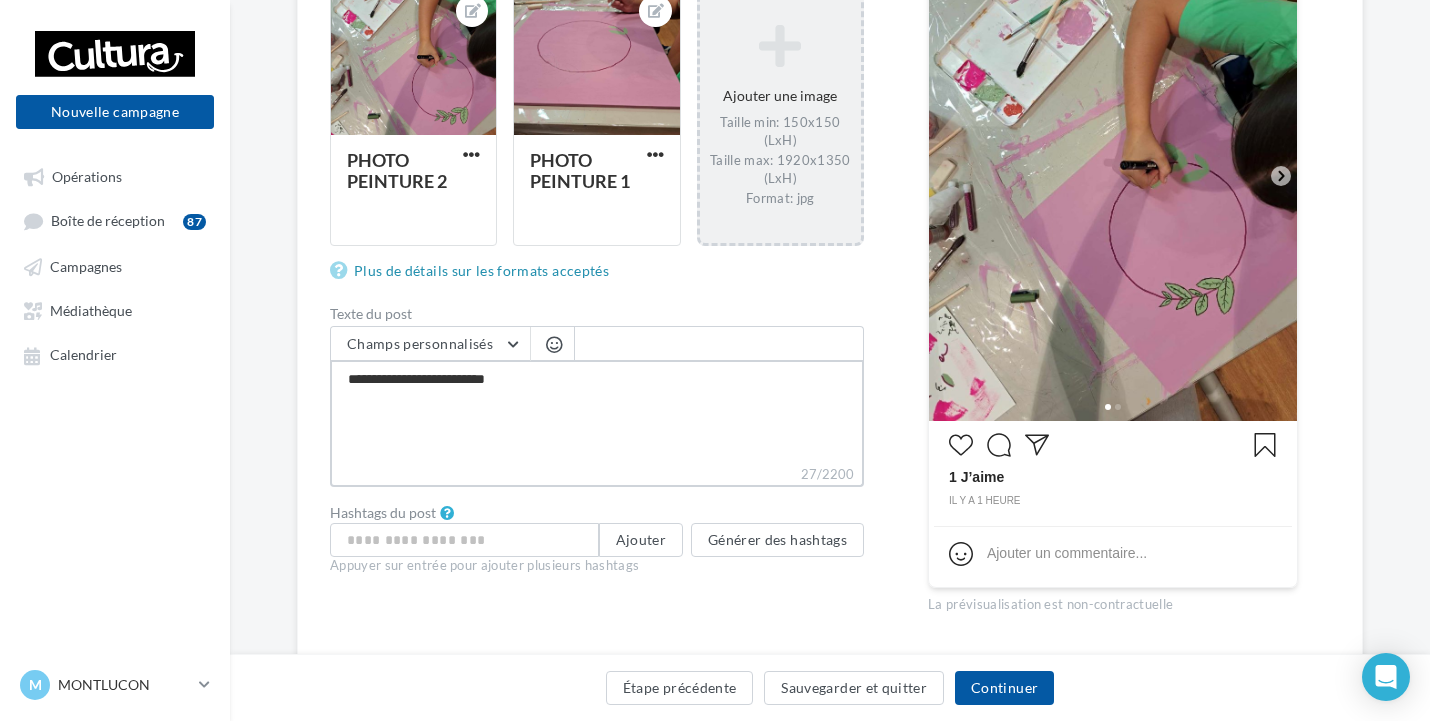 type on "**********" 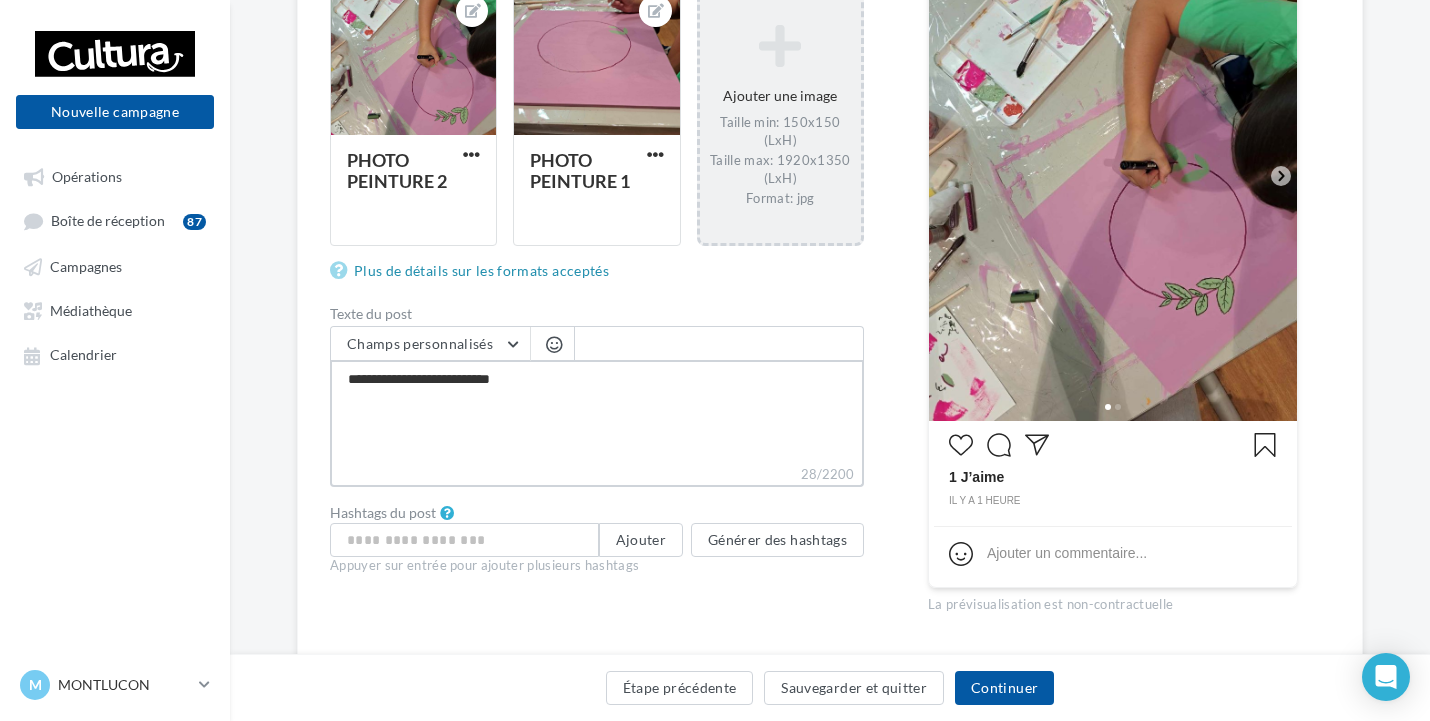 type on "**********" 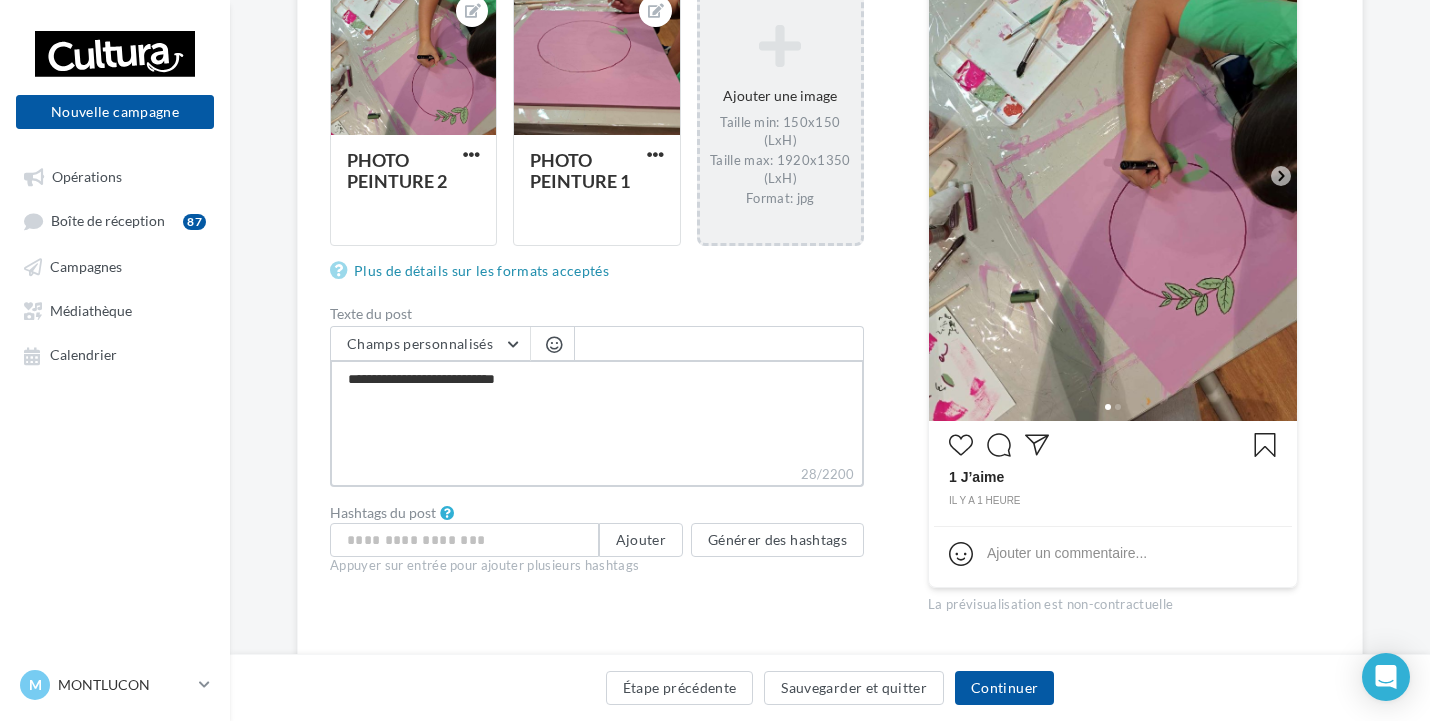 type on "**********" 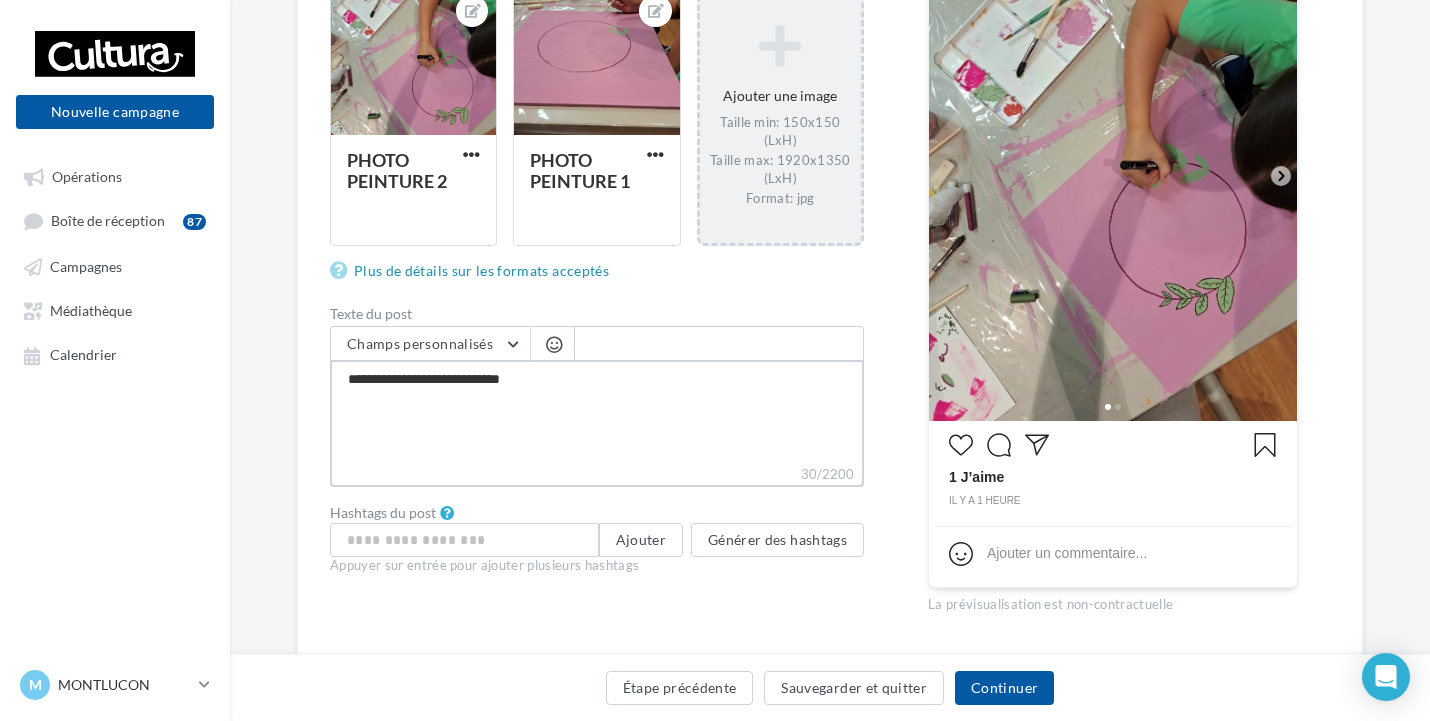 type on "**********" 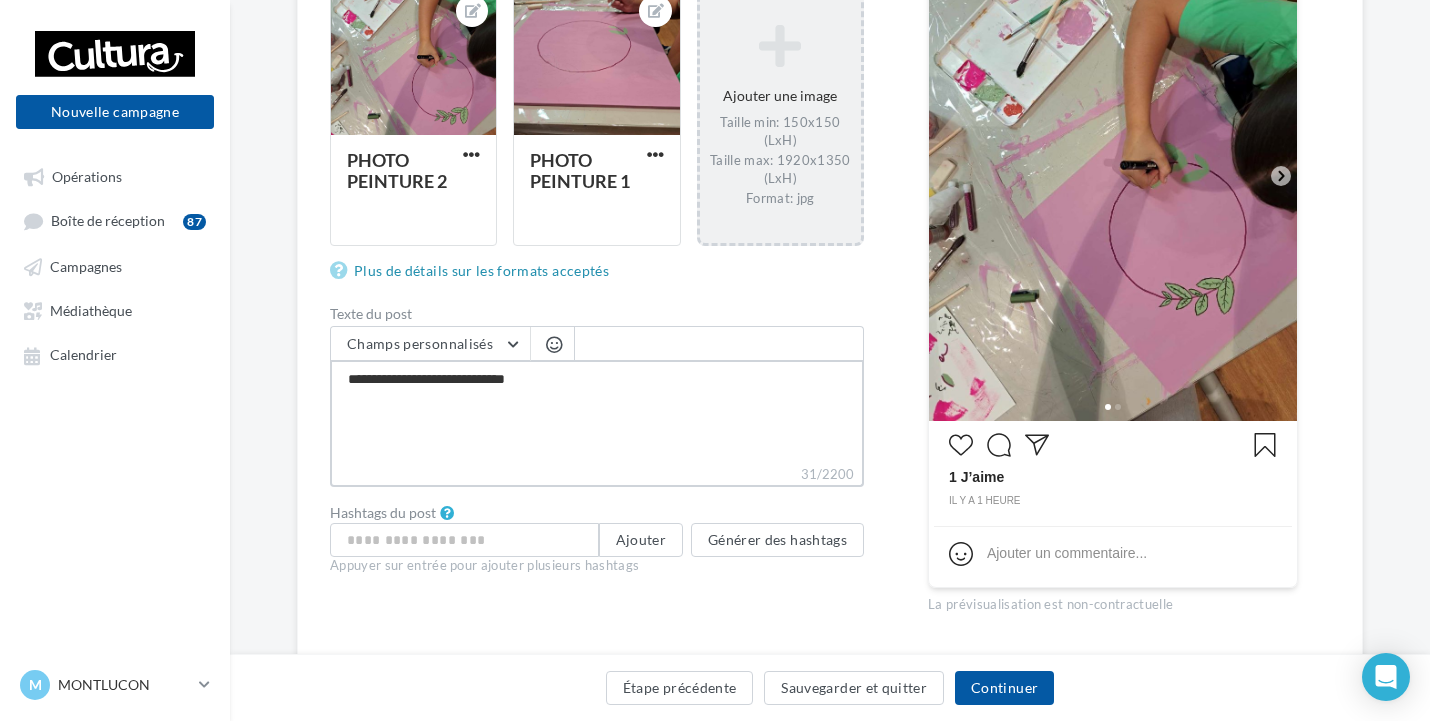 type on "**********" 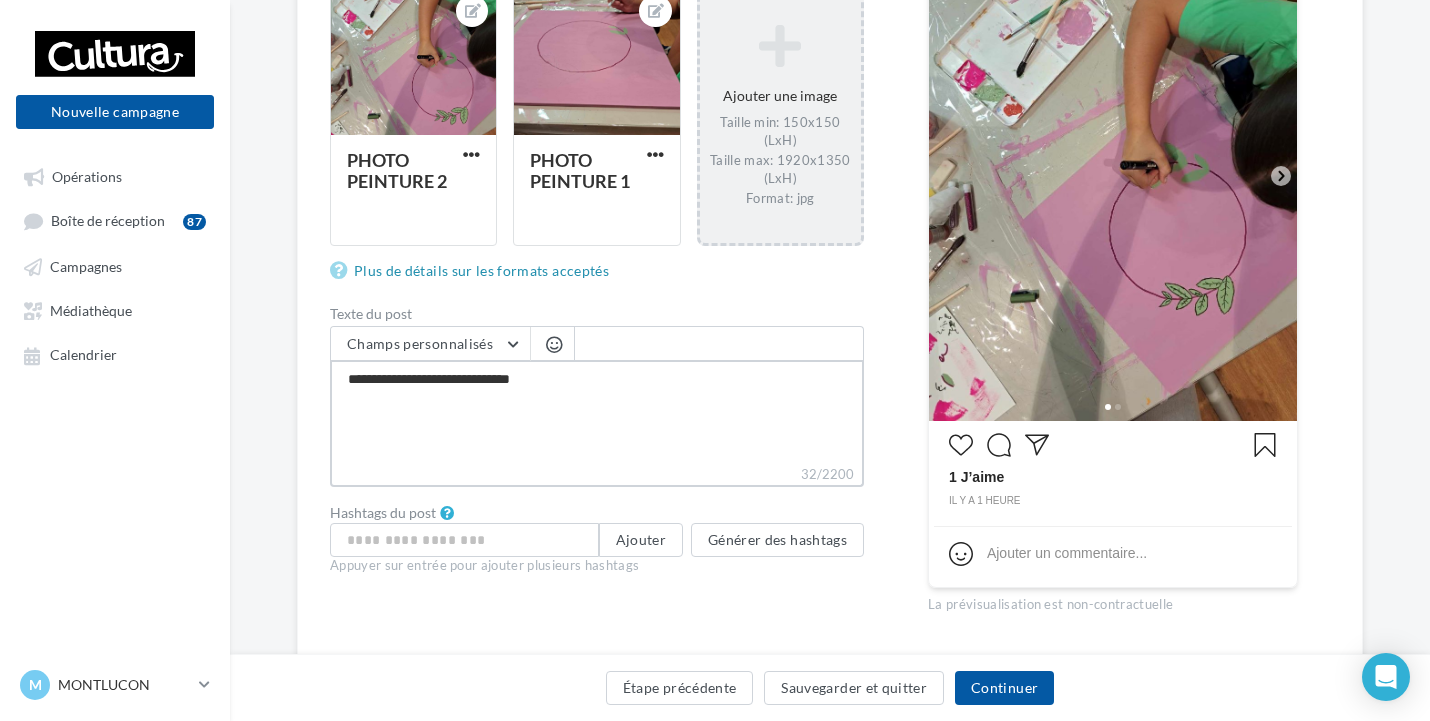 type on "**********" 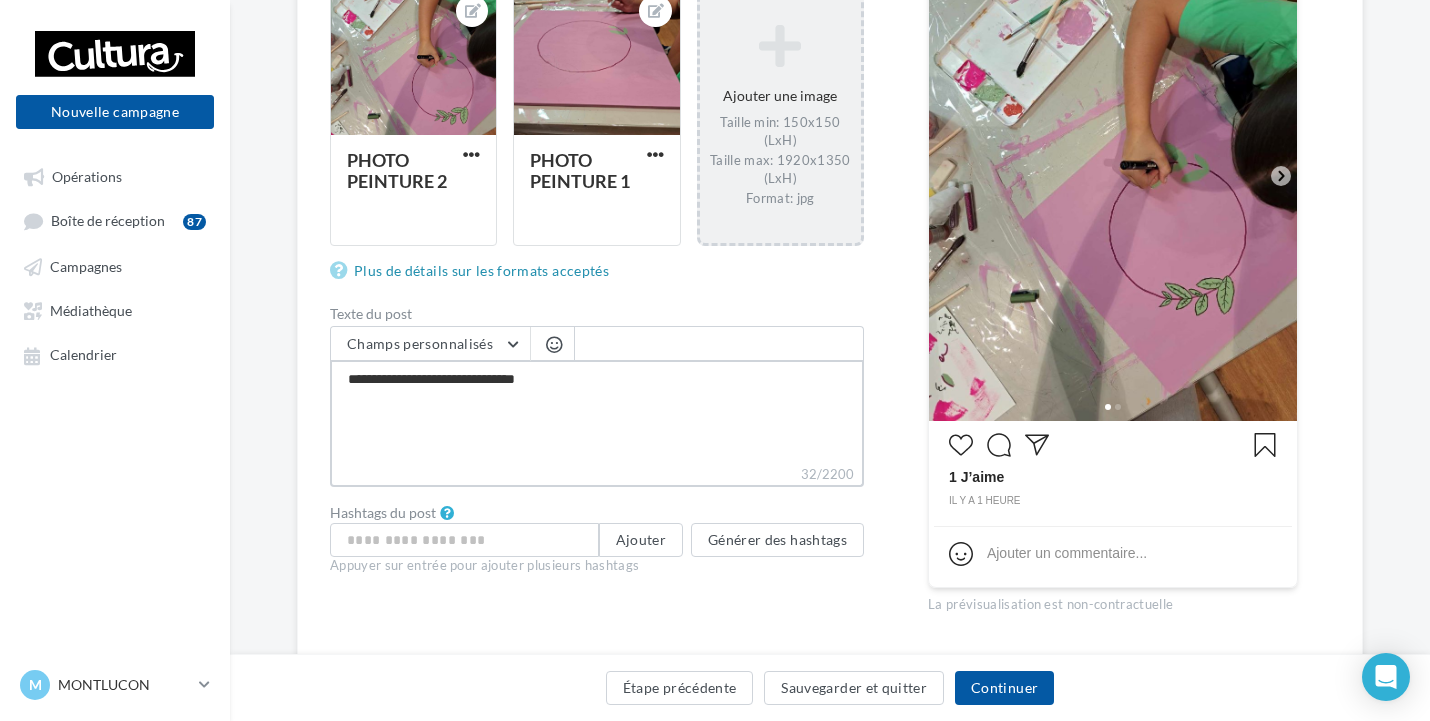 type on "**********" 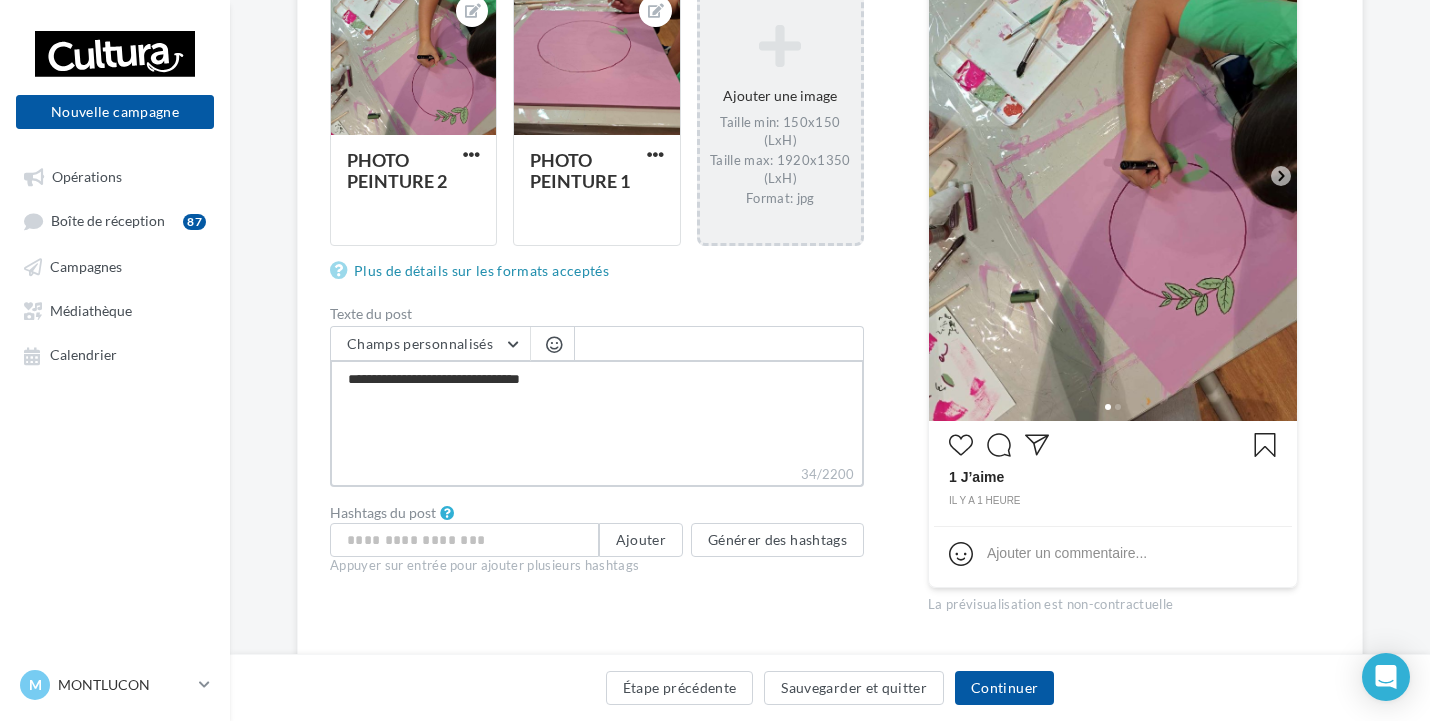 type on "**********" 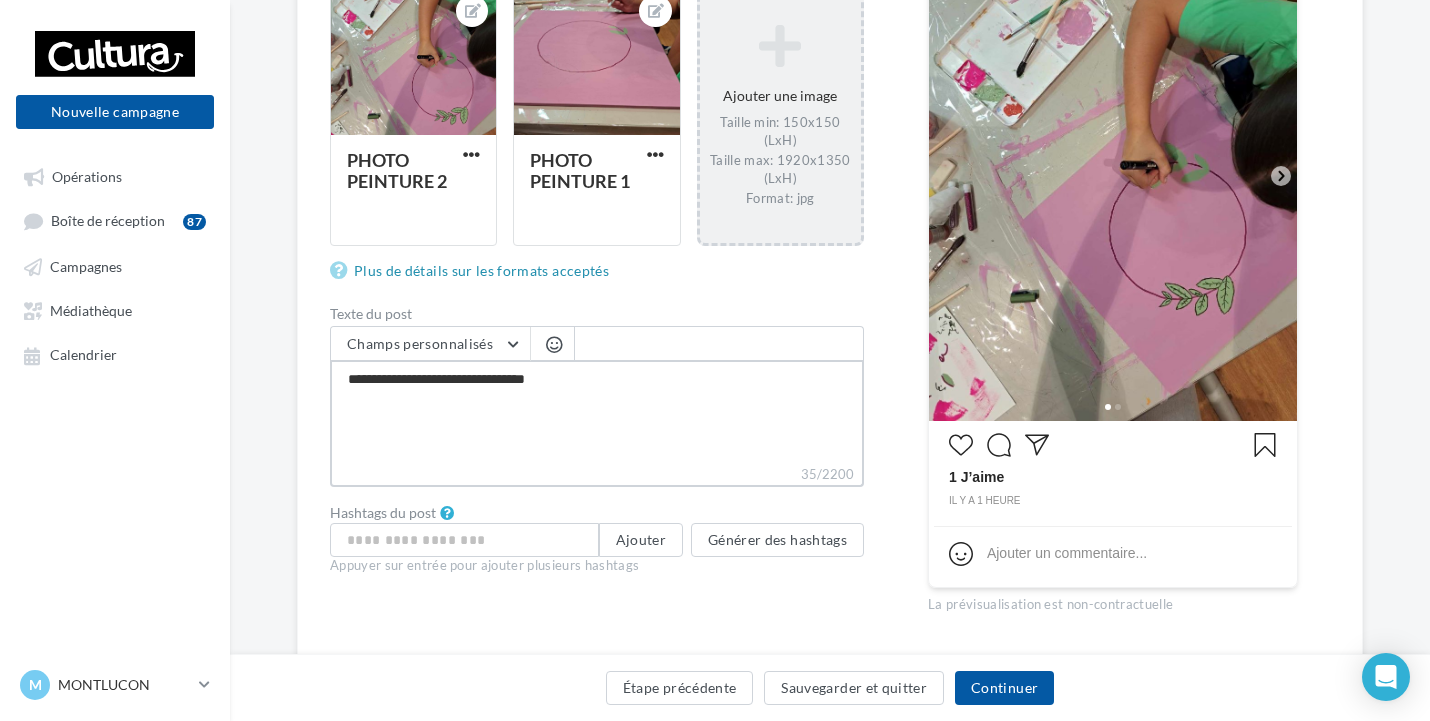 type on "**********" 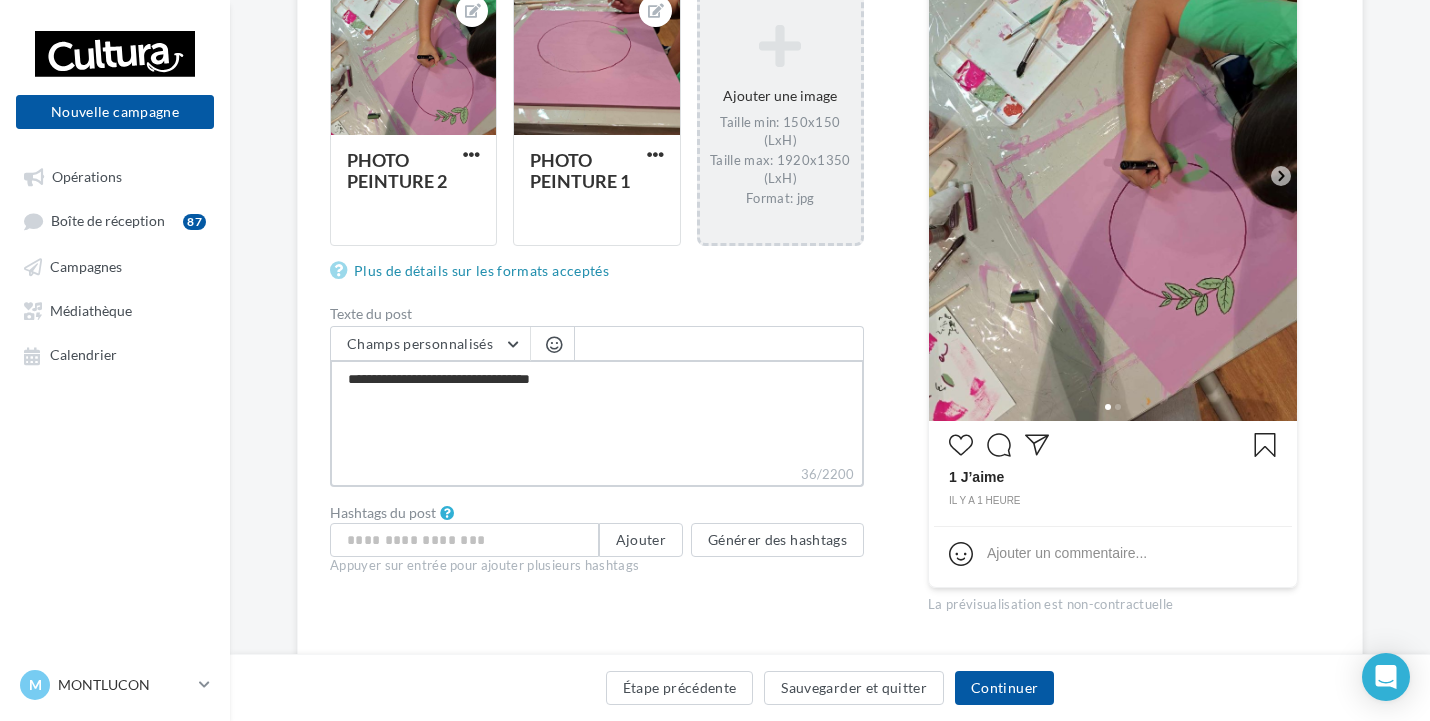 type on "**********" 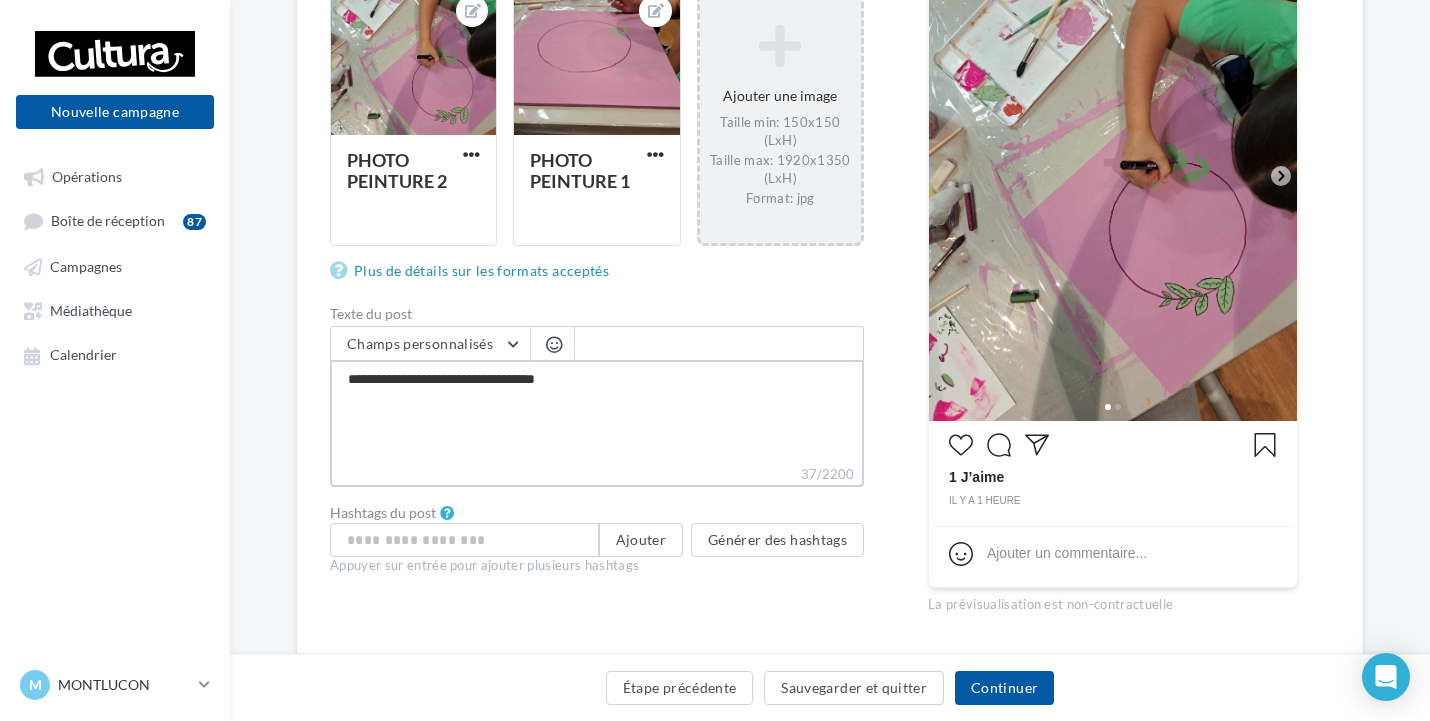 type on "**********" 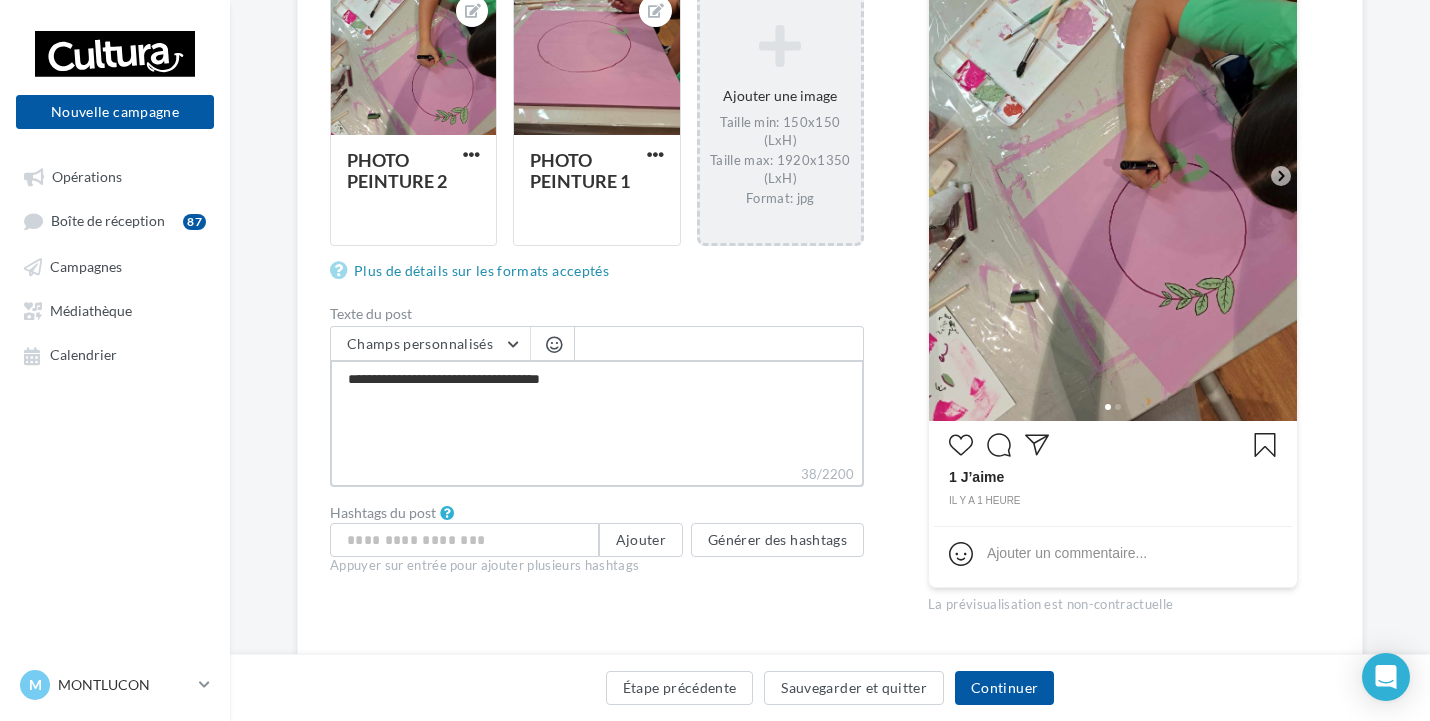 type on "**********" 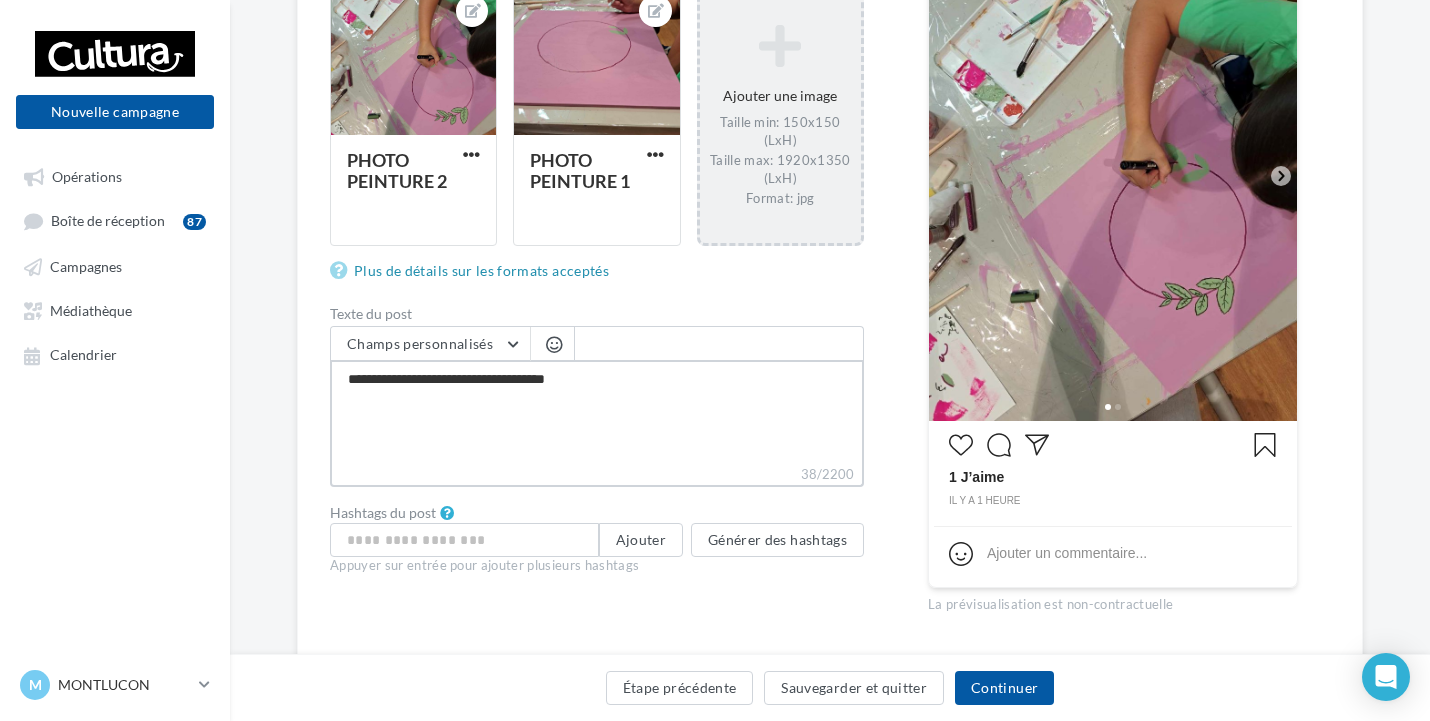 type on "**********" 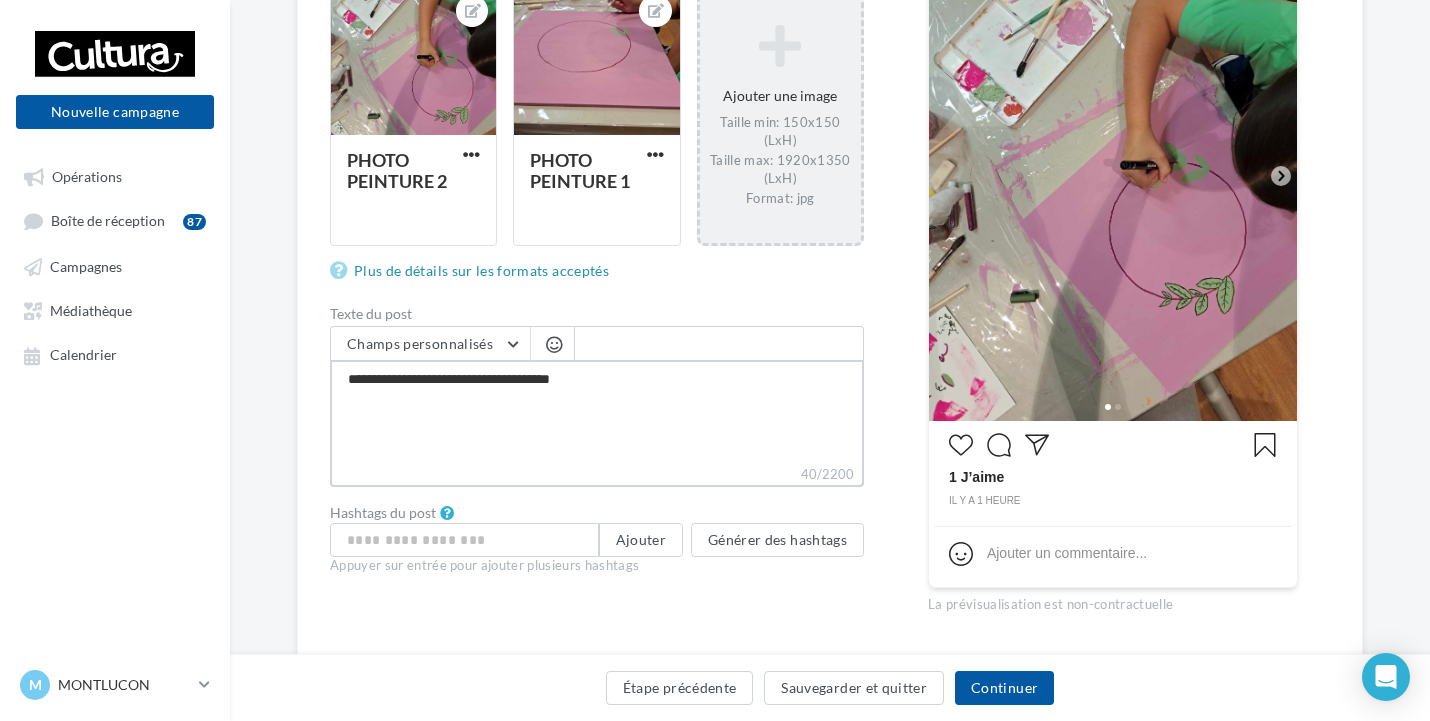 type on "**********" 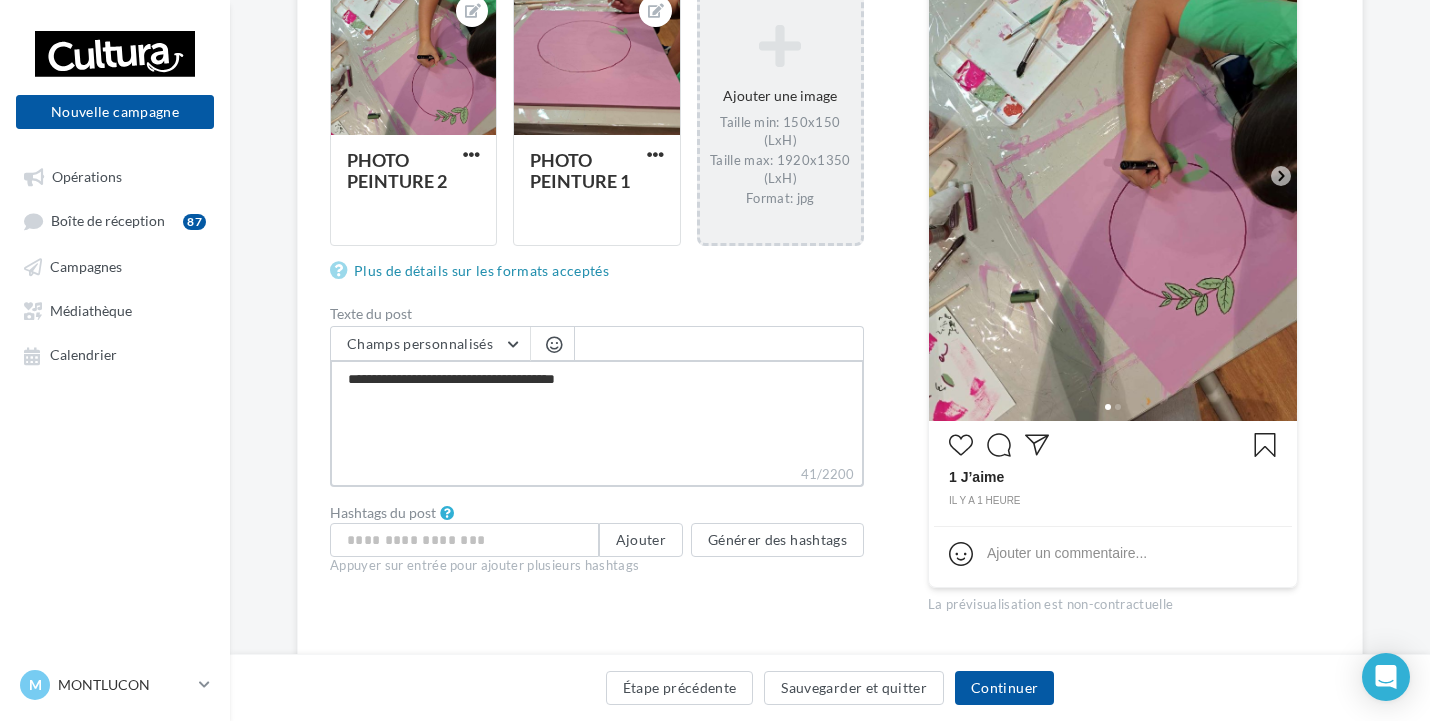type on "**********" 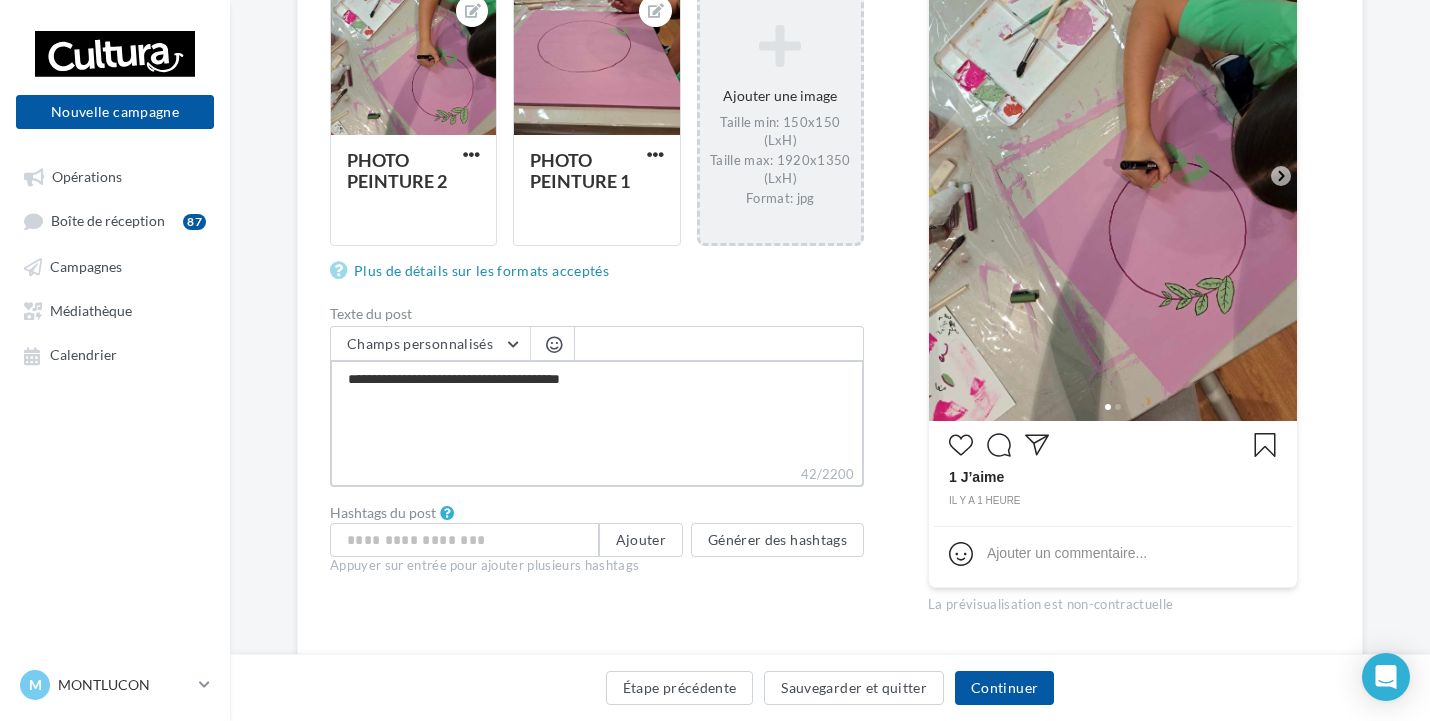 type on "**********" 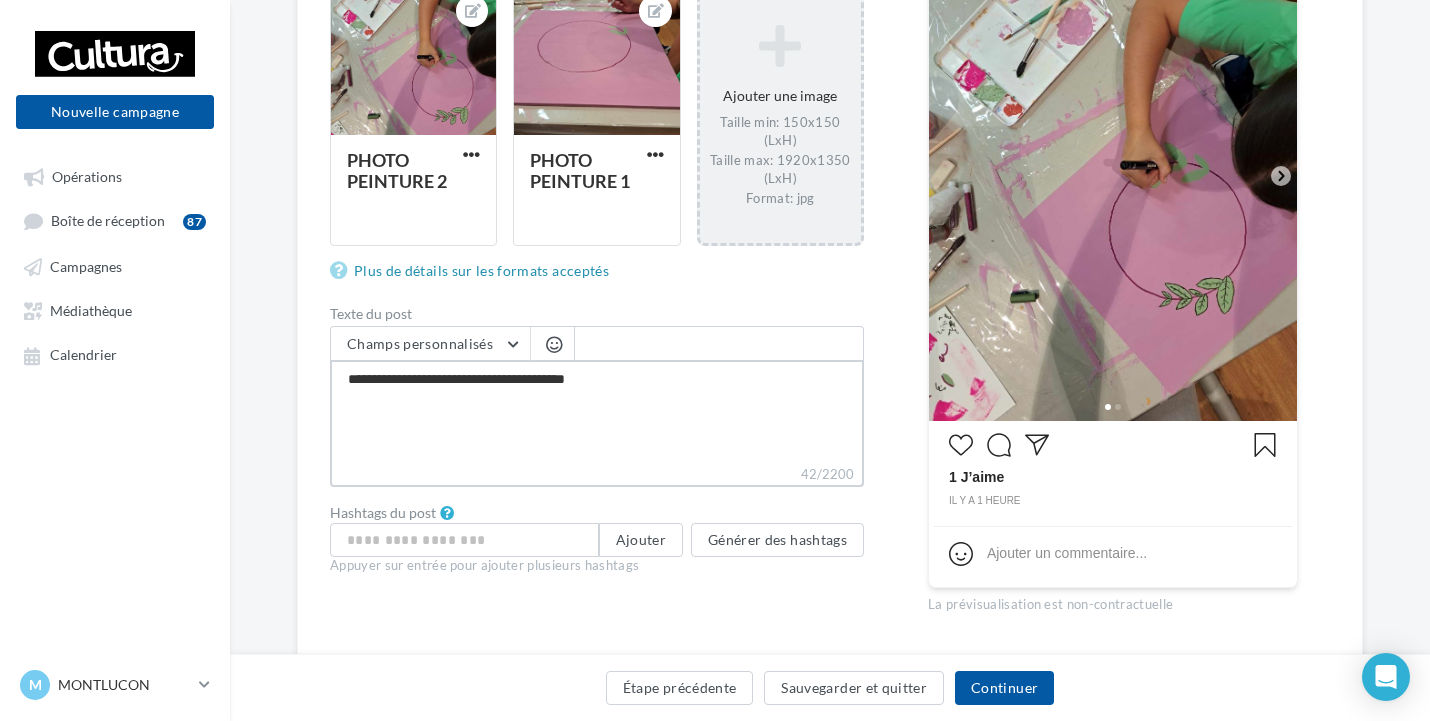 type on "**********" 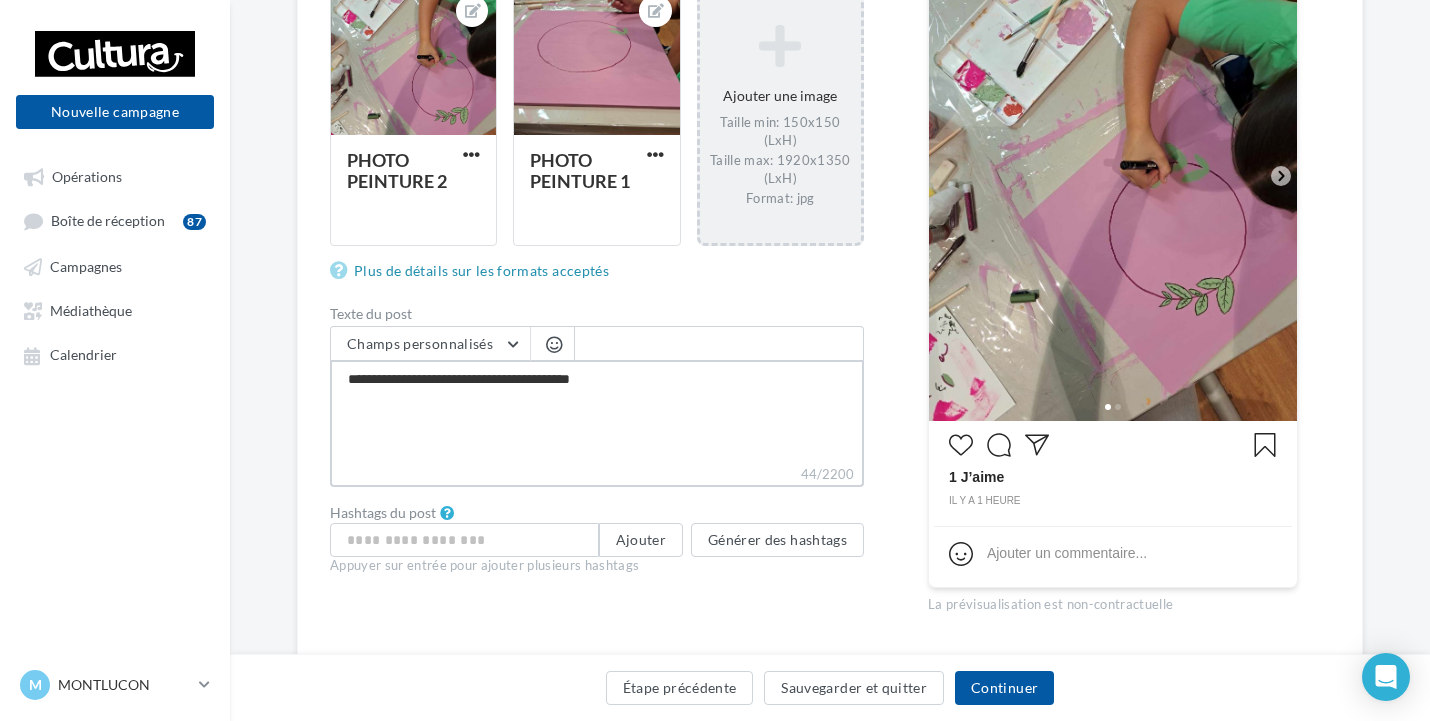 type on "**********" 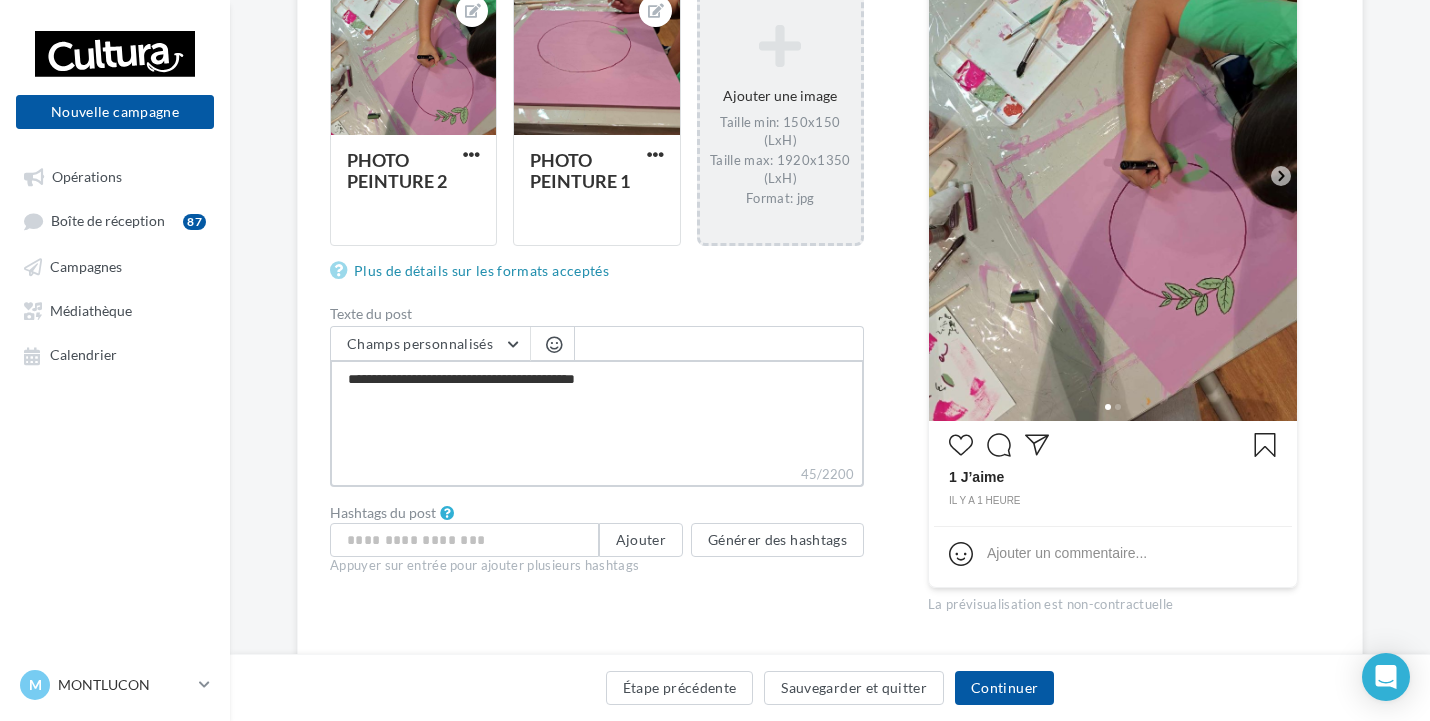 type on "**********" 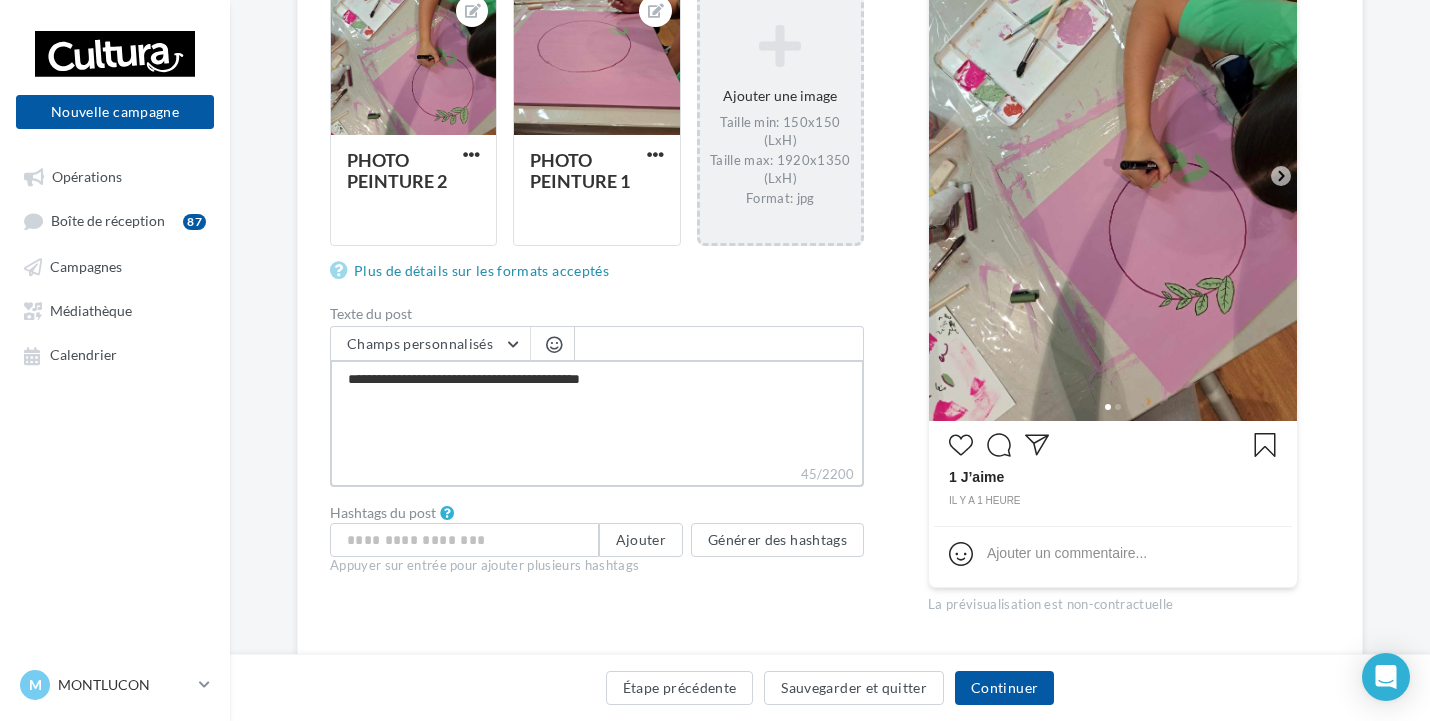 type on "**********" 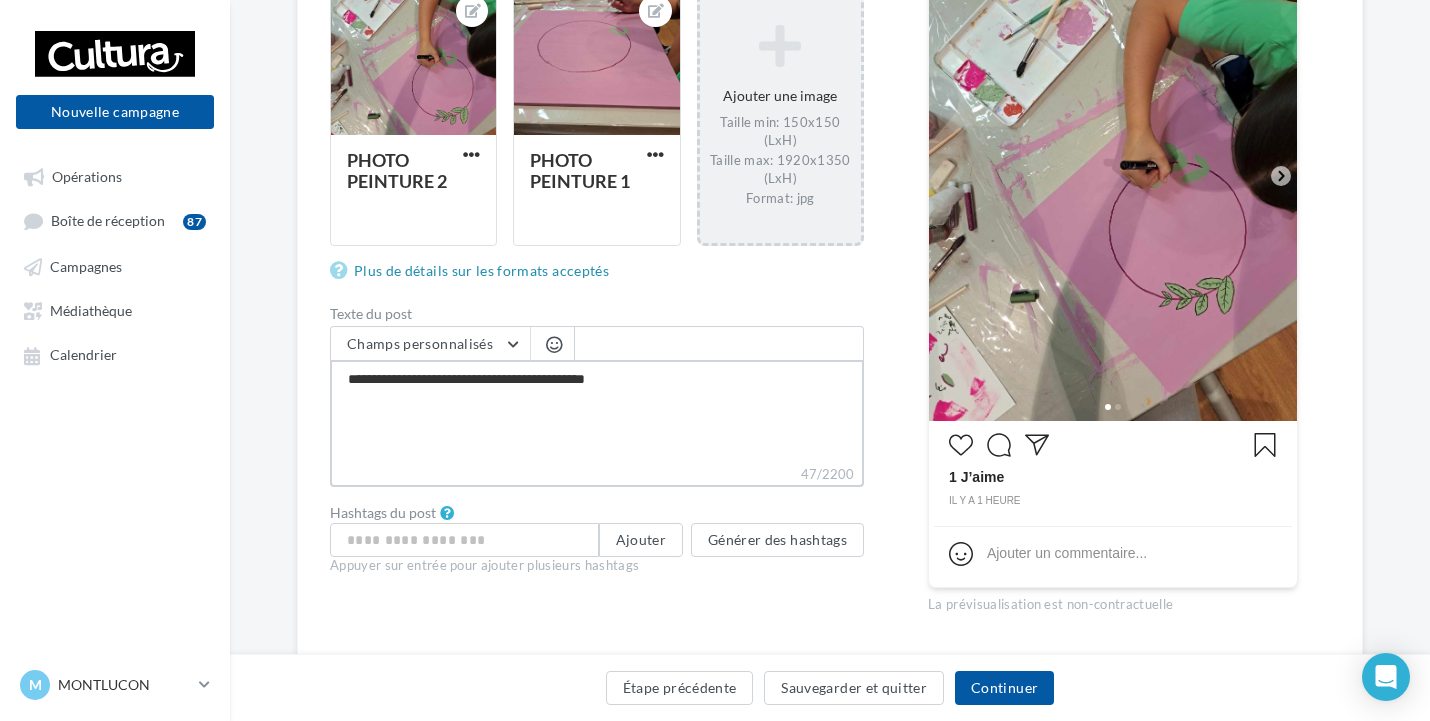 type on "**********" 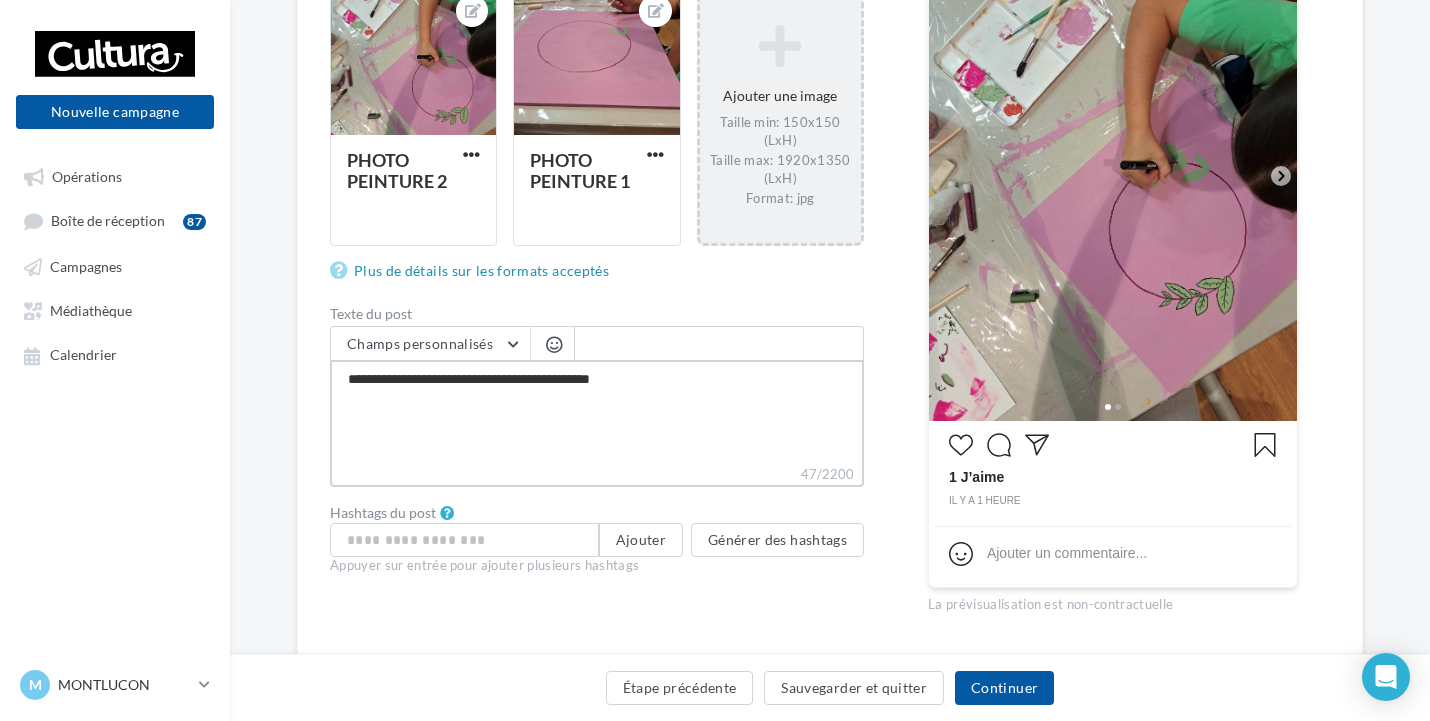 type on "**********" 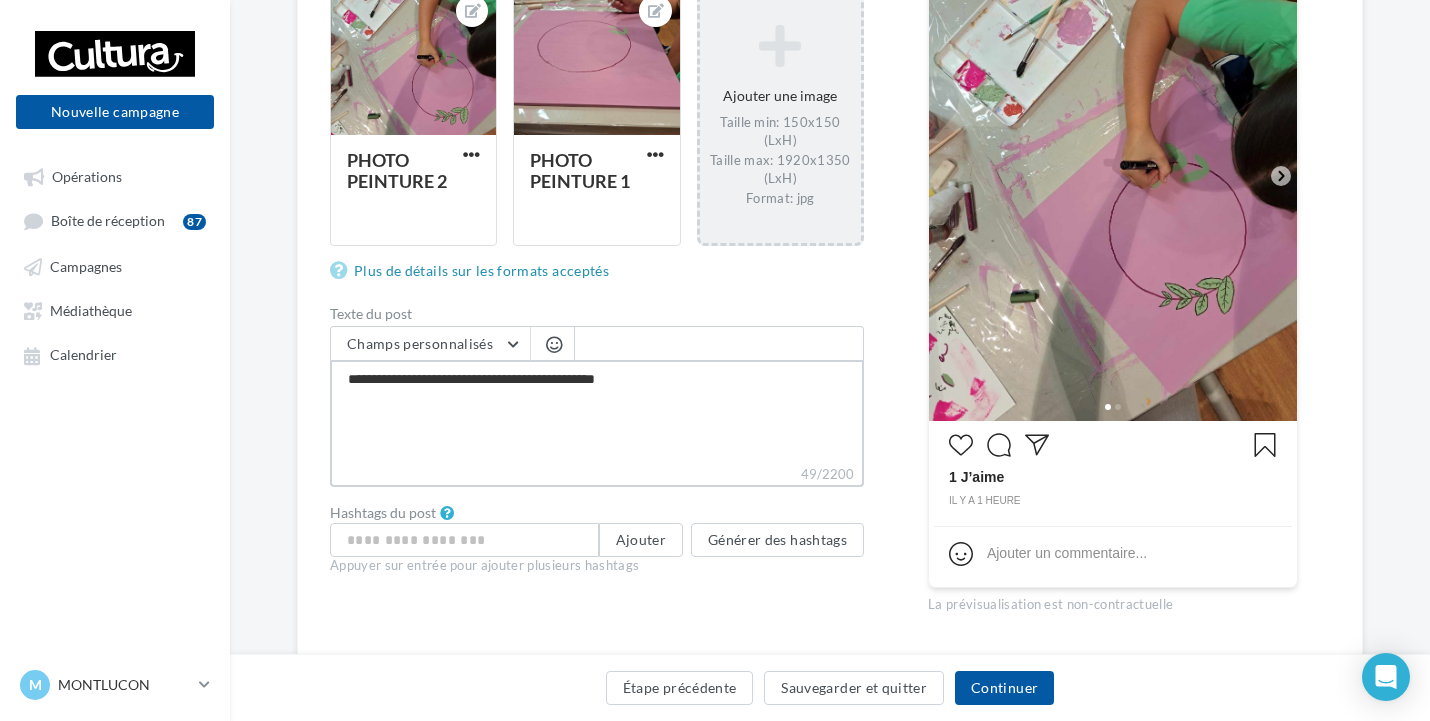 type on "**********" 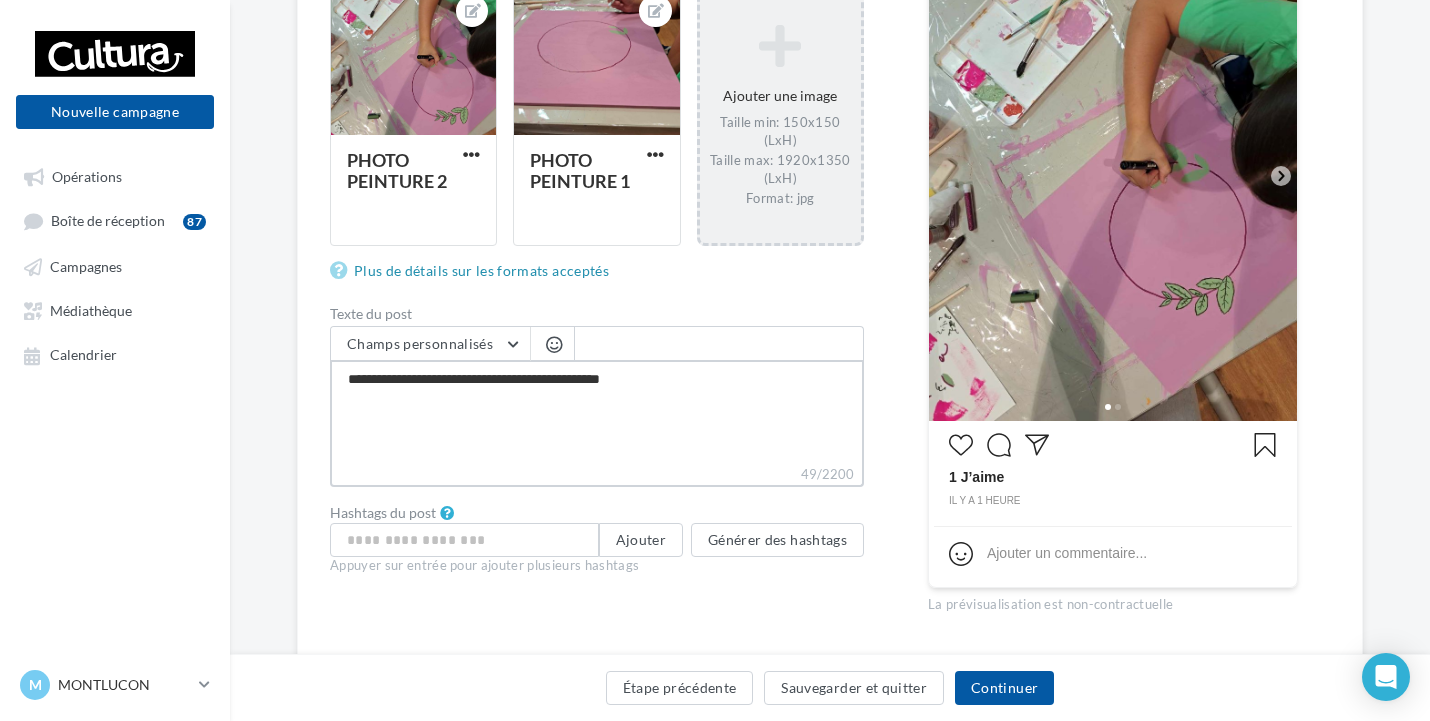 type on "**********" 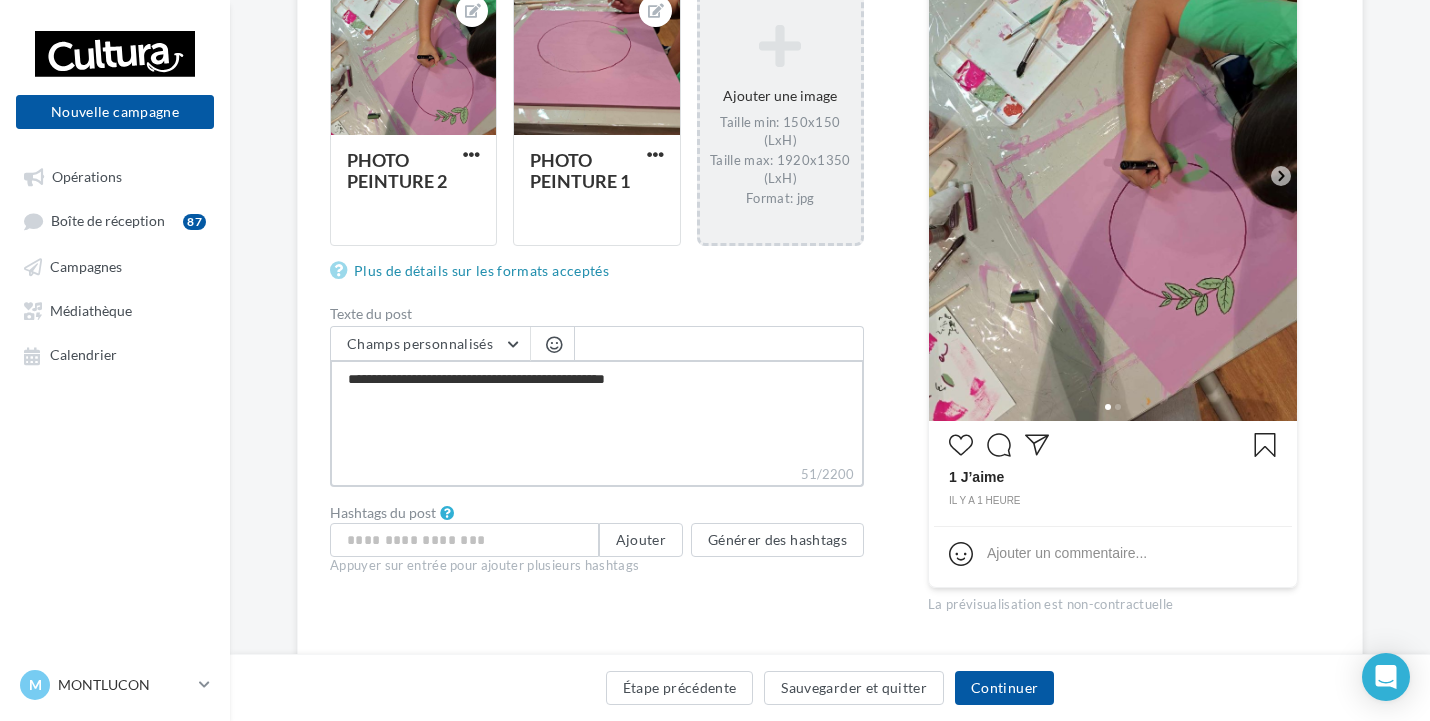 type on "**********" 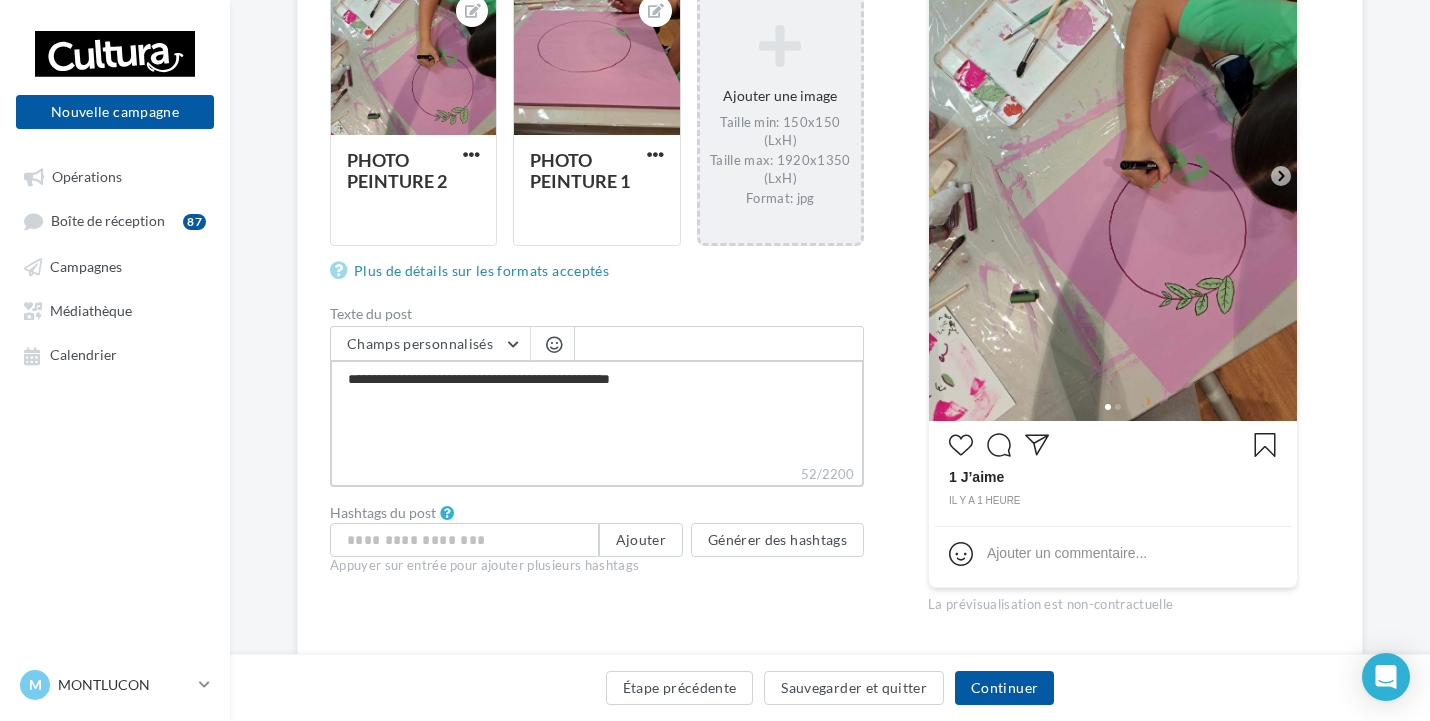 type on "**********" 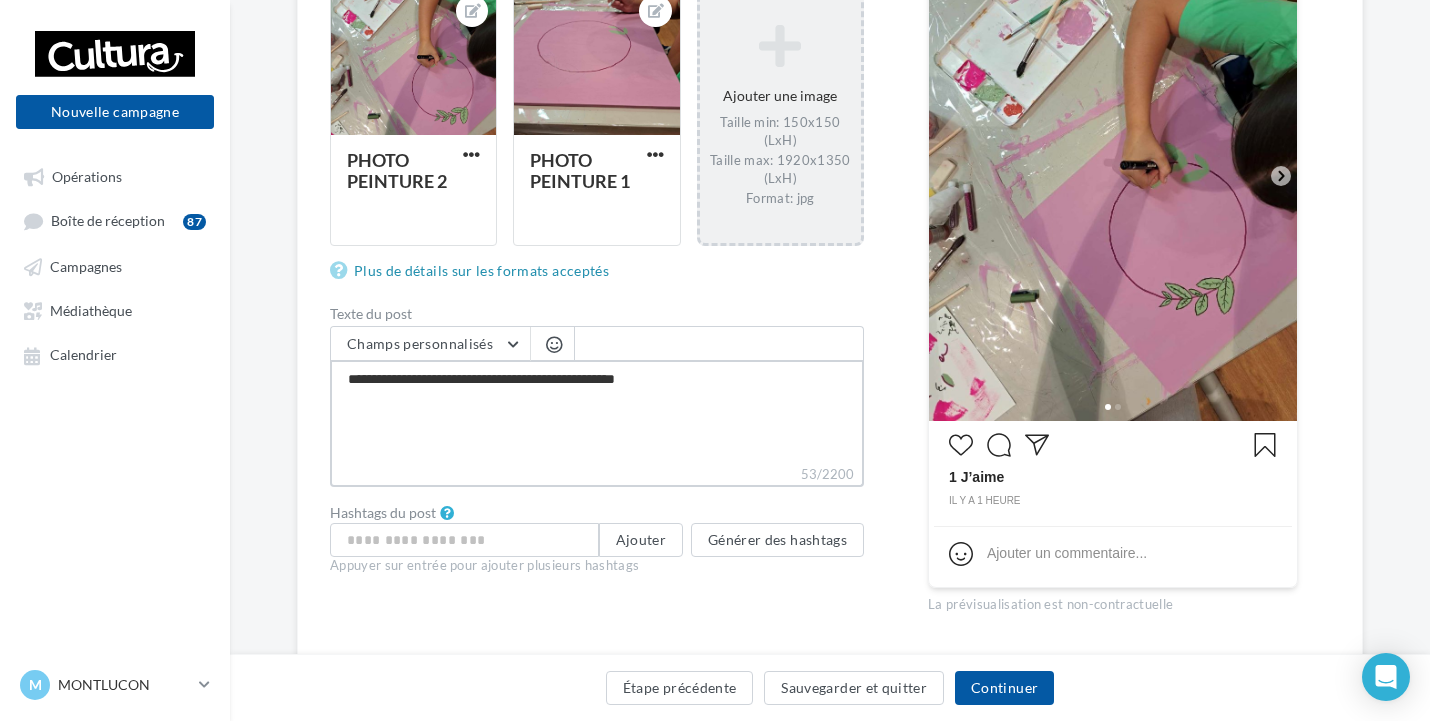 type on "**********" 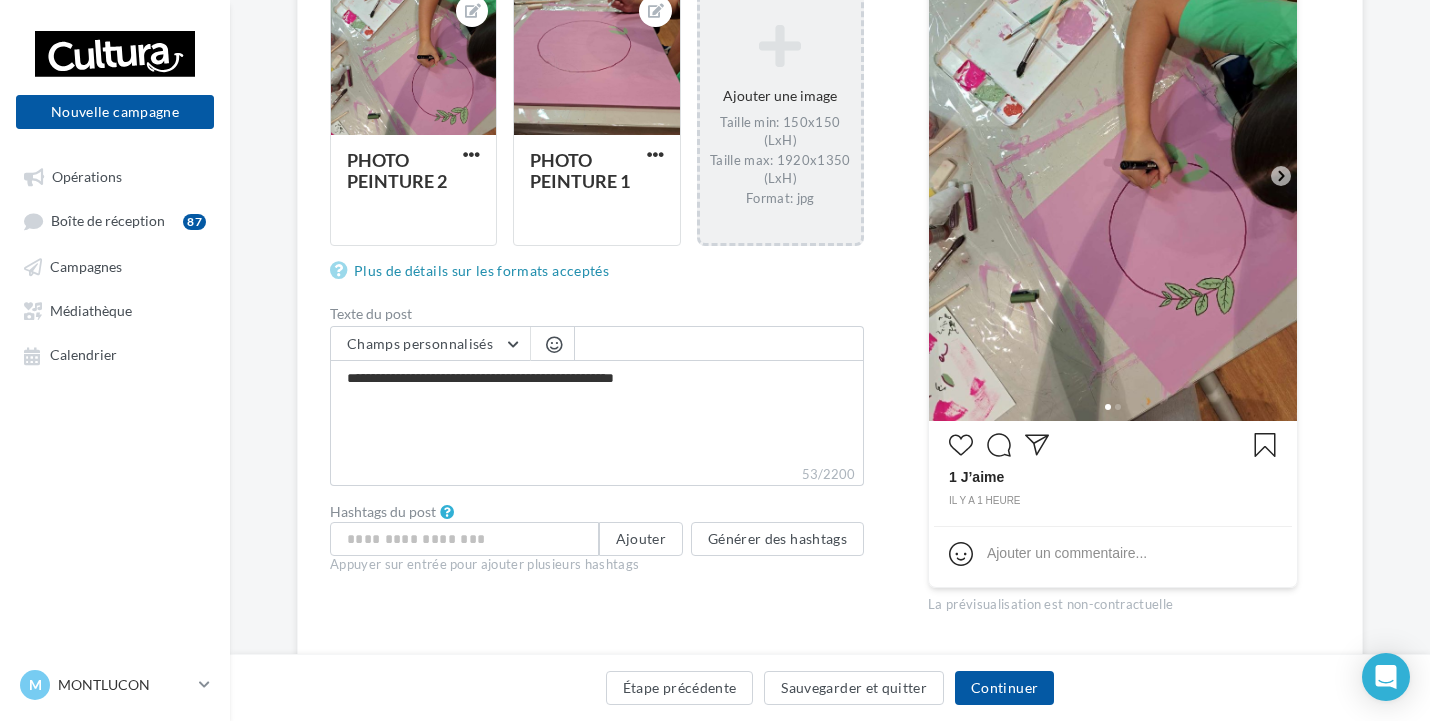 click at bounding box center (554, 344) 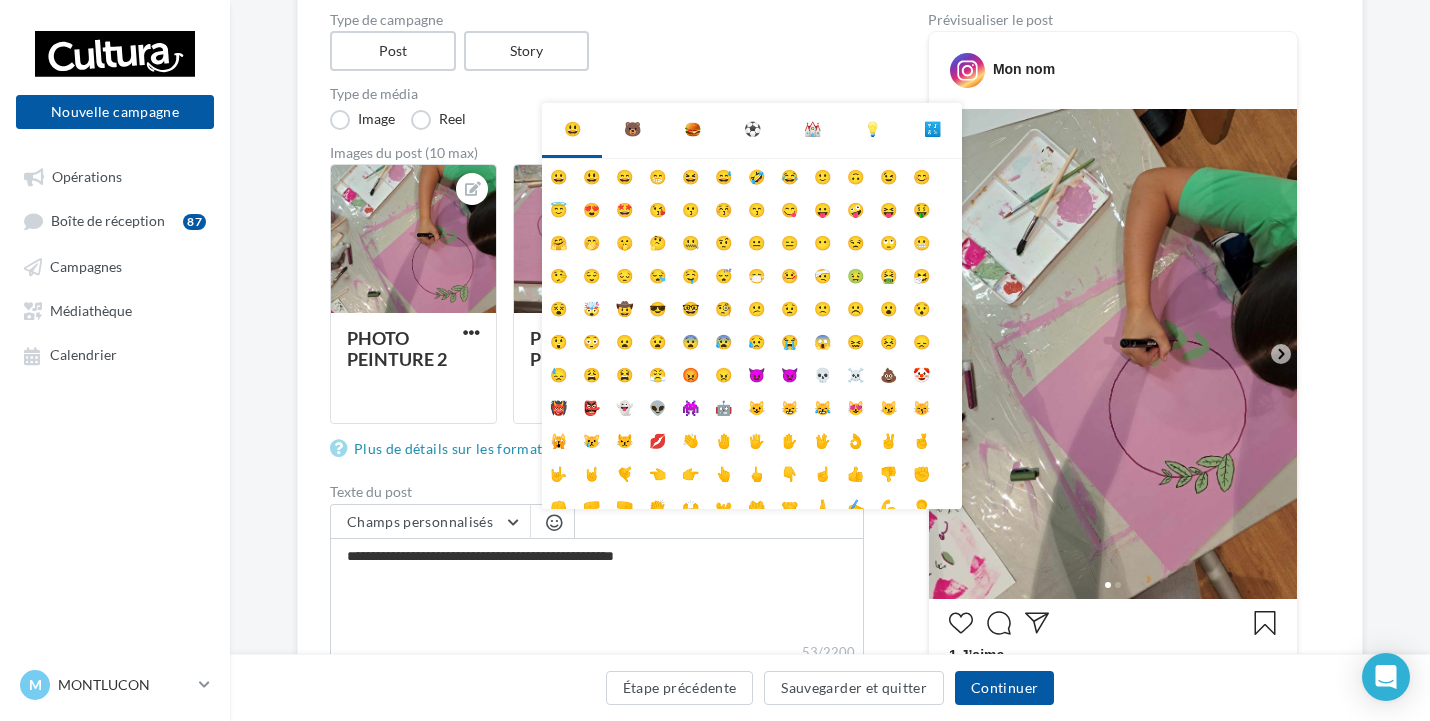scroll, scrollTop: 200, scrollLeft: 0, axis: vertical 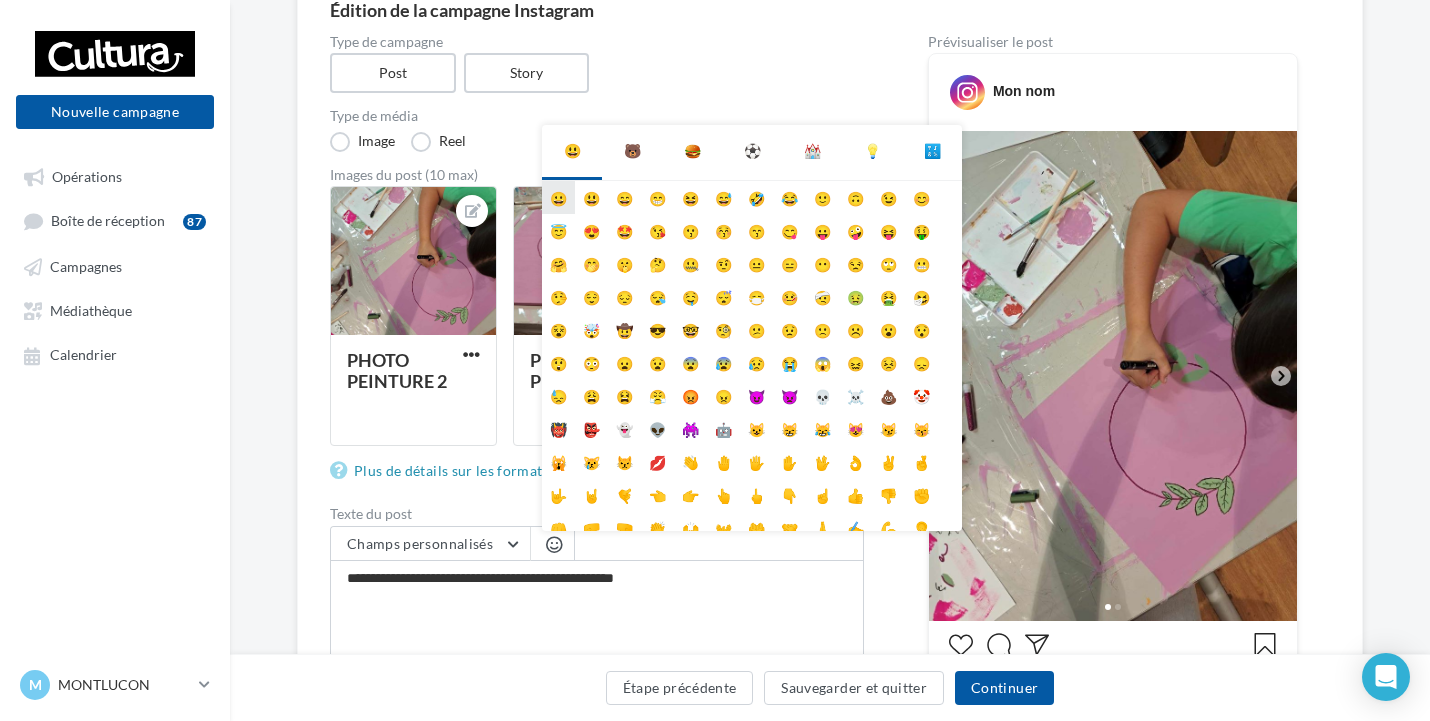click on "😀" at bounding box center [558, 197] 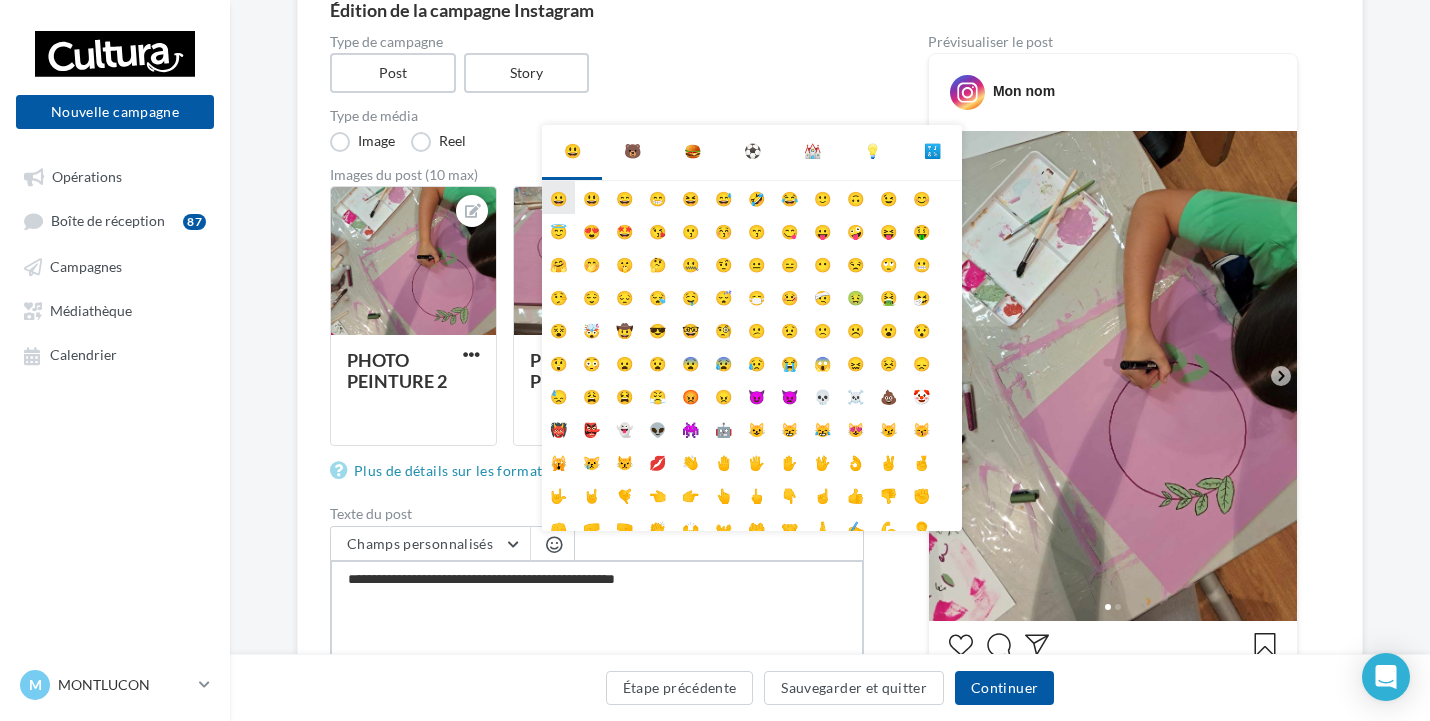 type on "**********" 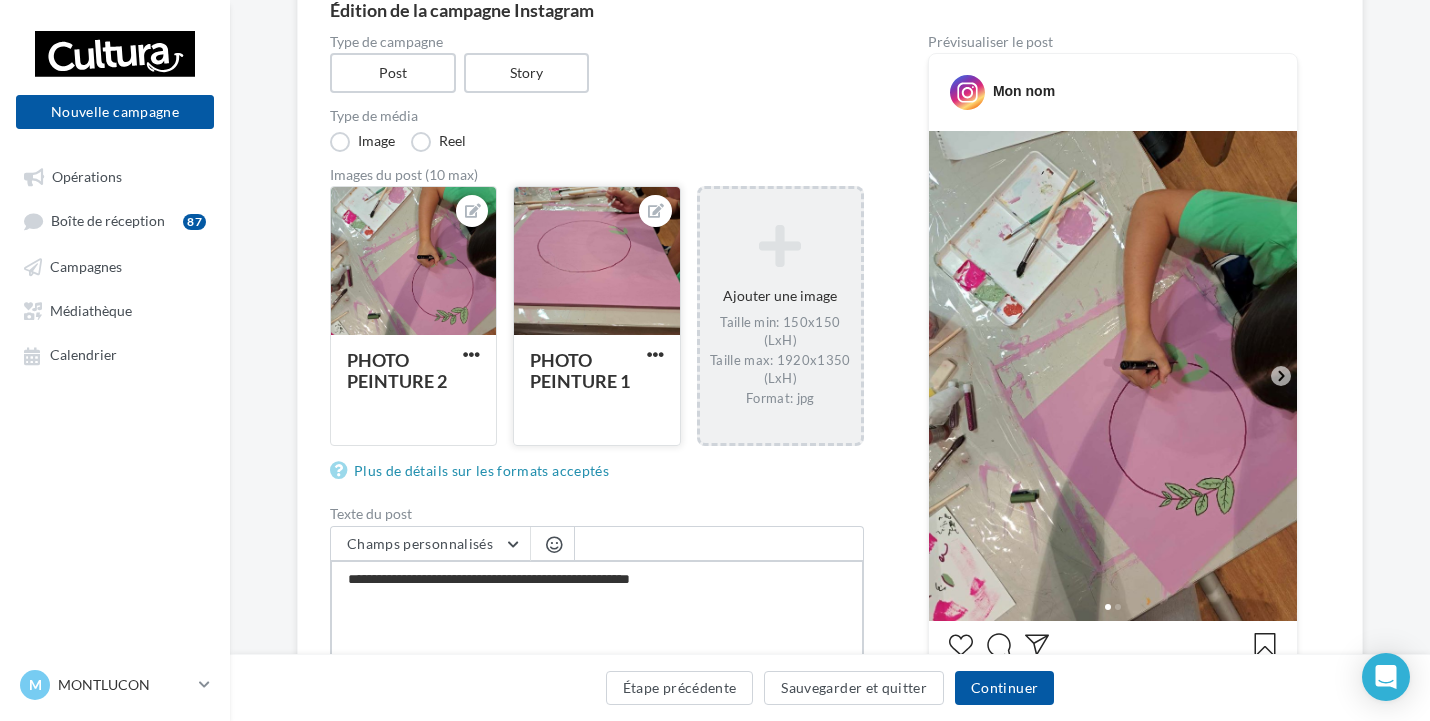 type on "**********" 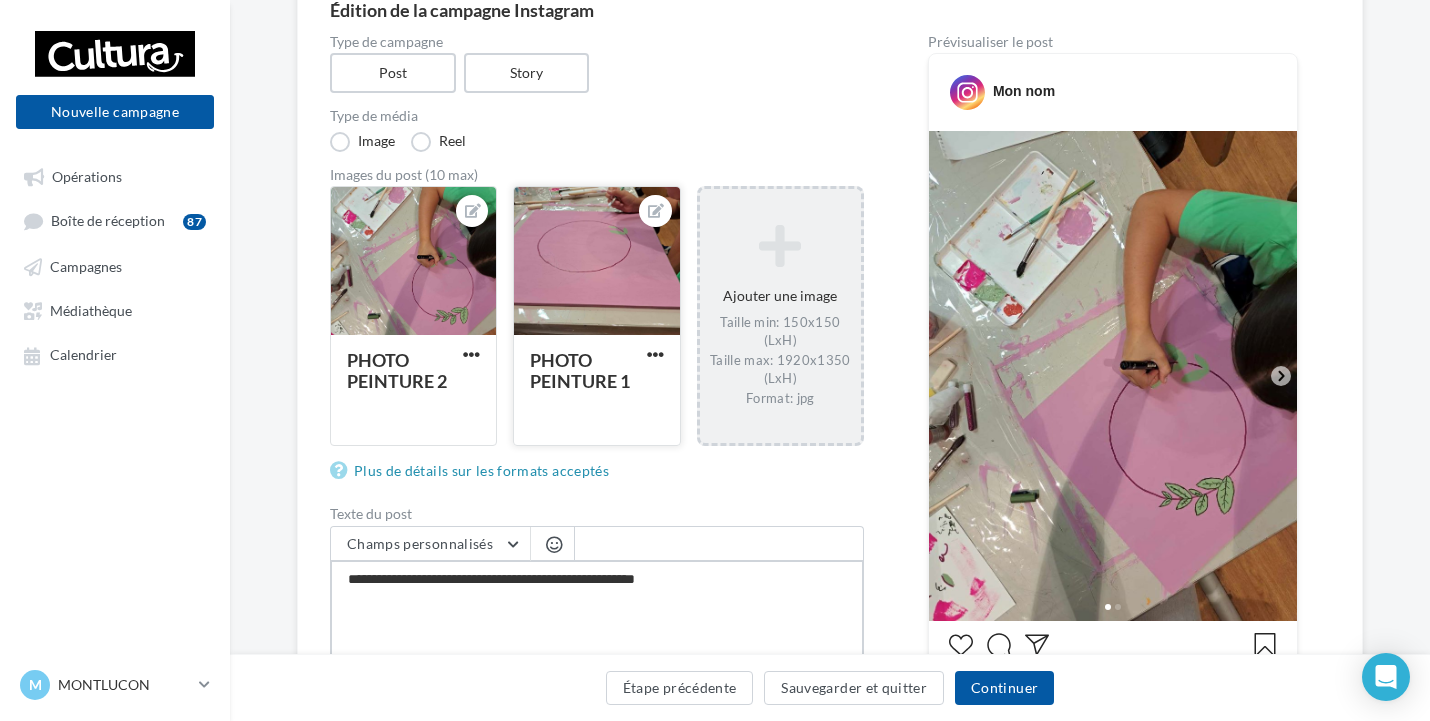 type on "**********" 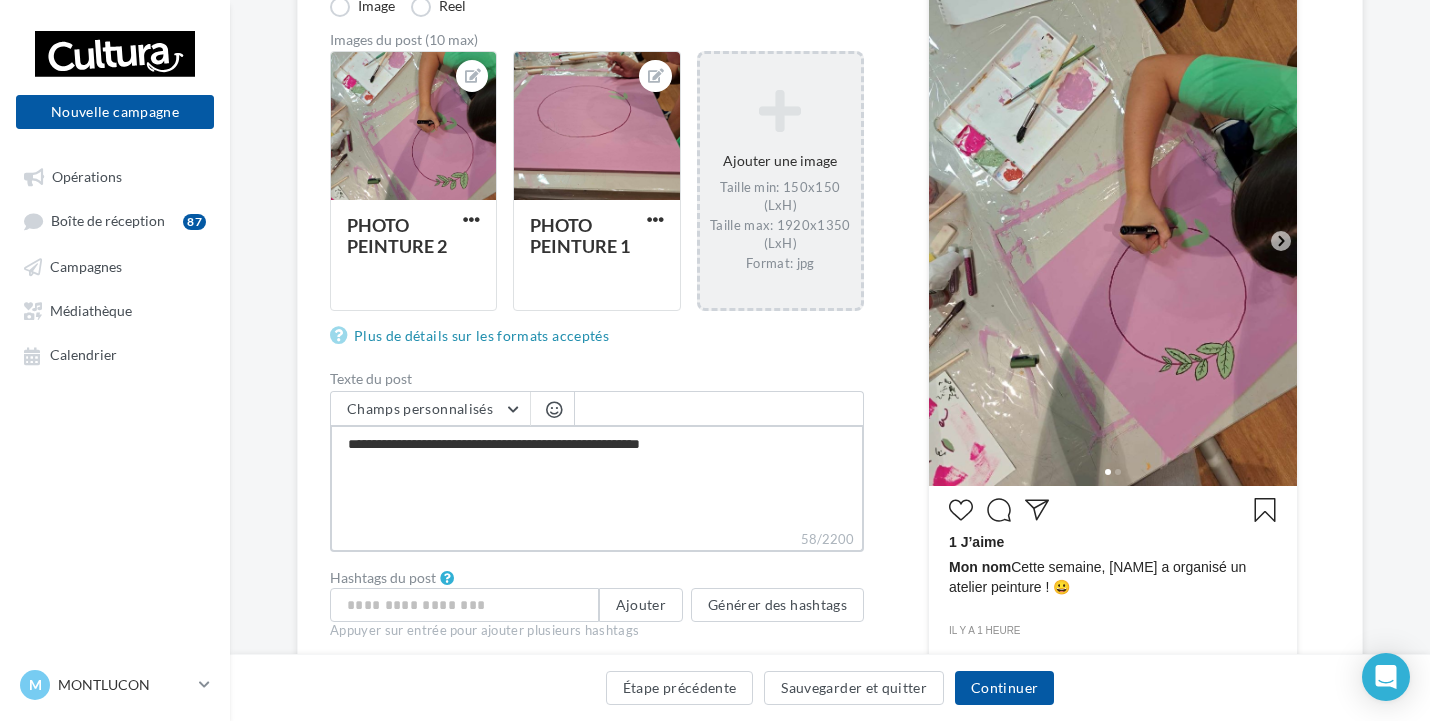 scroll, scrollTop: 300, scrollLeft: 0, axis: vertical 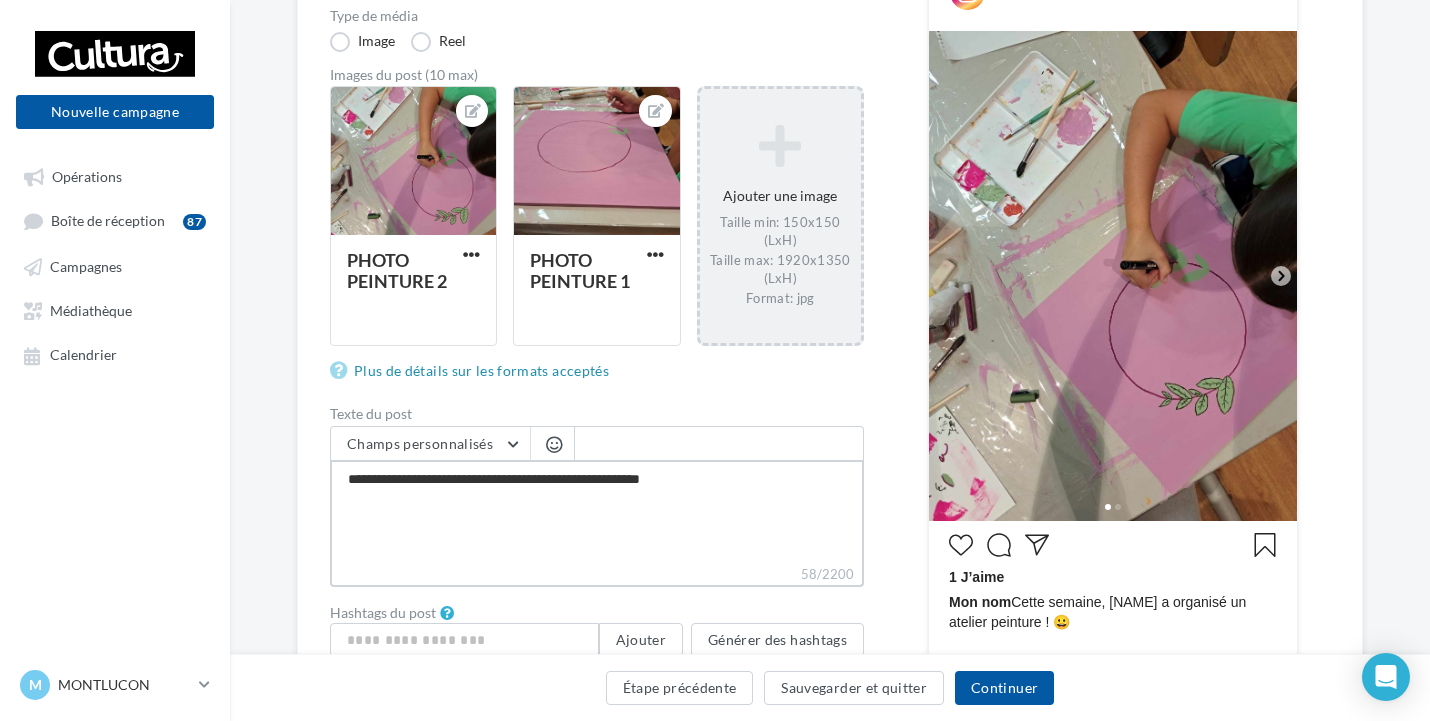 type on "**********" 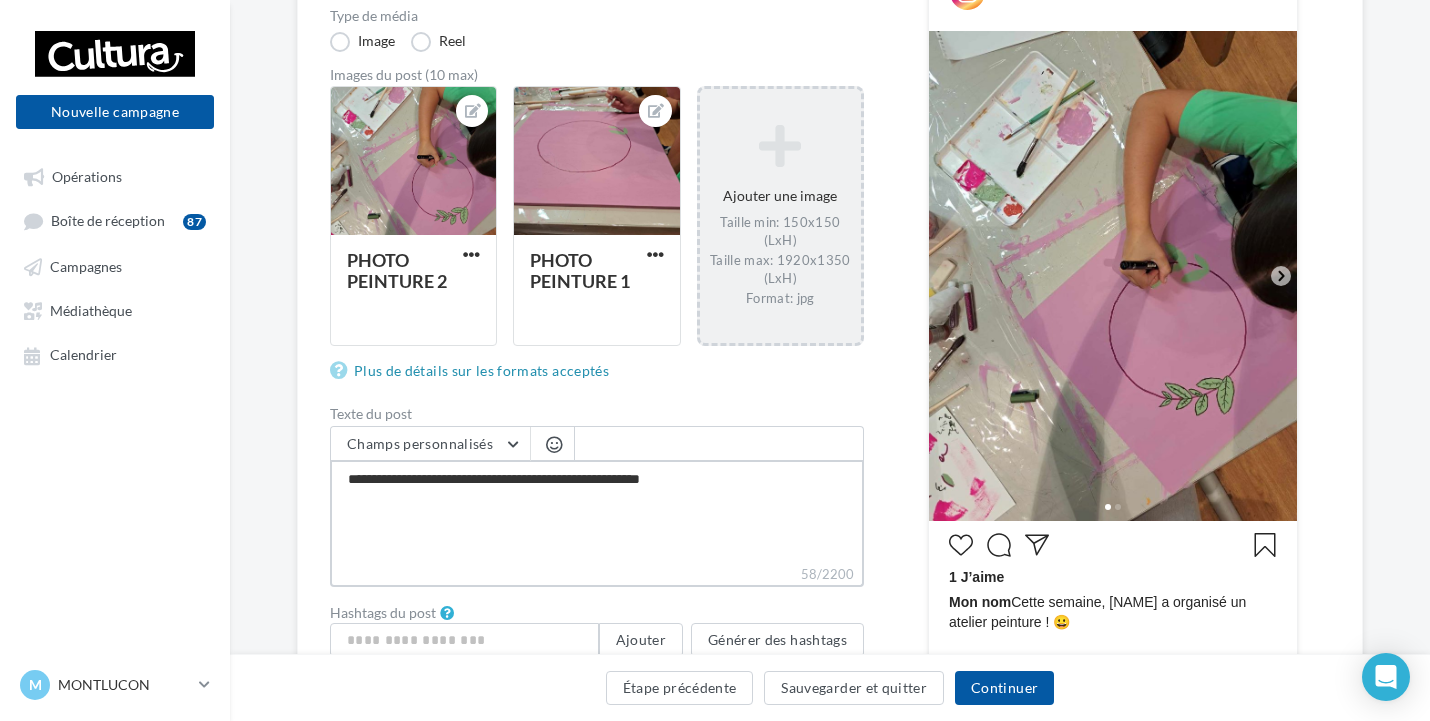 type on "**********" 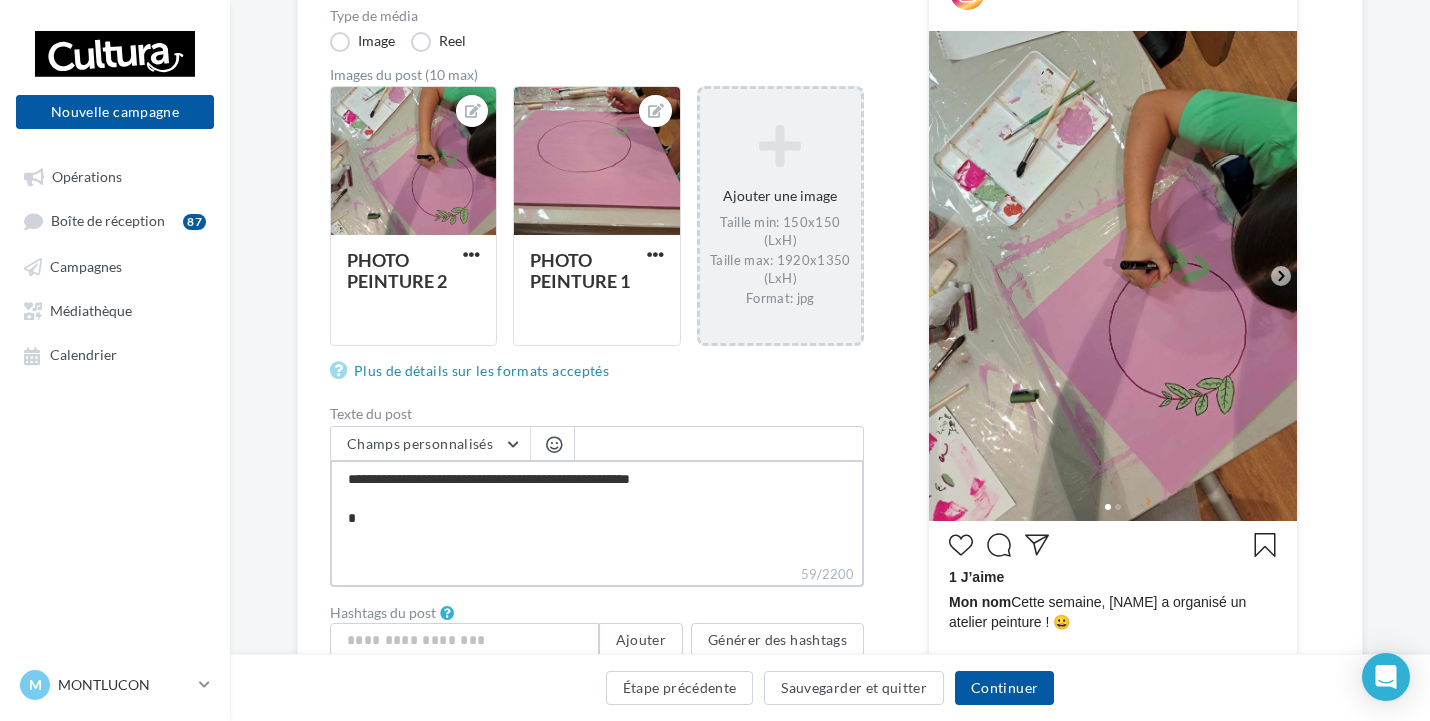 type on "**********" 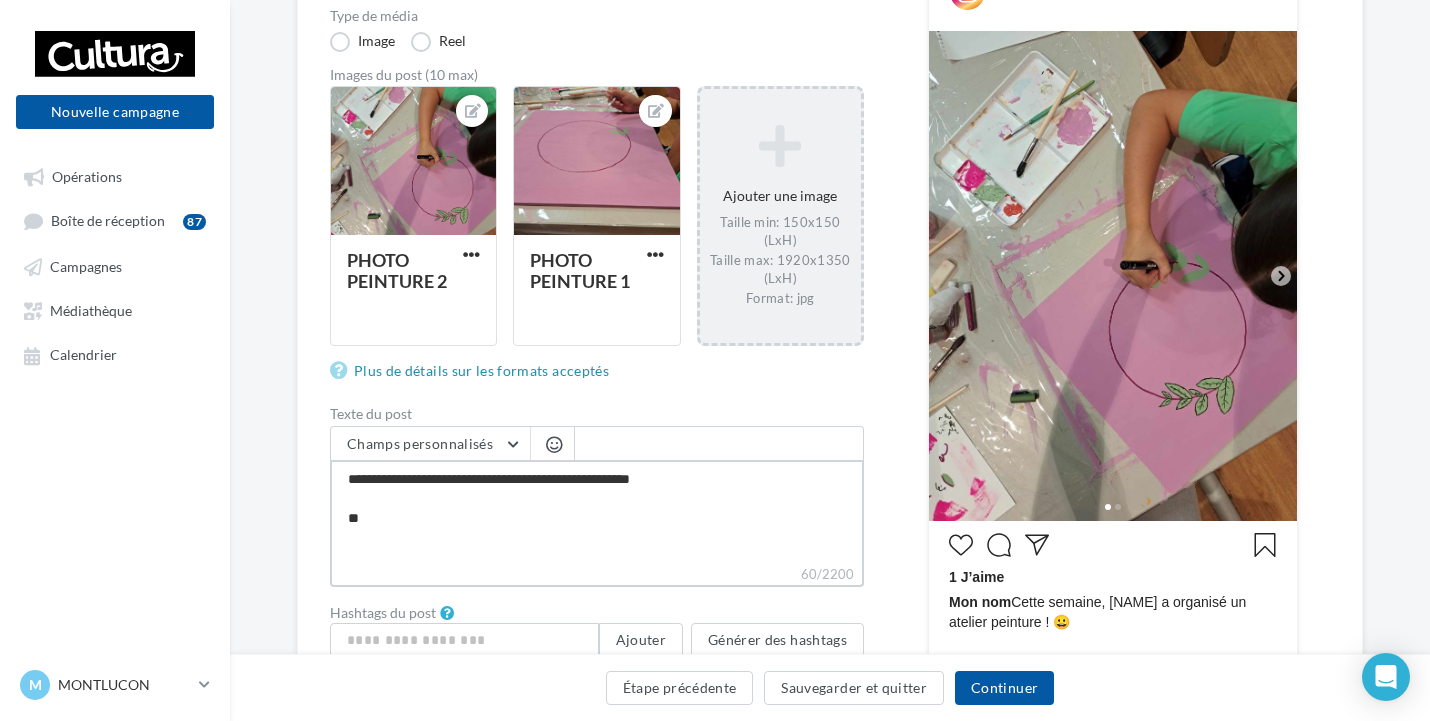 type on "**********" 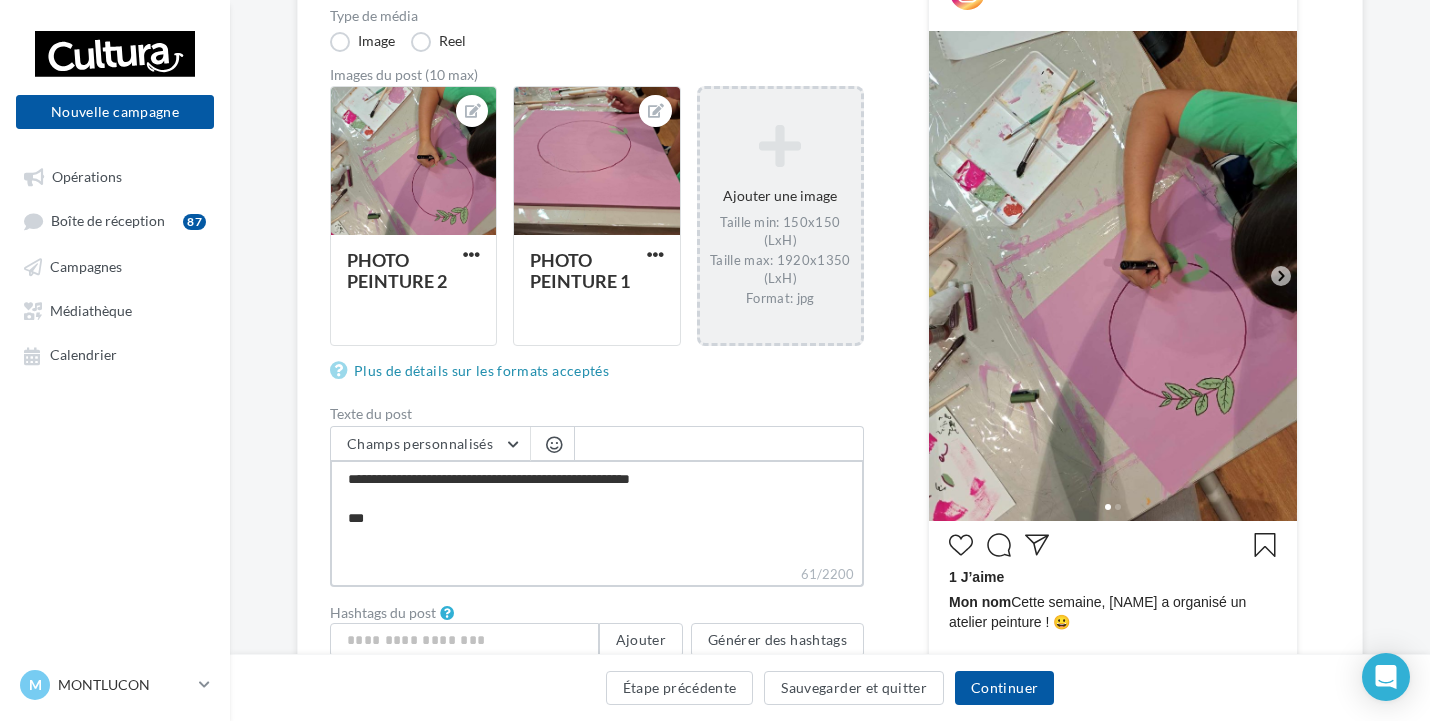 type on "**********" 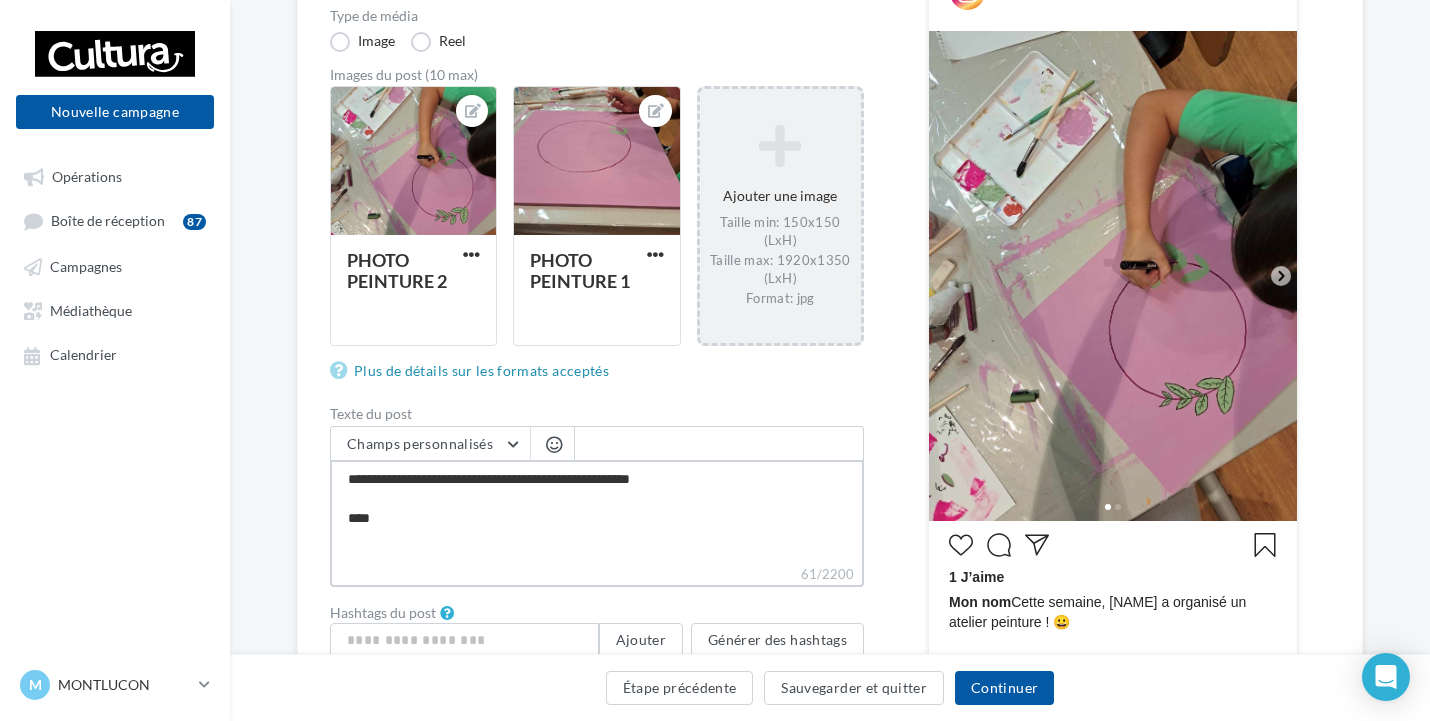 type on "**********" 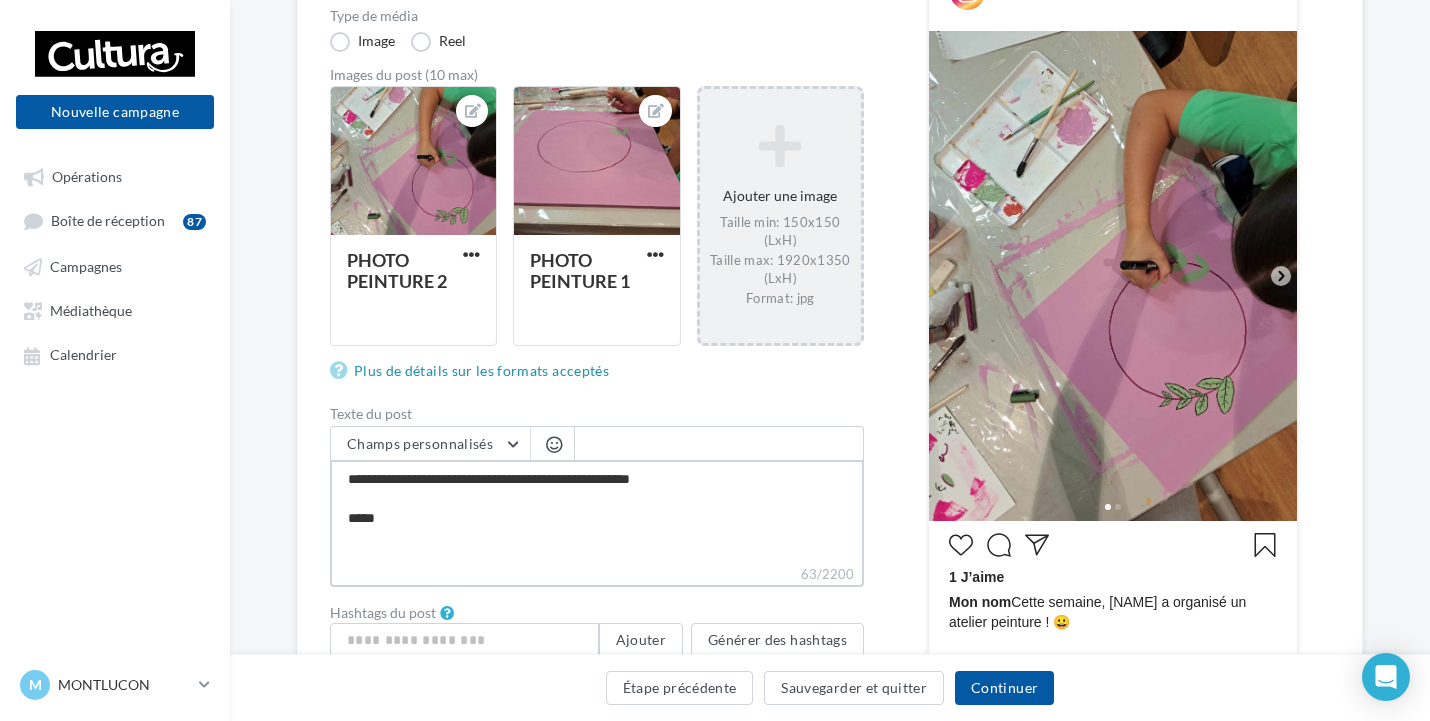type on "**********" 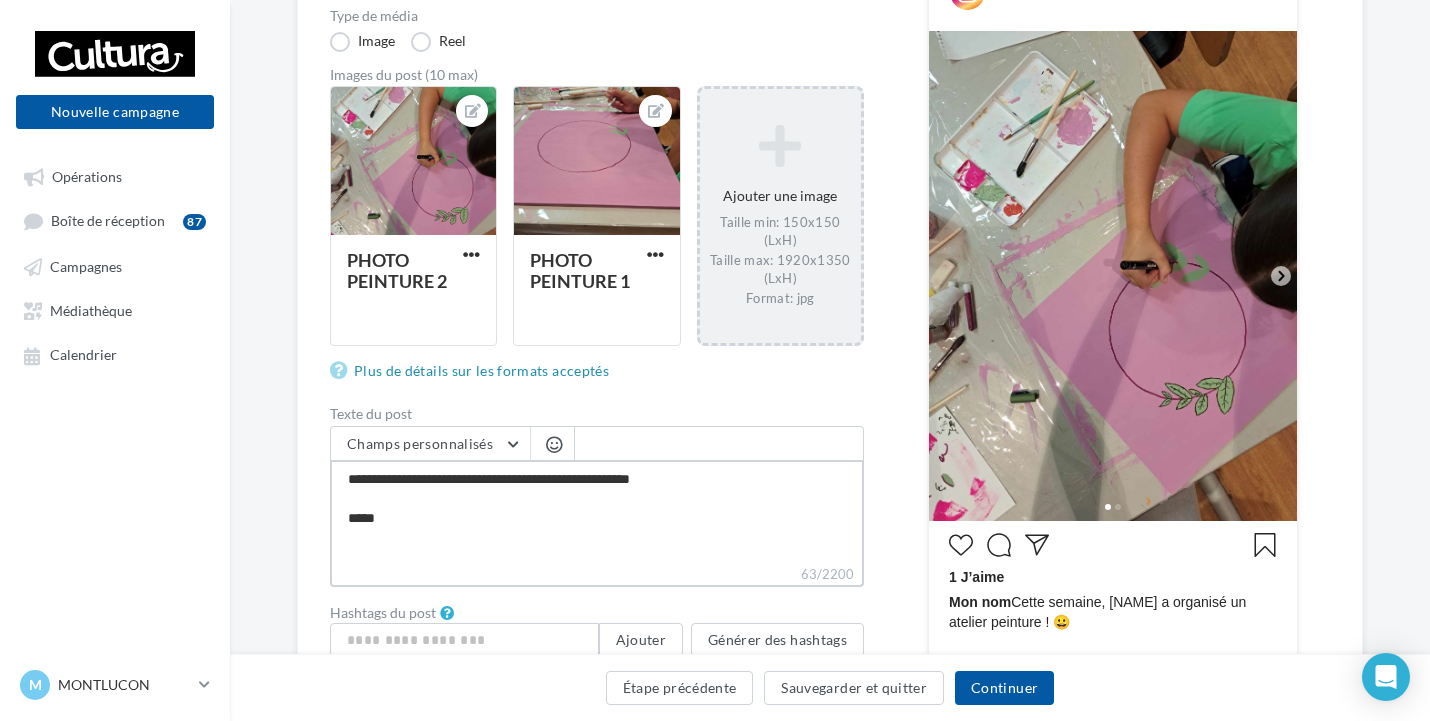 type on "**********" 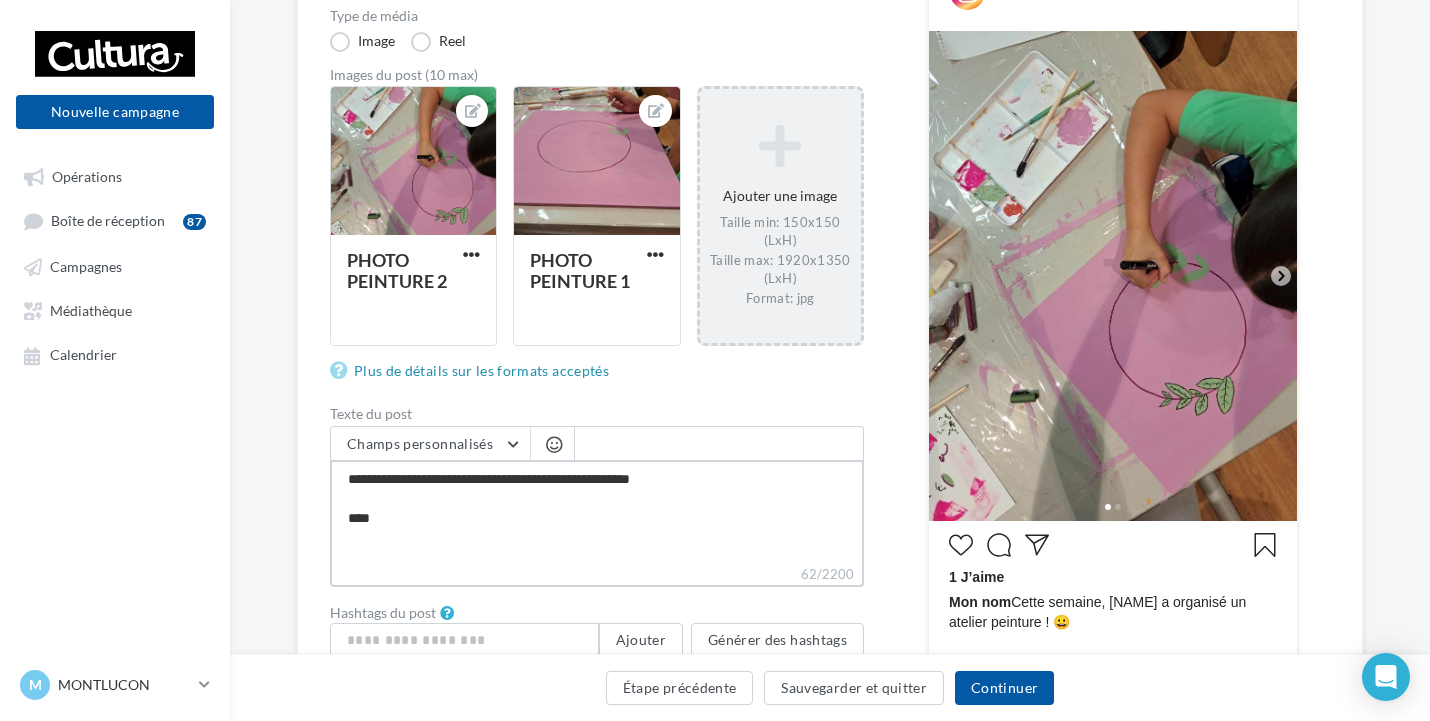 type on "**********" 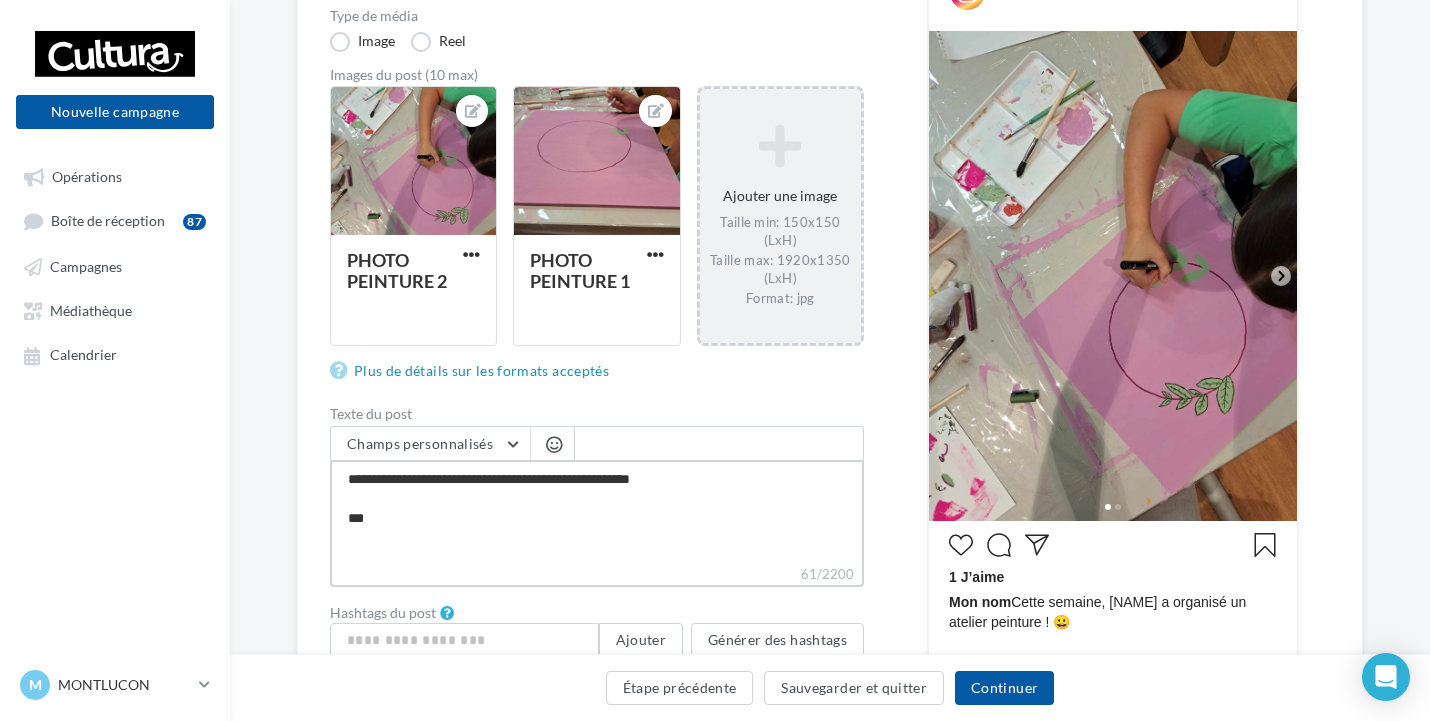 type on "**********" 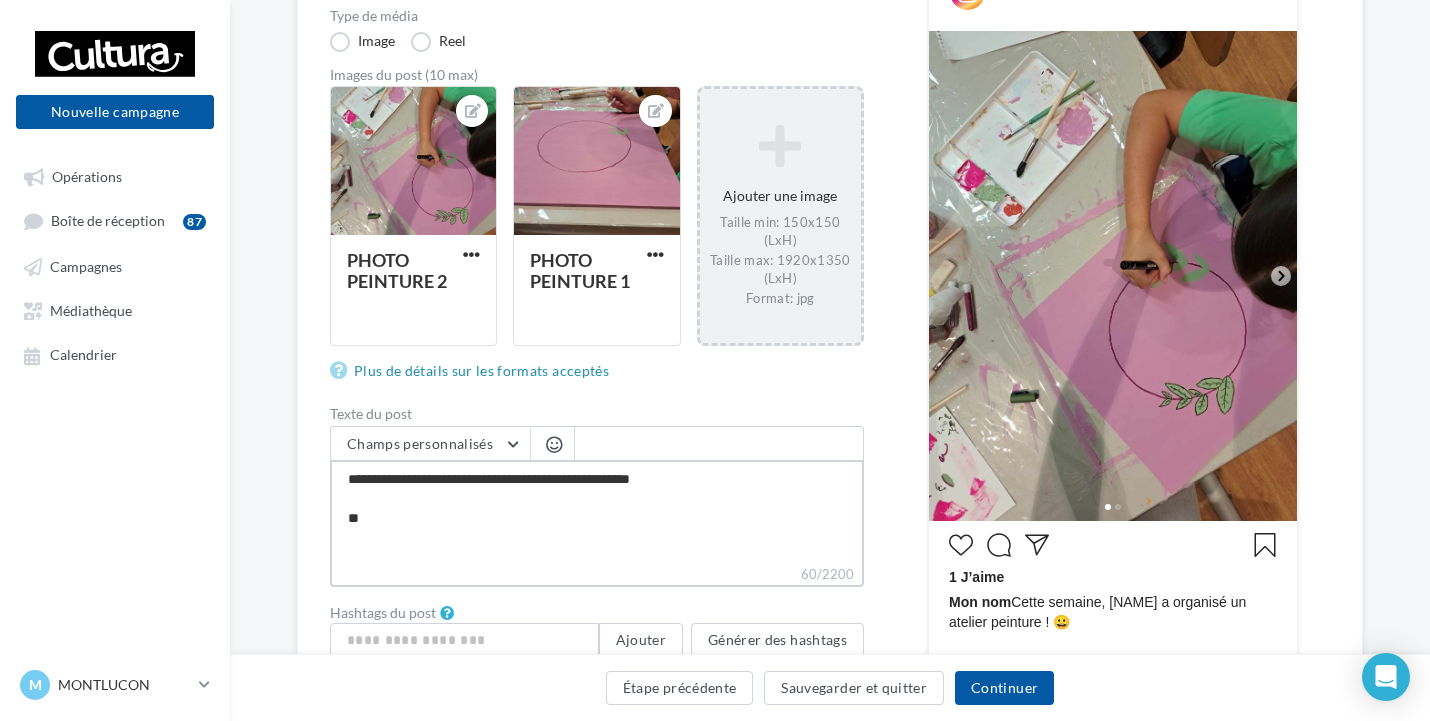 type on "**********" 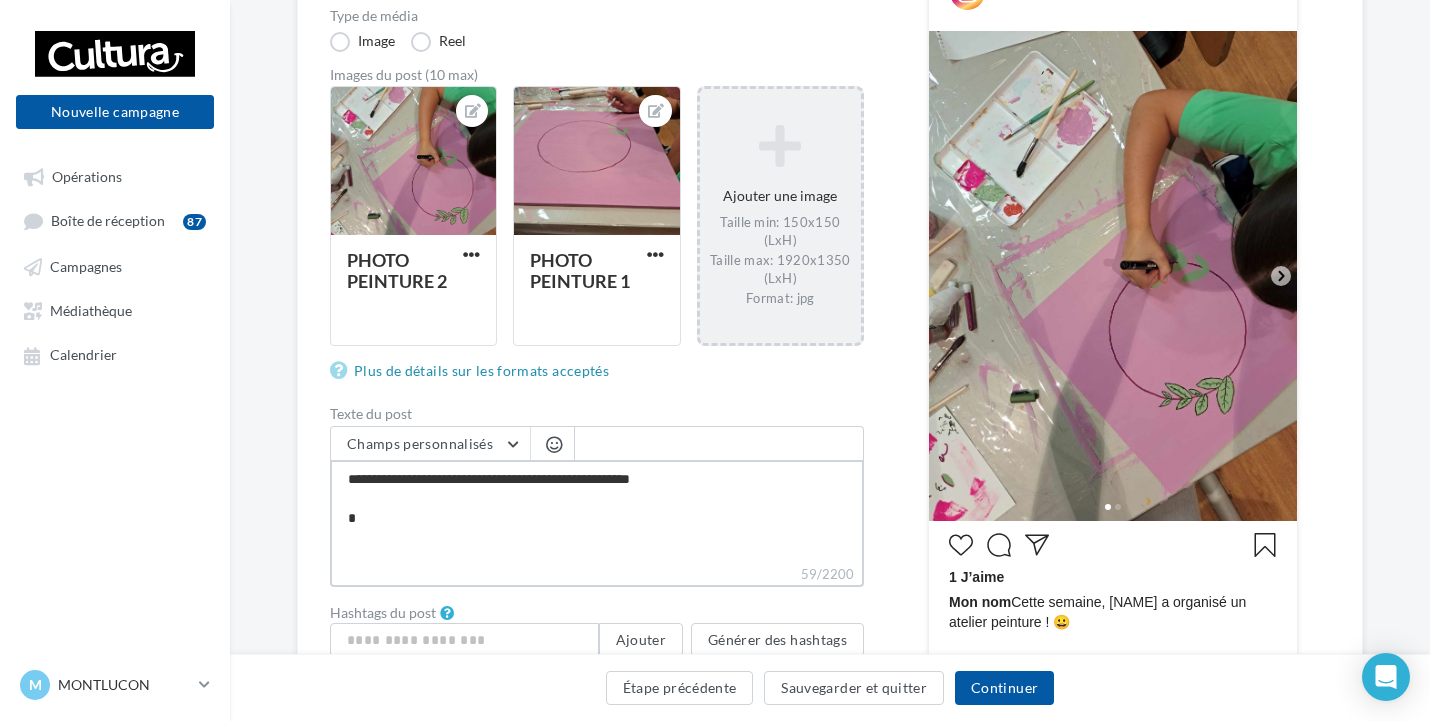 type on "**********" 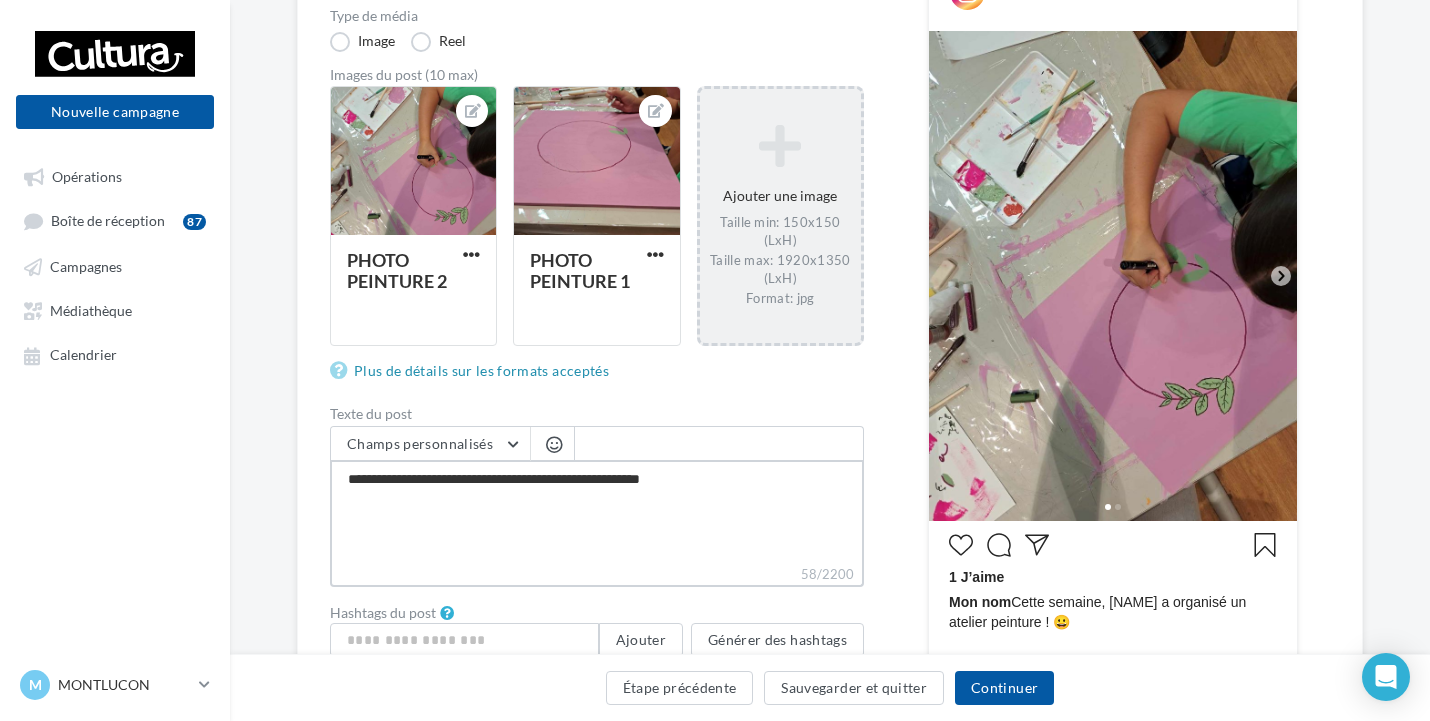 type on "**********" 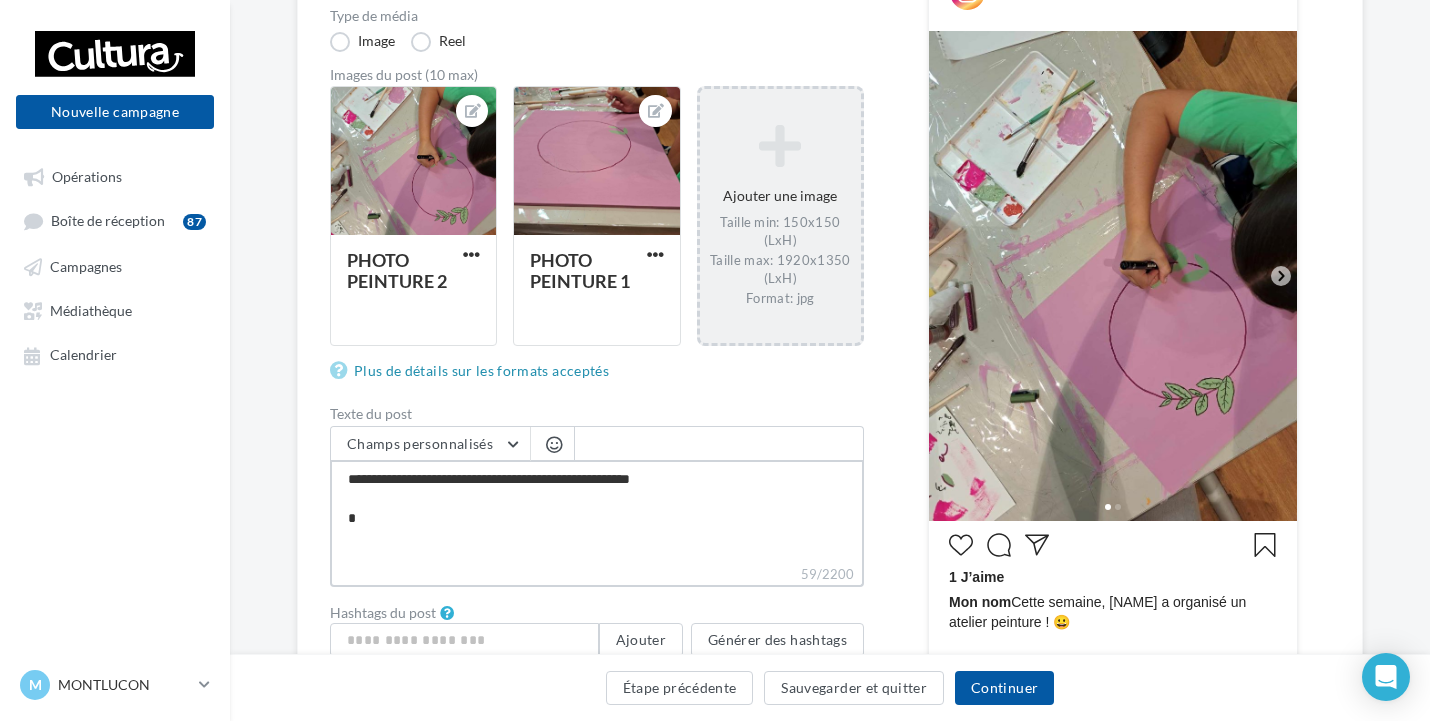 type on "**********" 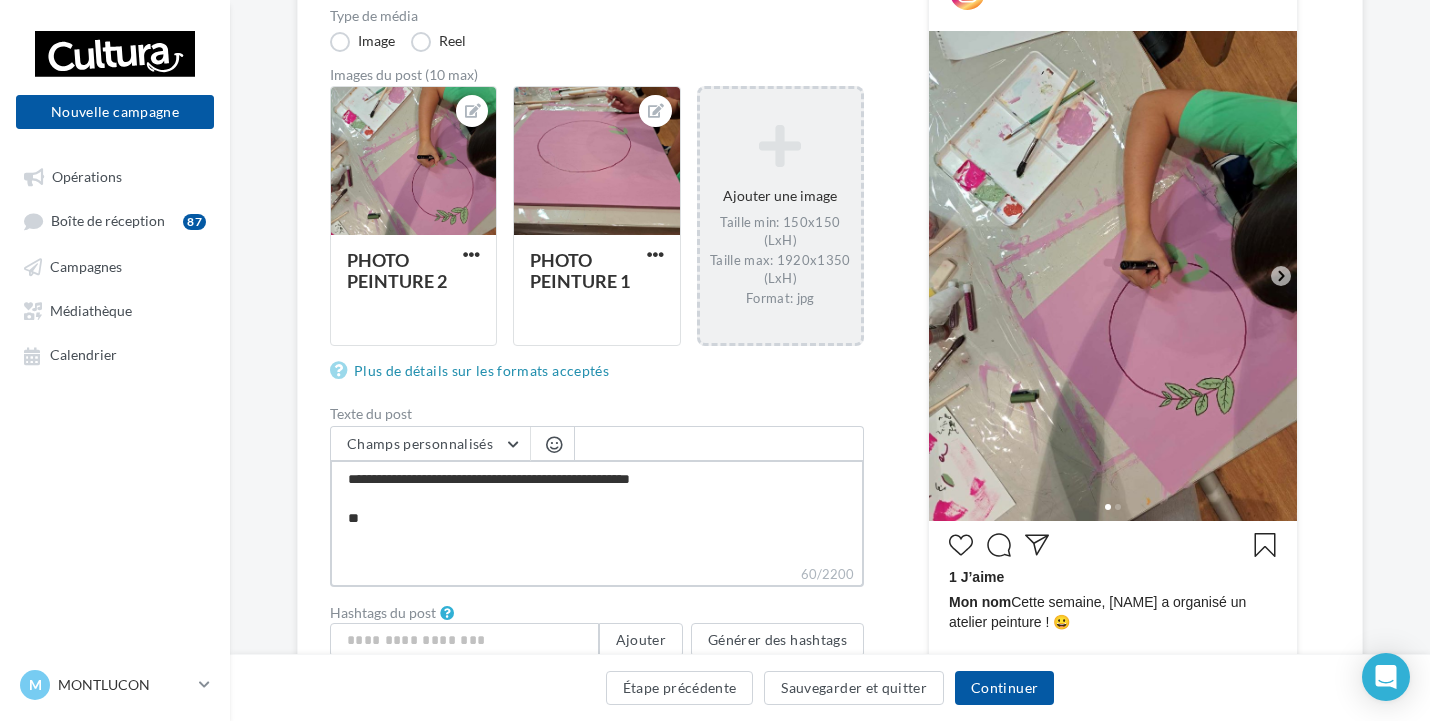 type on "**********" 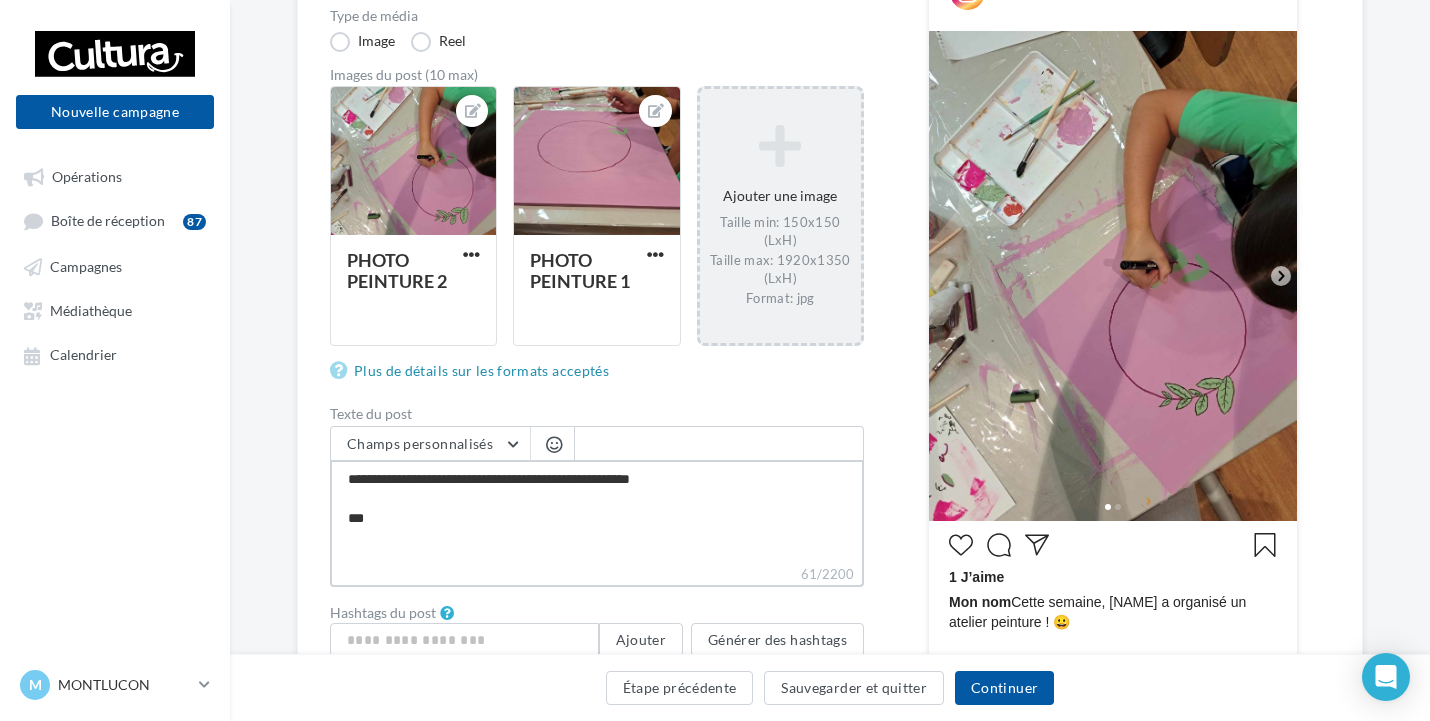 type on "**********" 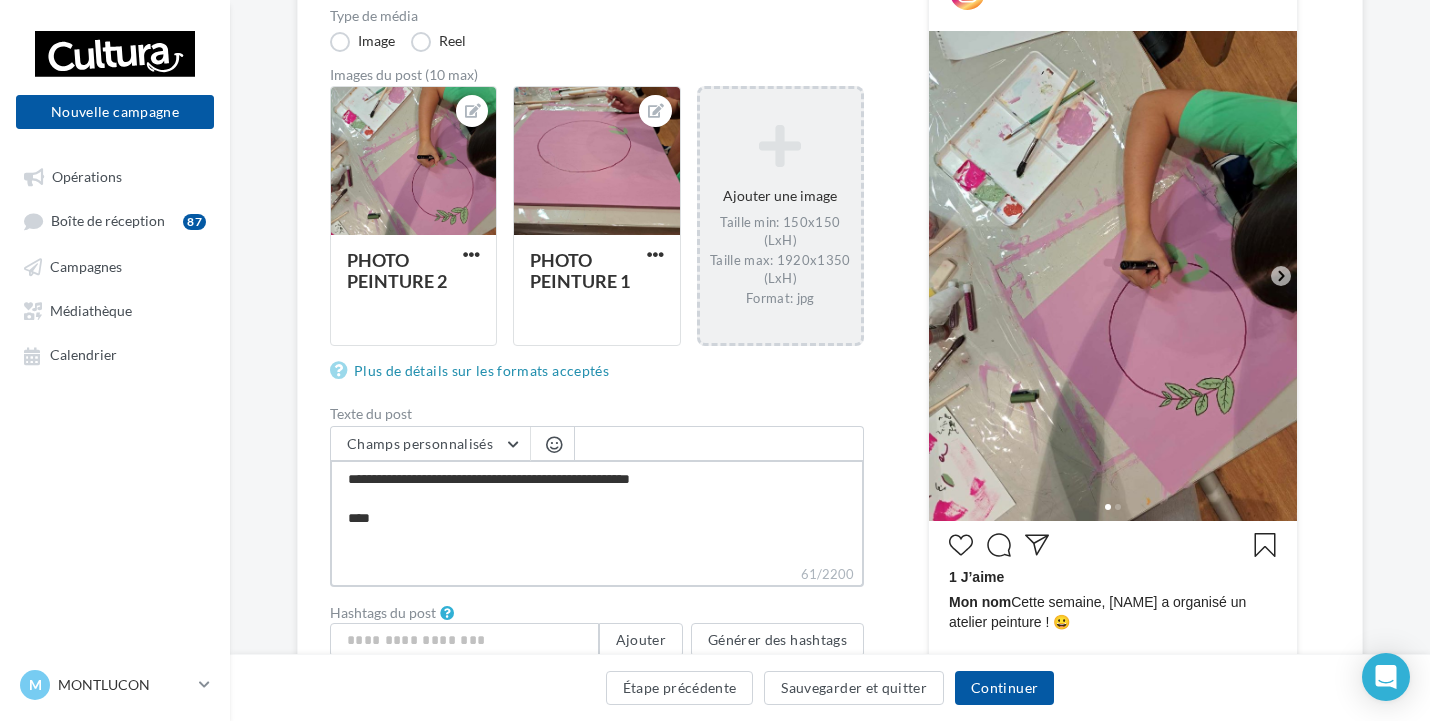 type on "**********" 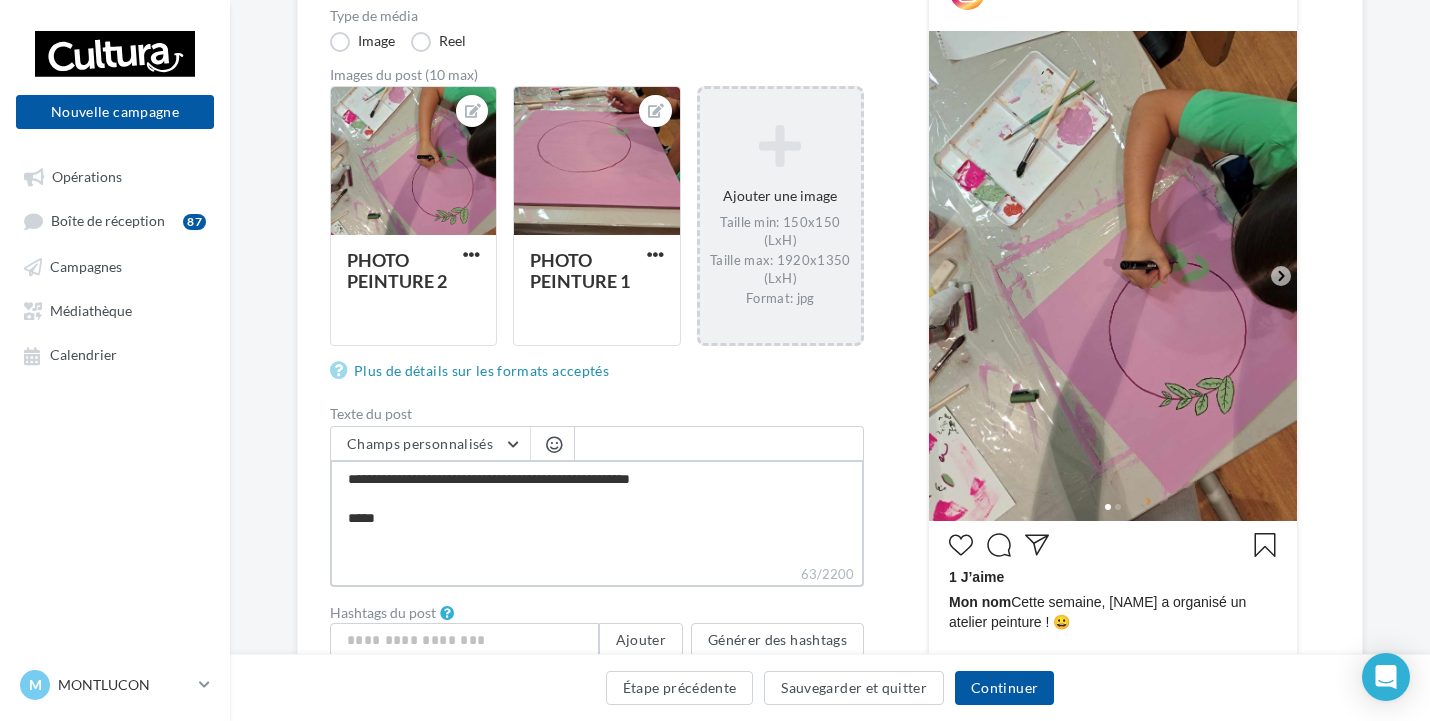 type on "**********" 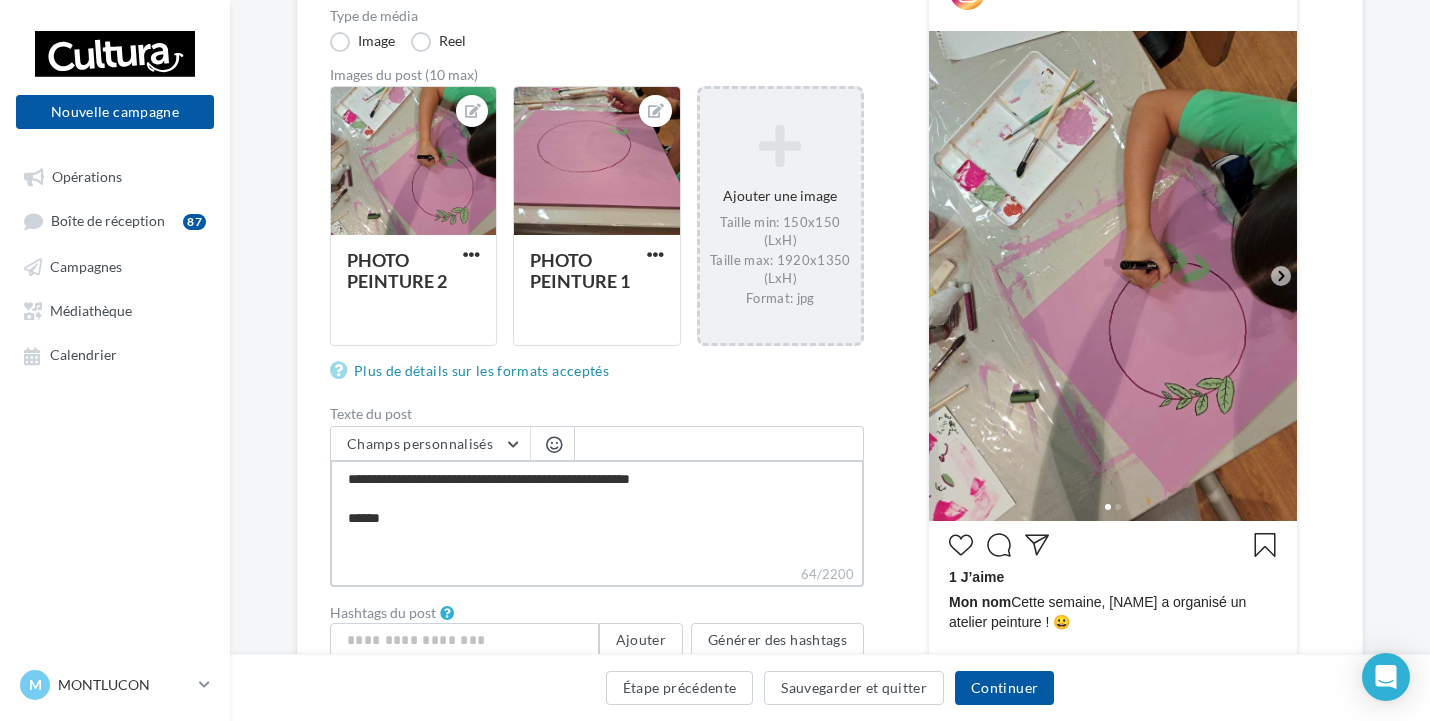 type on "**********" 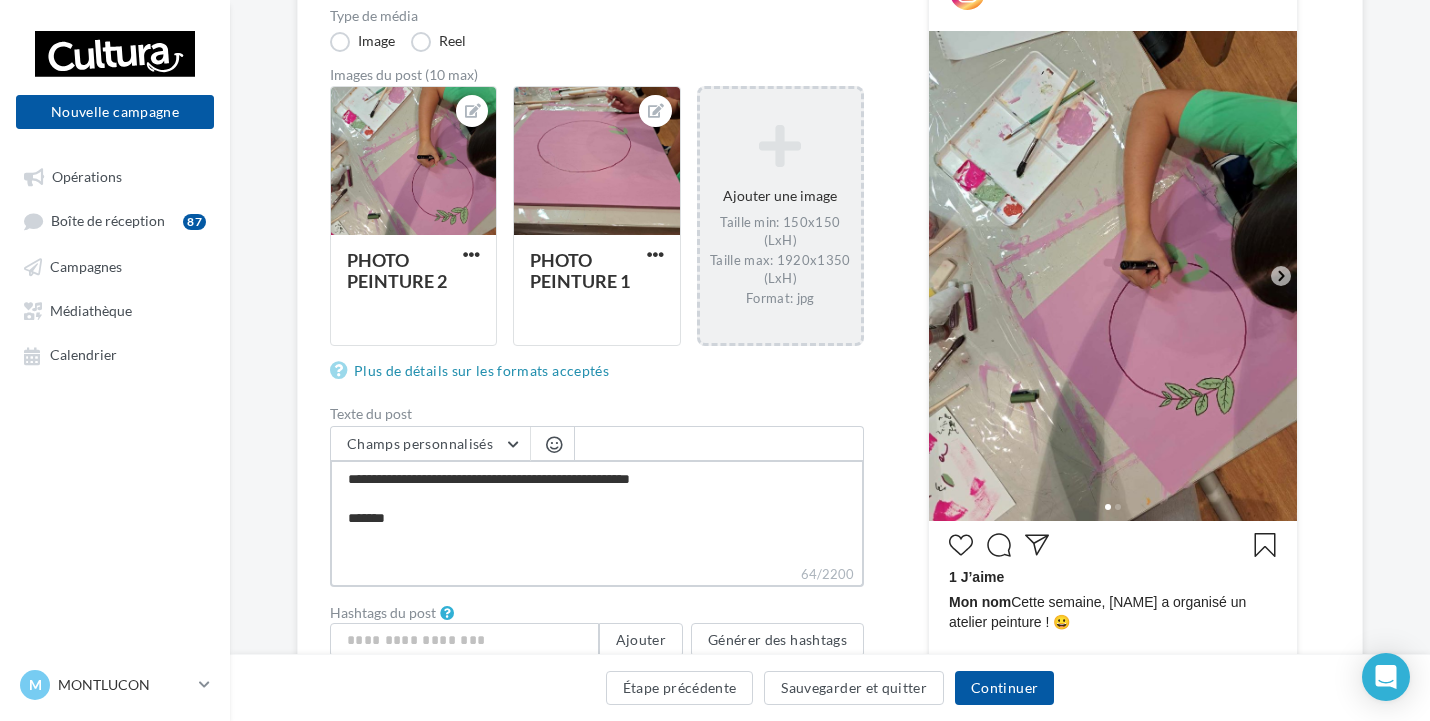 type on "**********" 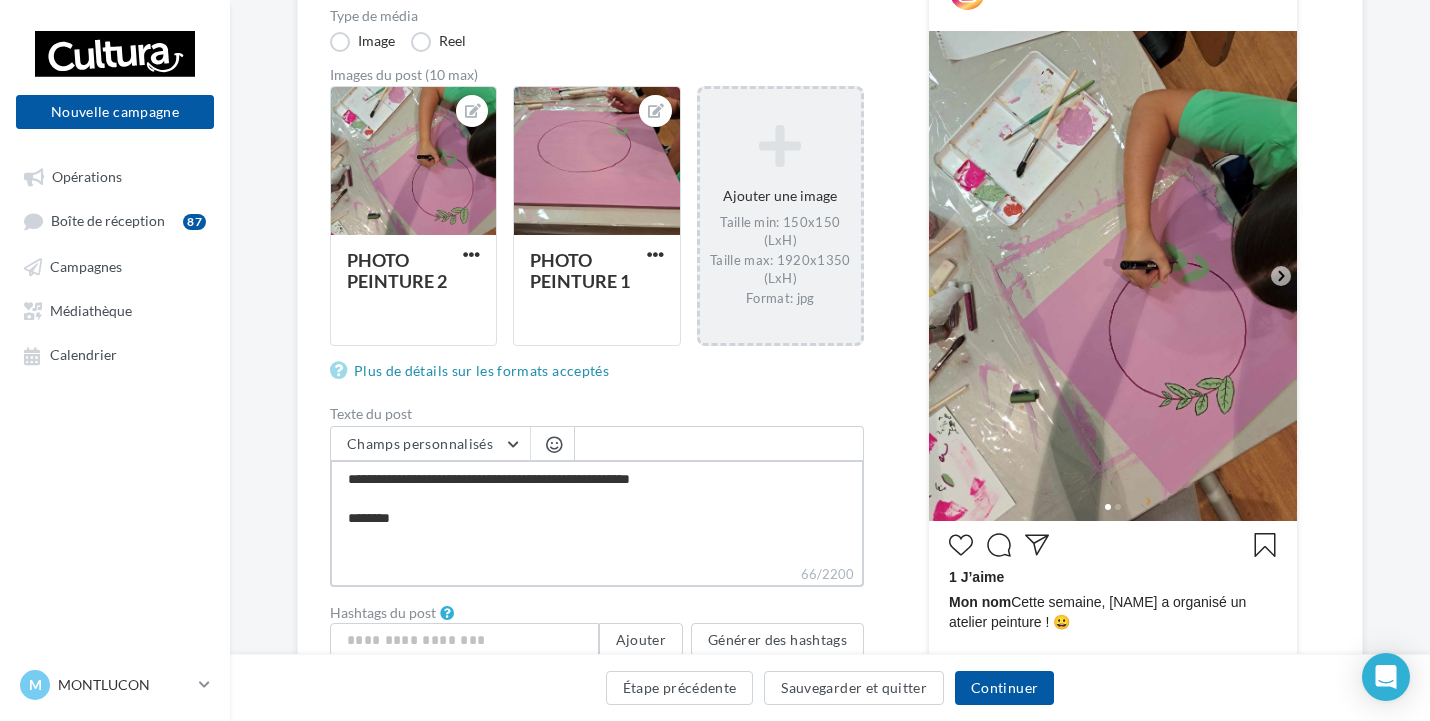 type on "**********" 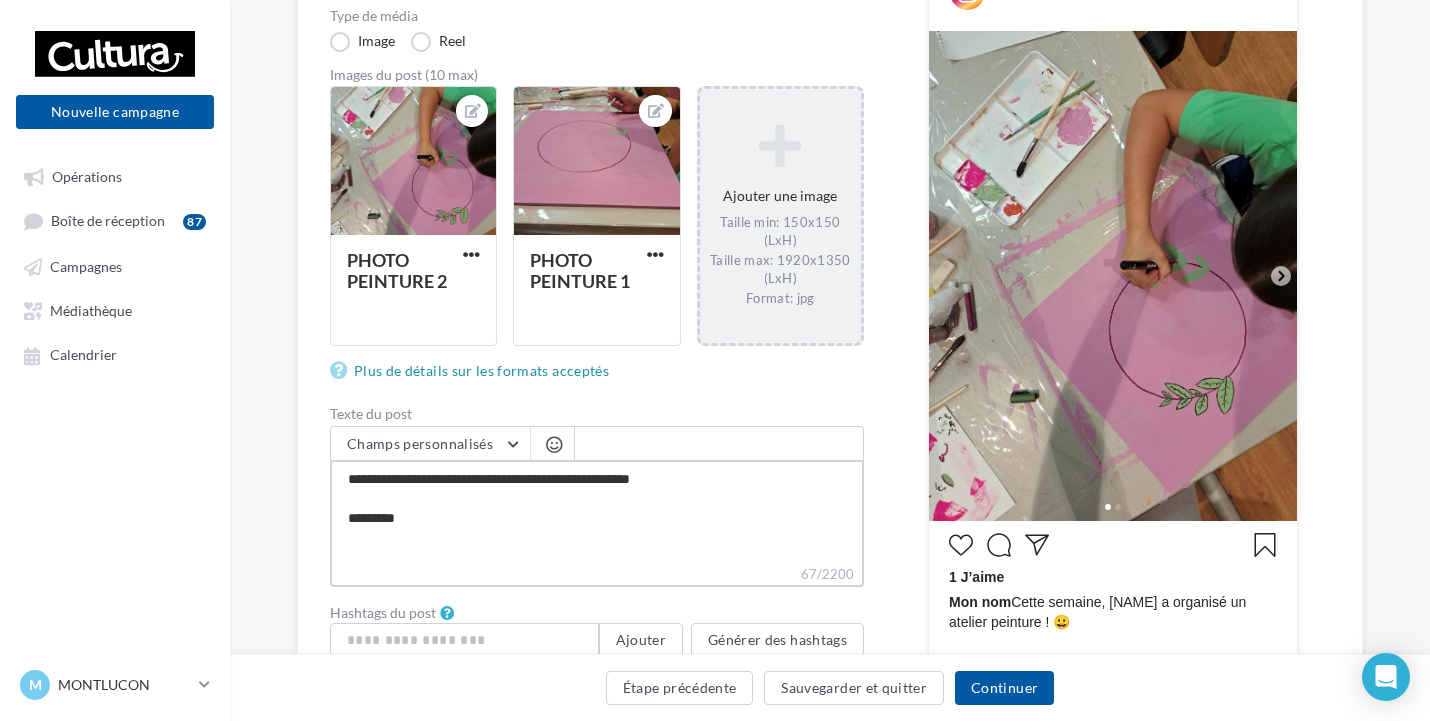 type on "**********" 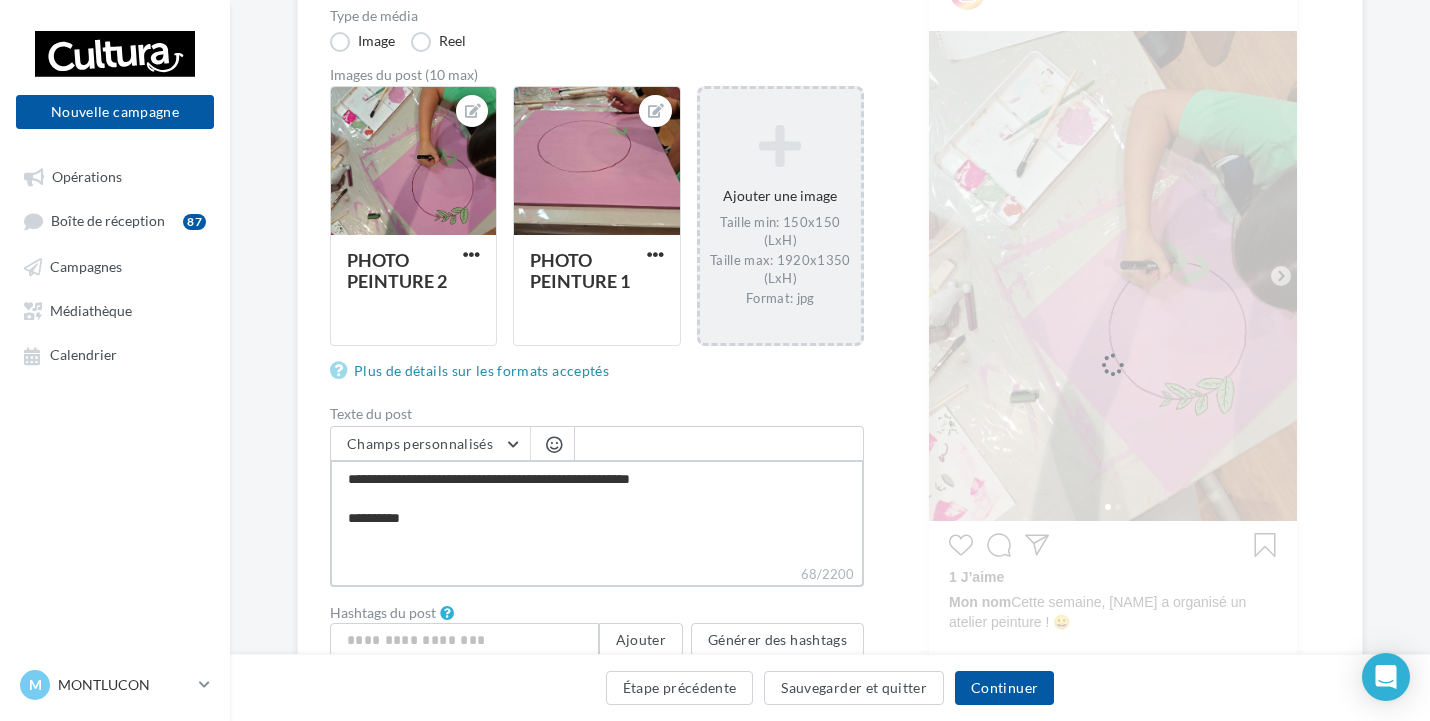 type on "**********" 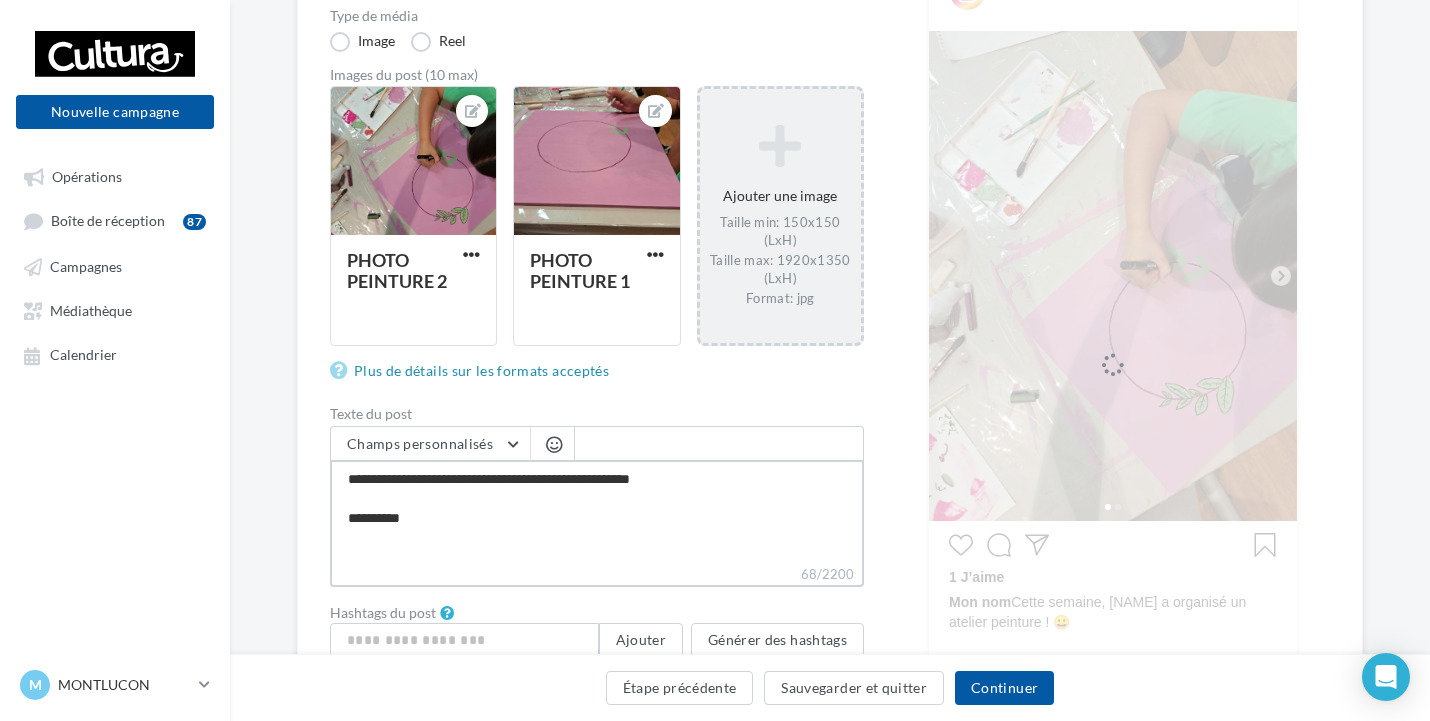 type on "**********" 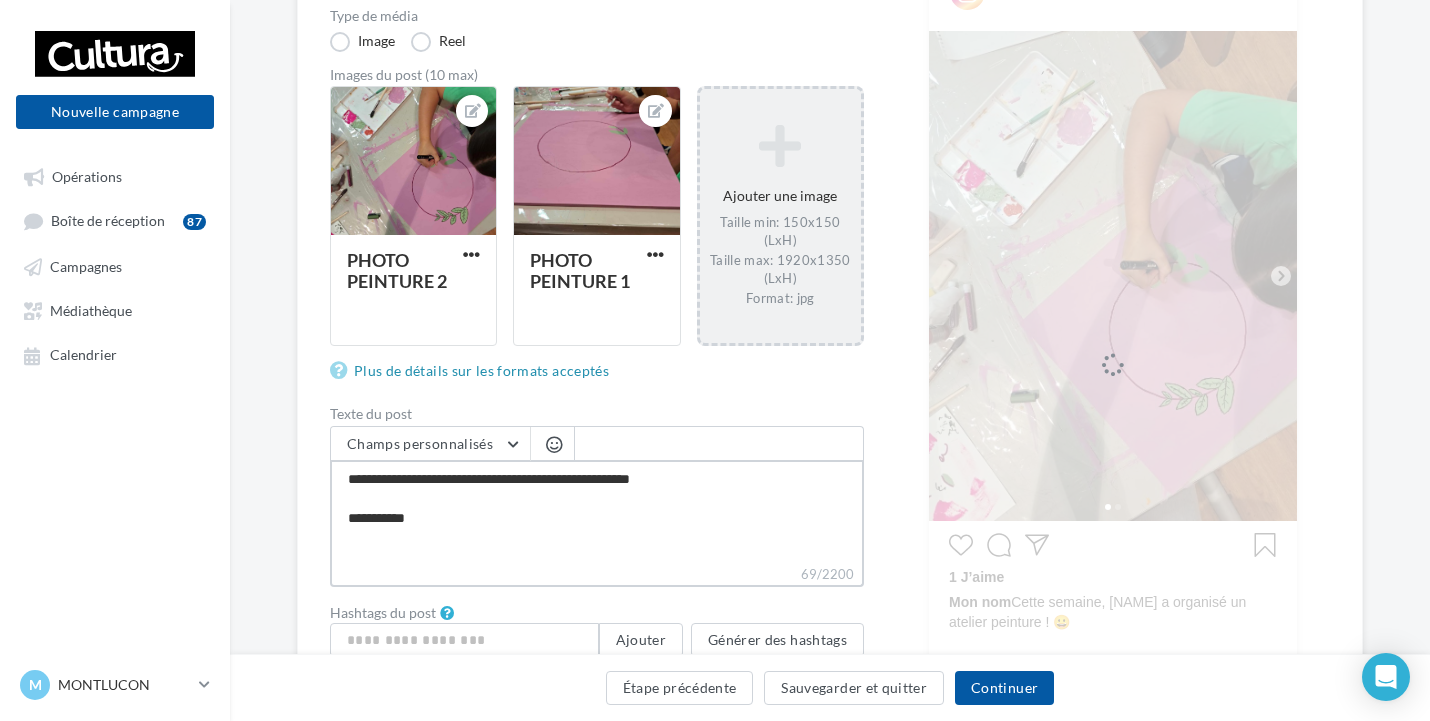 type on "**********" 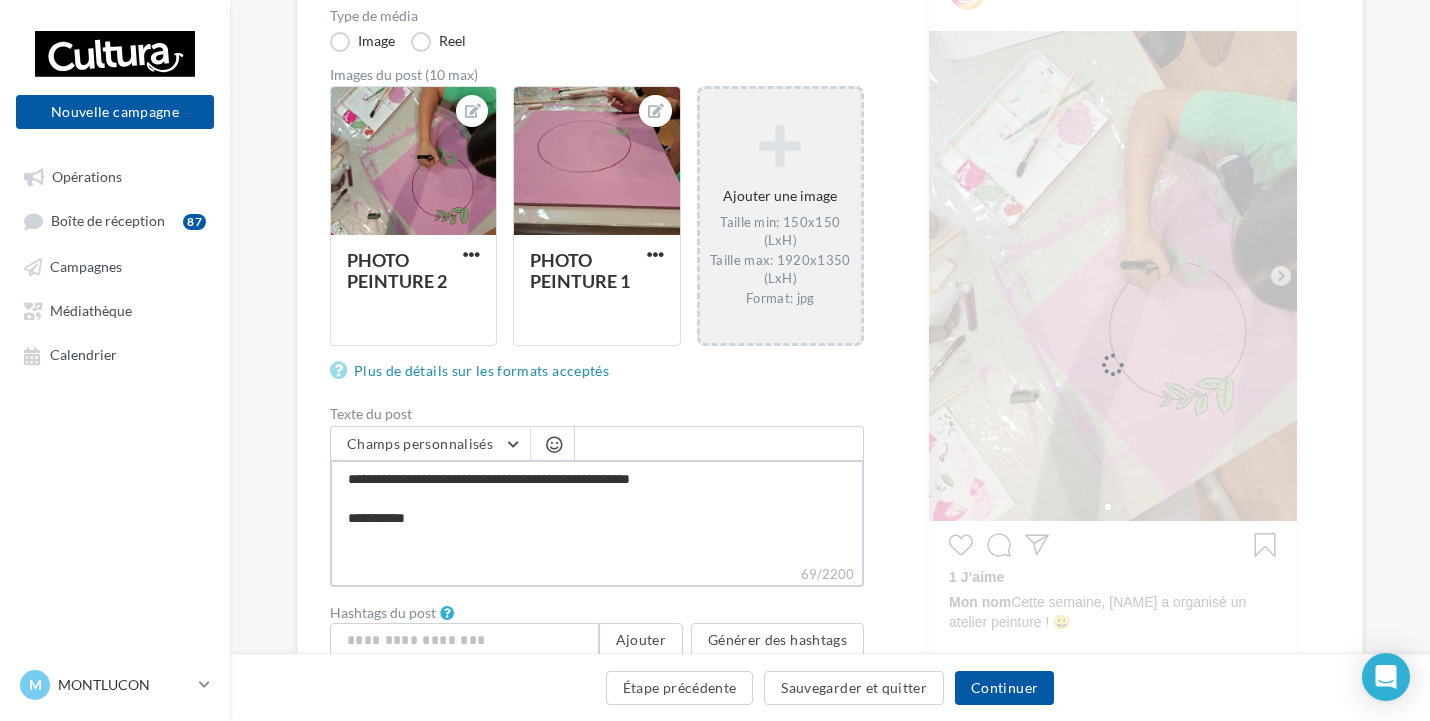 type on "**********" 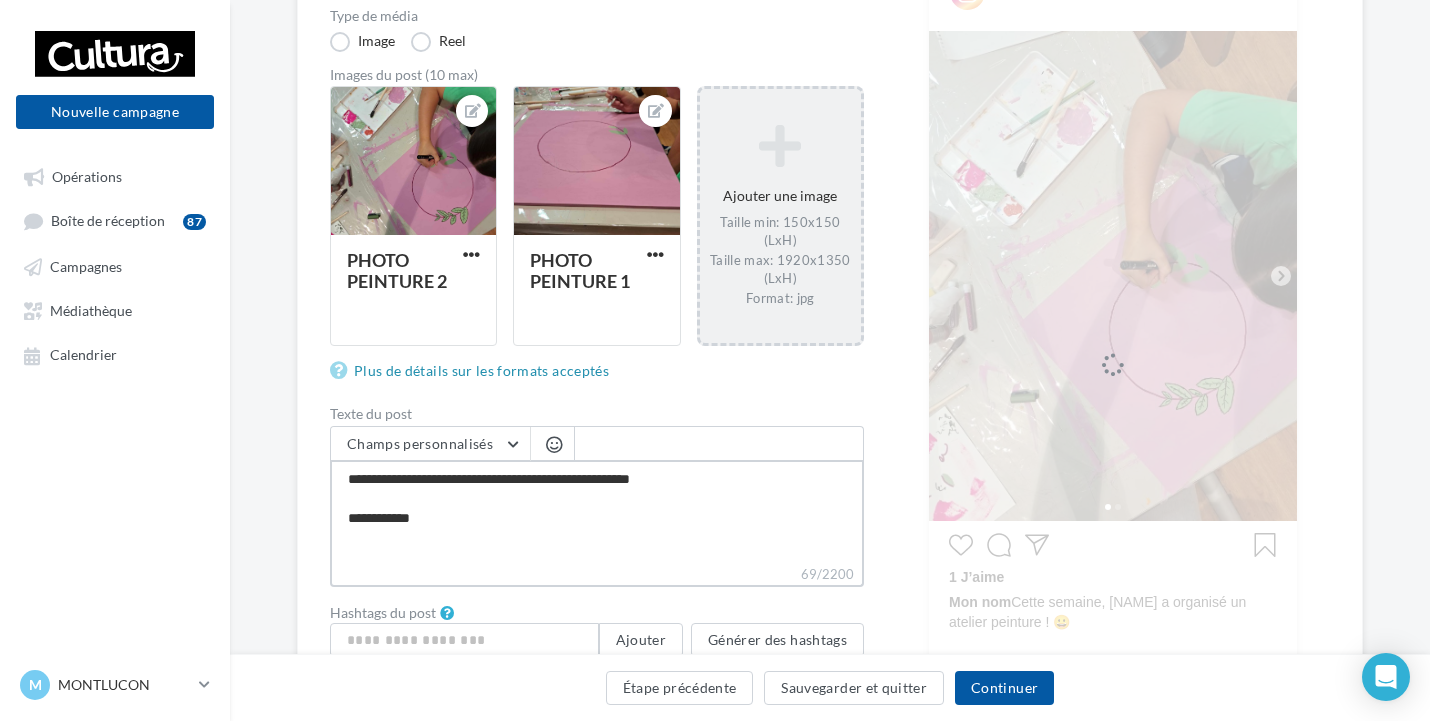 type on "**********" 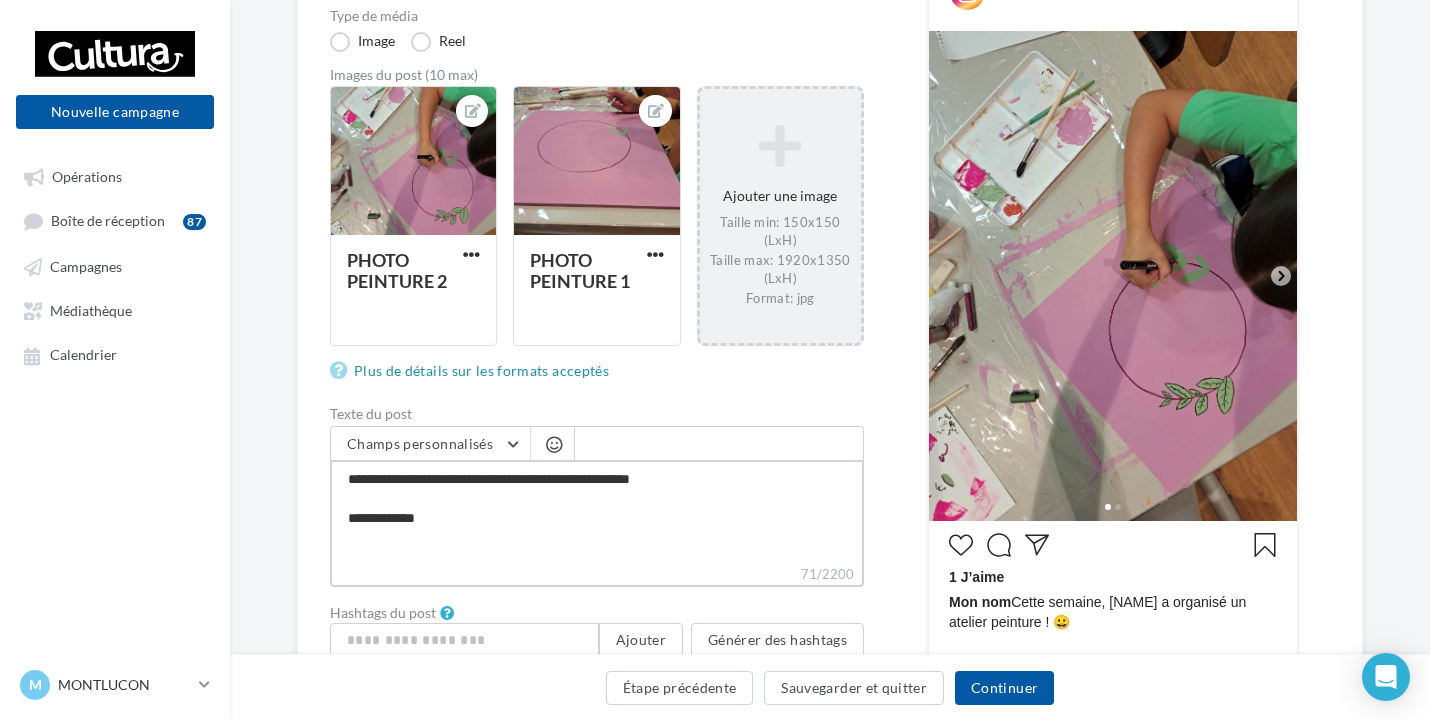 type on "**********" 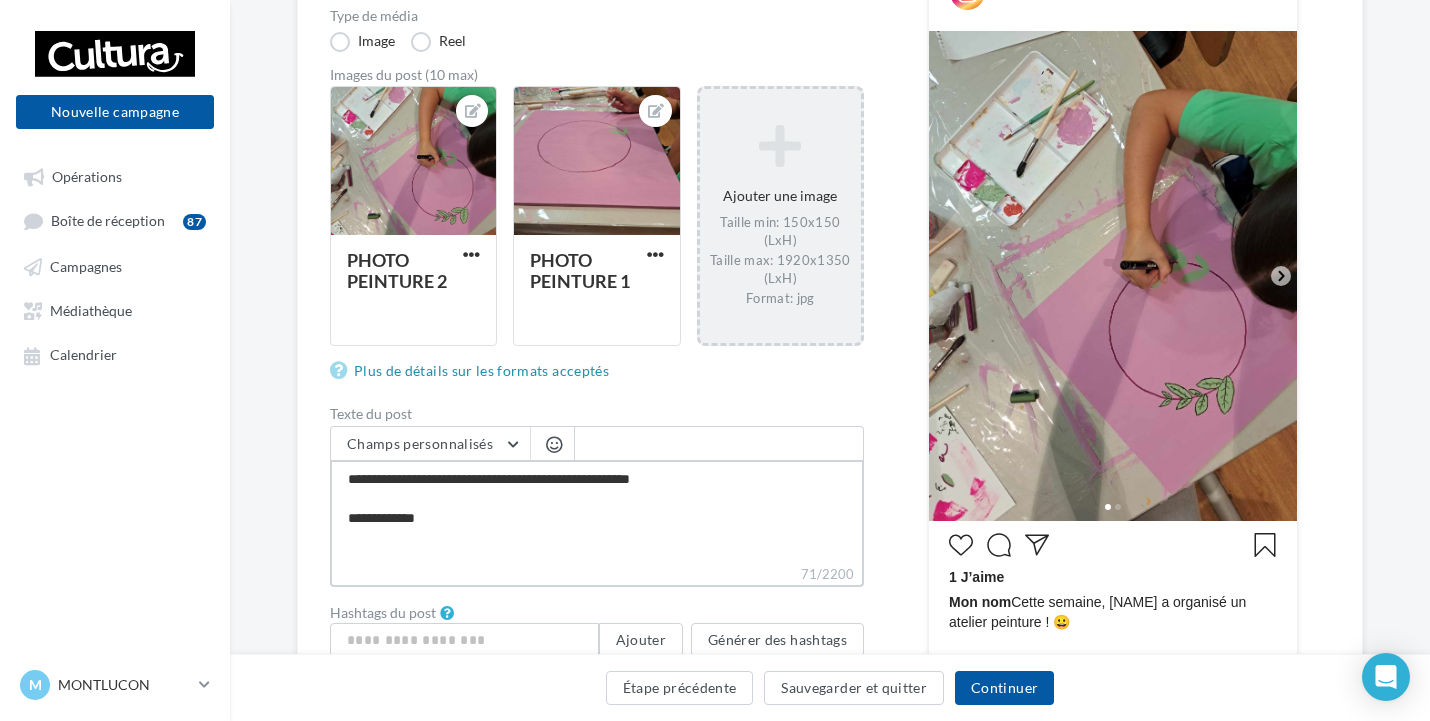 type on "**********" 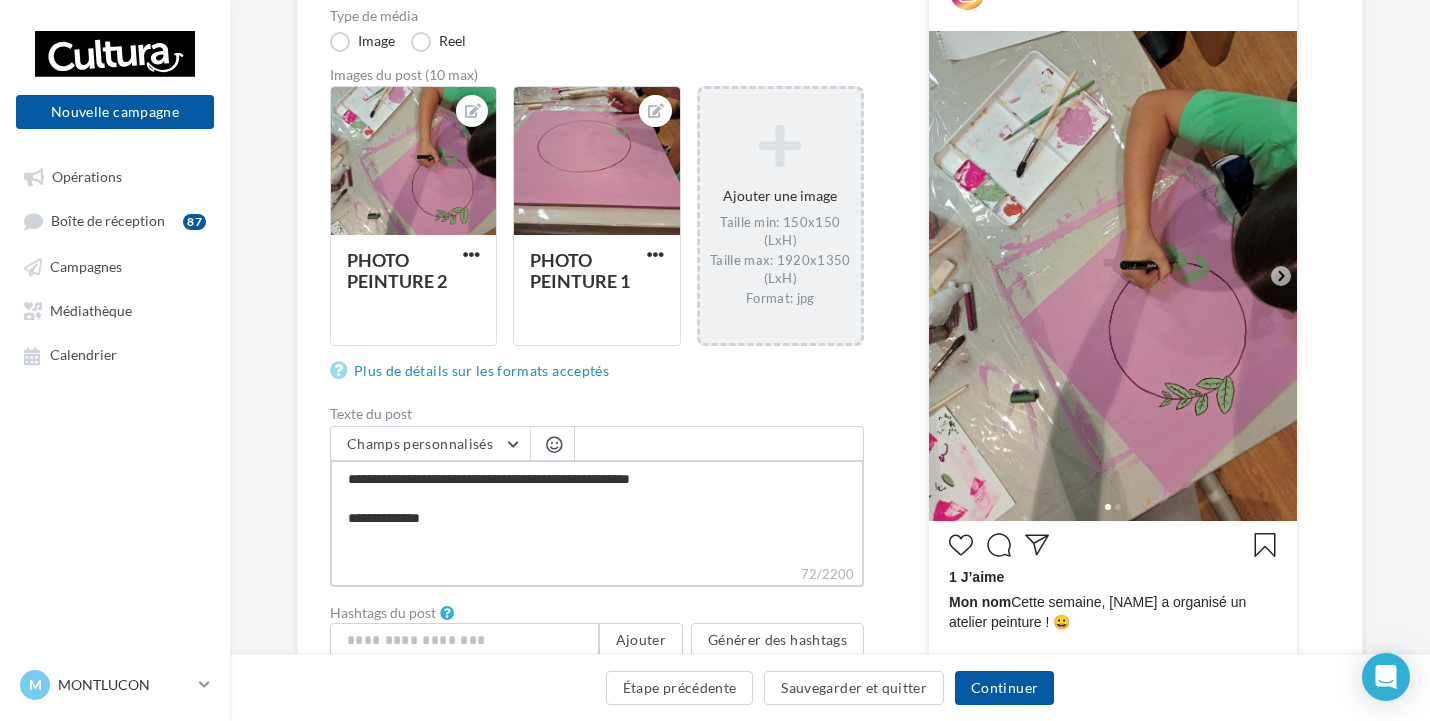 type on "**********" 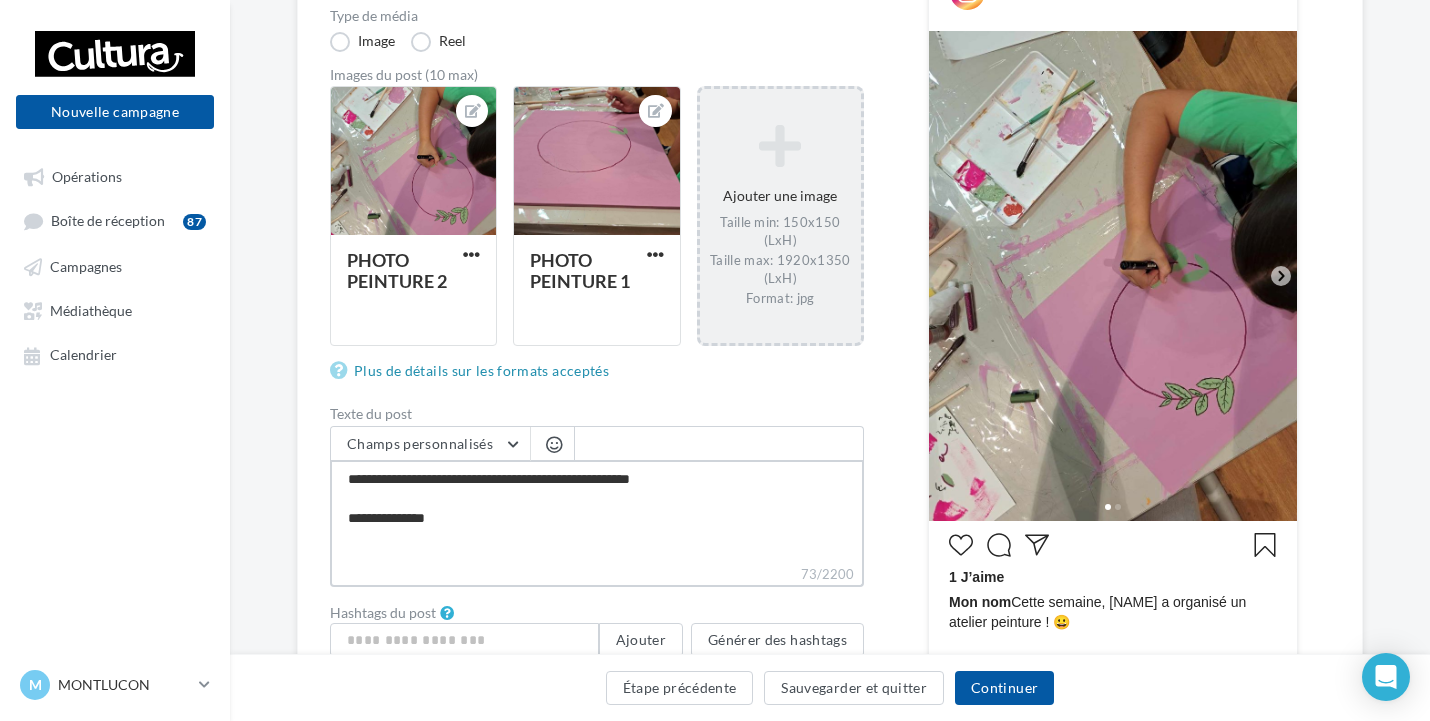 type on "**********" 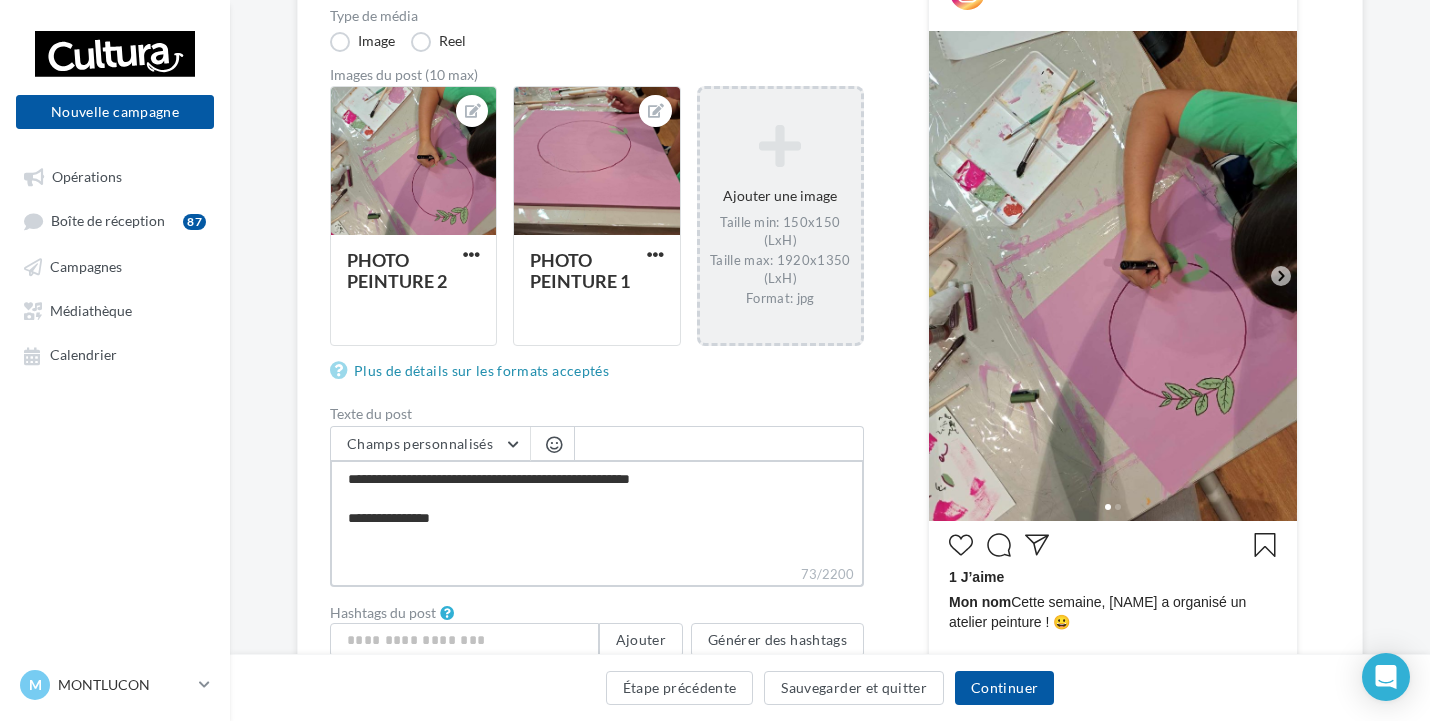 type on "**********" 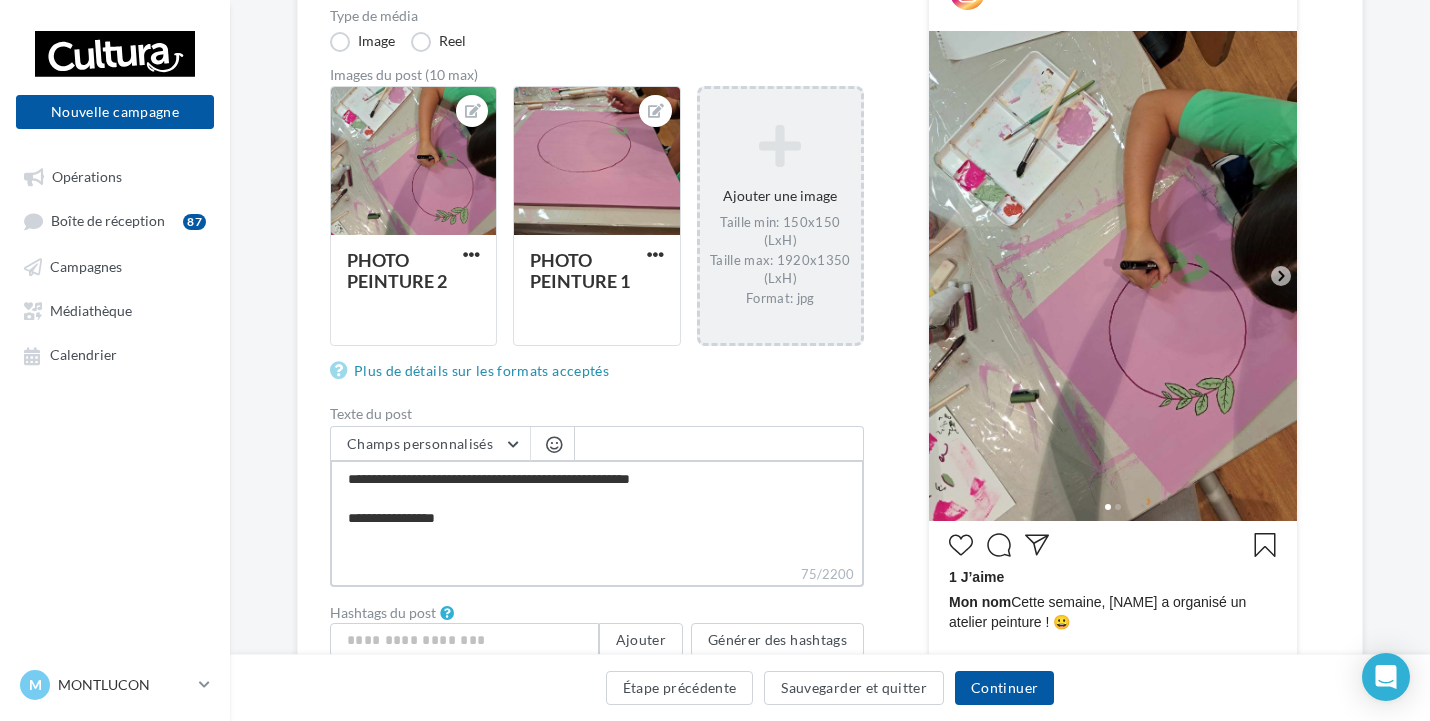 type on "**********" 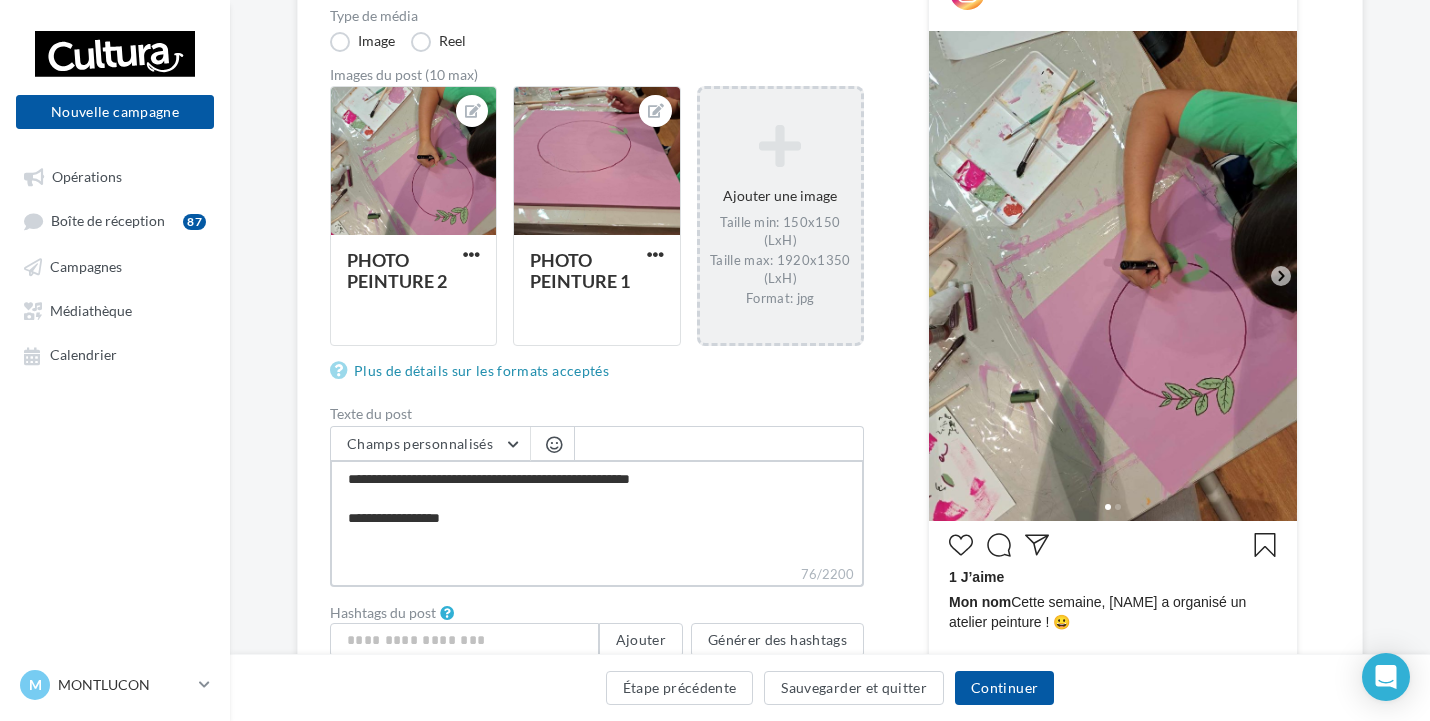 type on "**********" 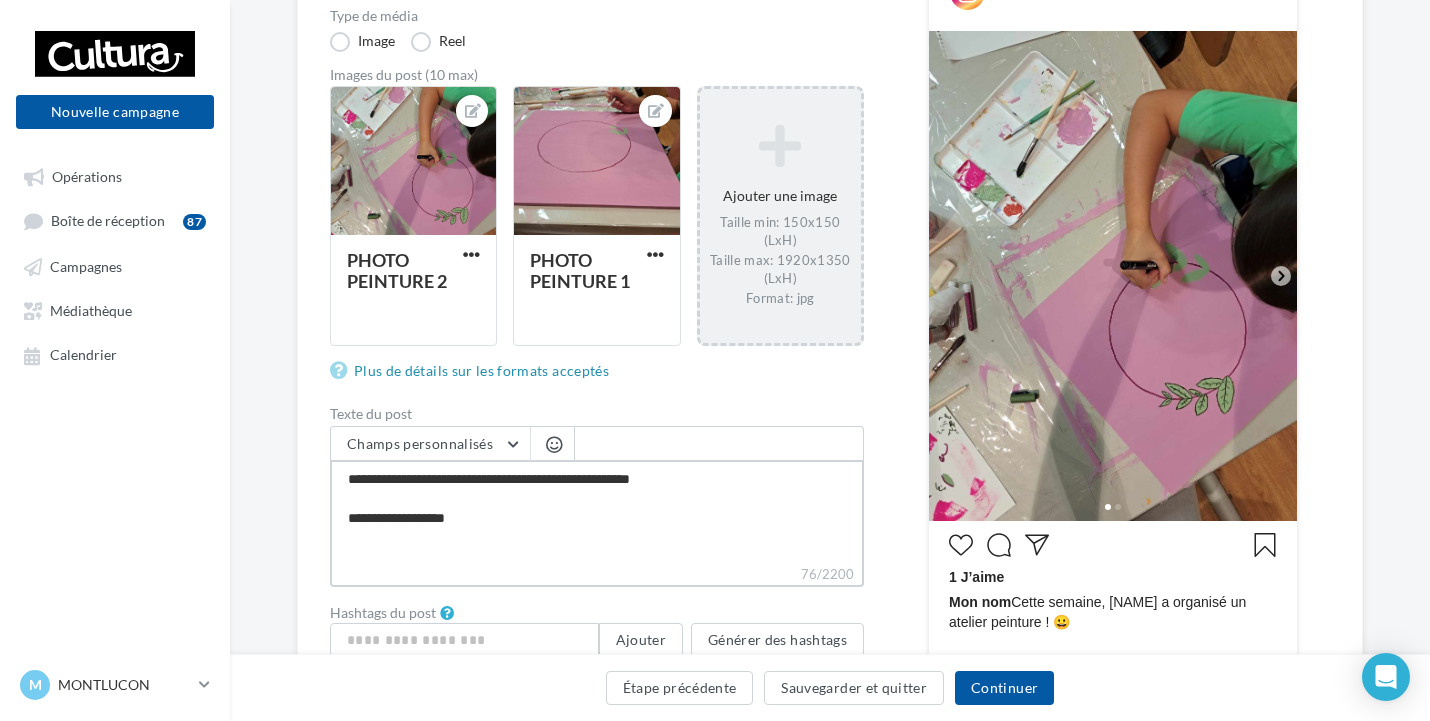 type on "**********" 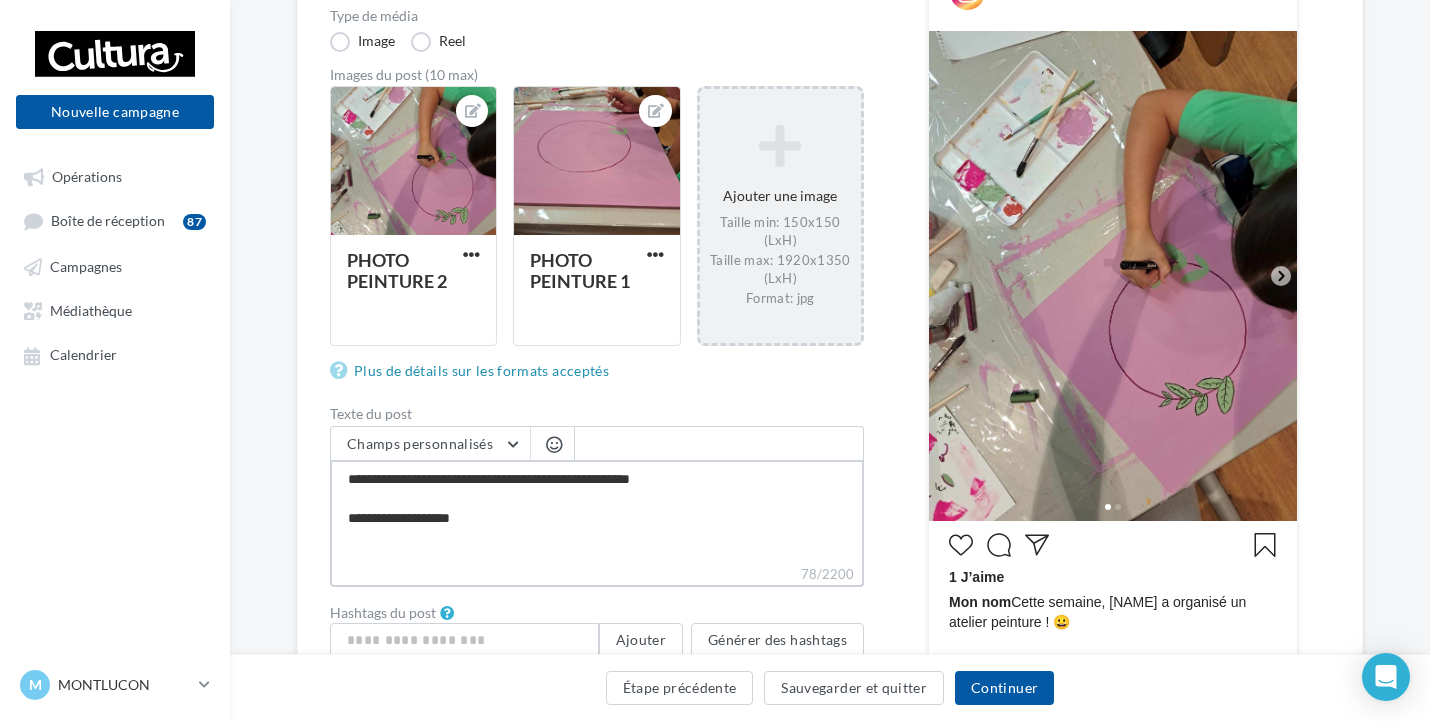 type on "**********" 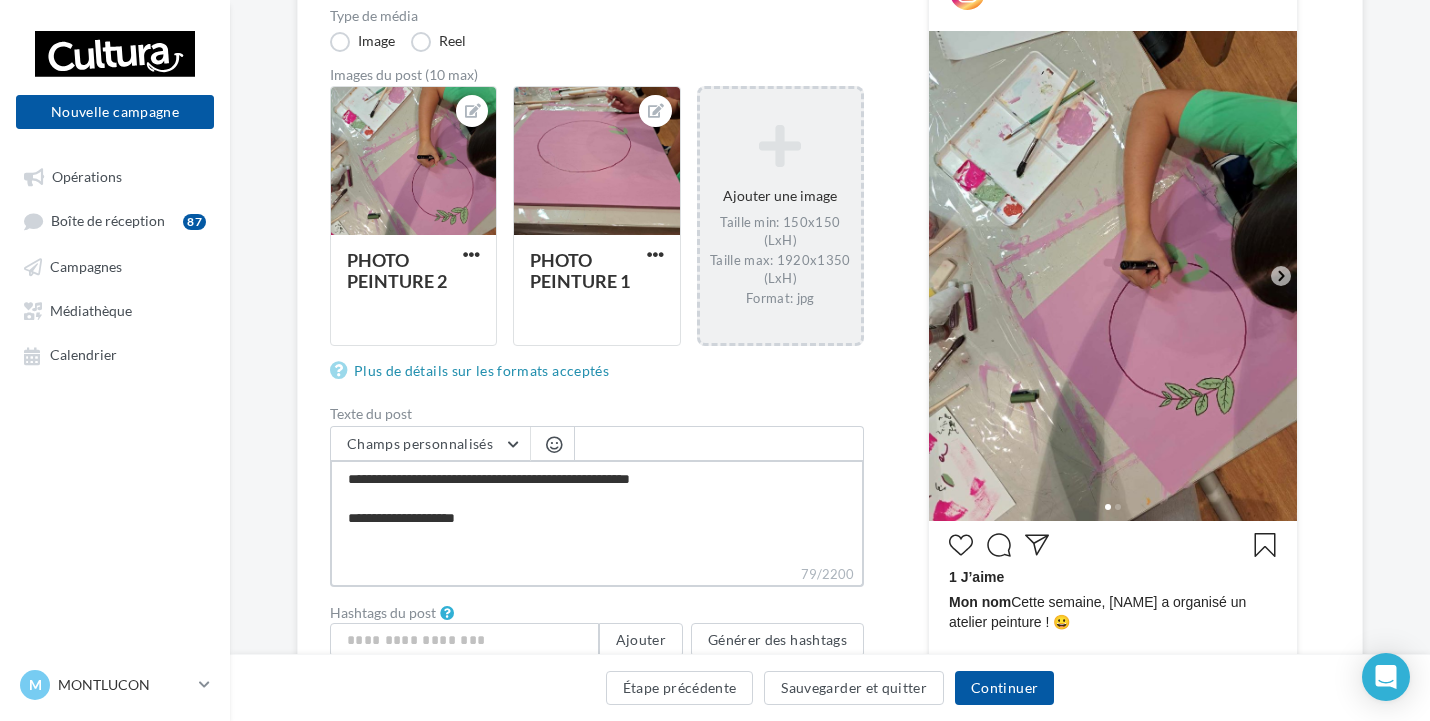 type on "**********" 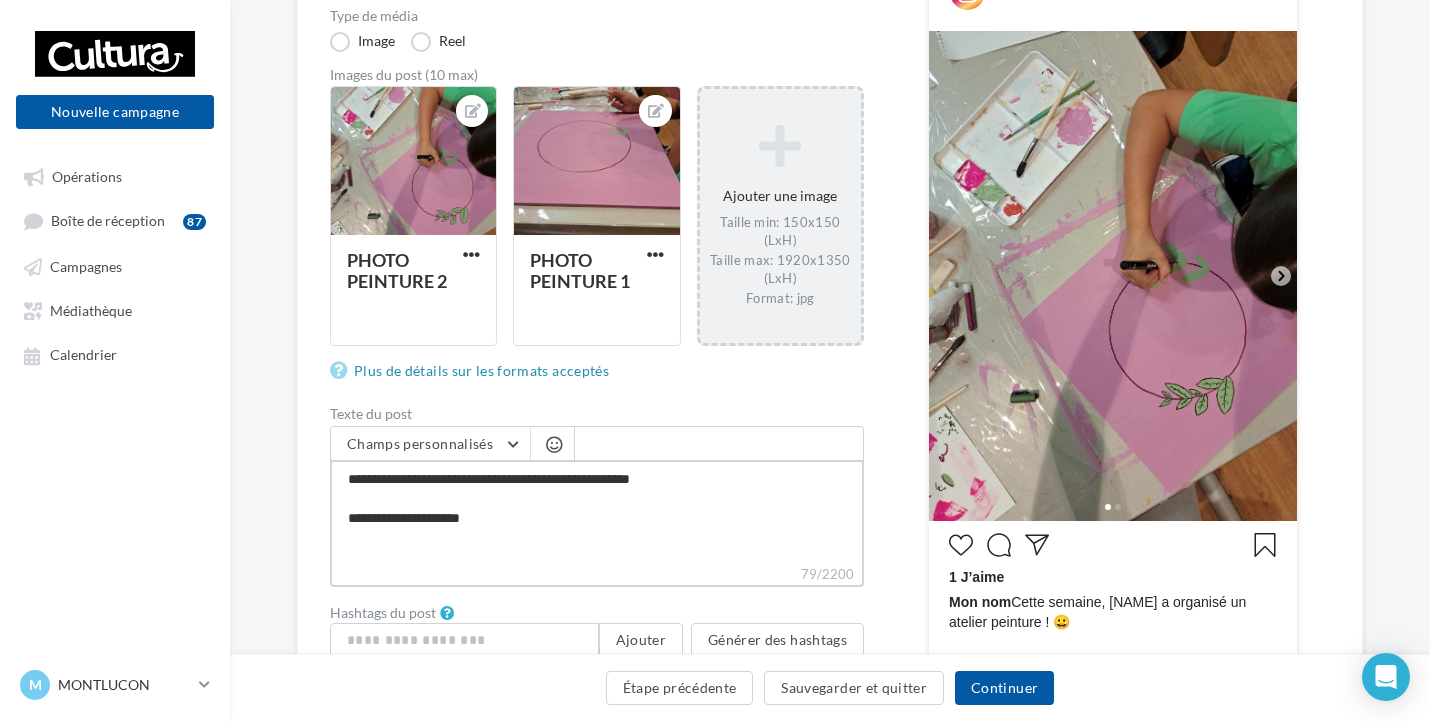 type on "**********" 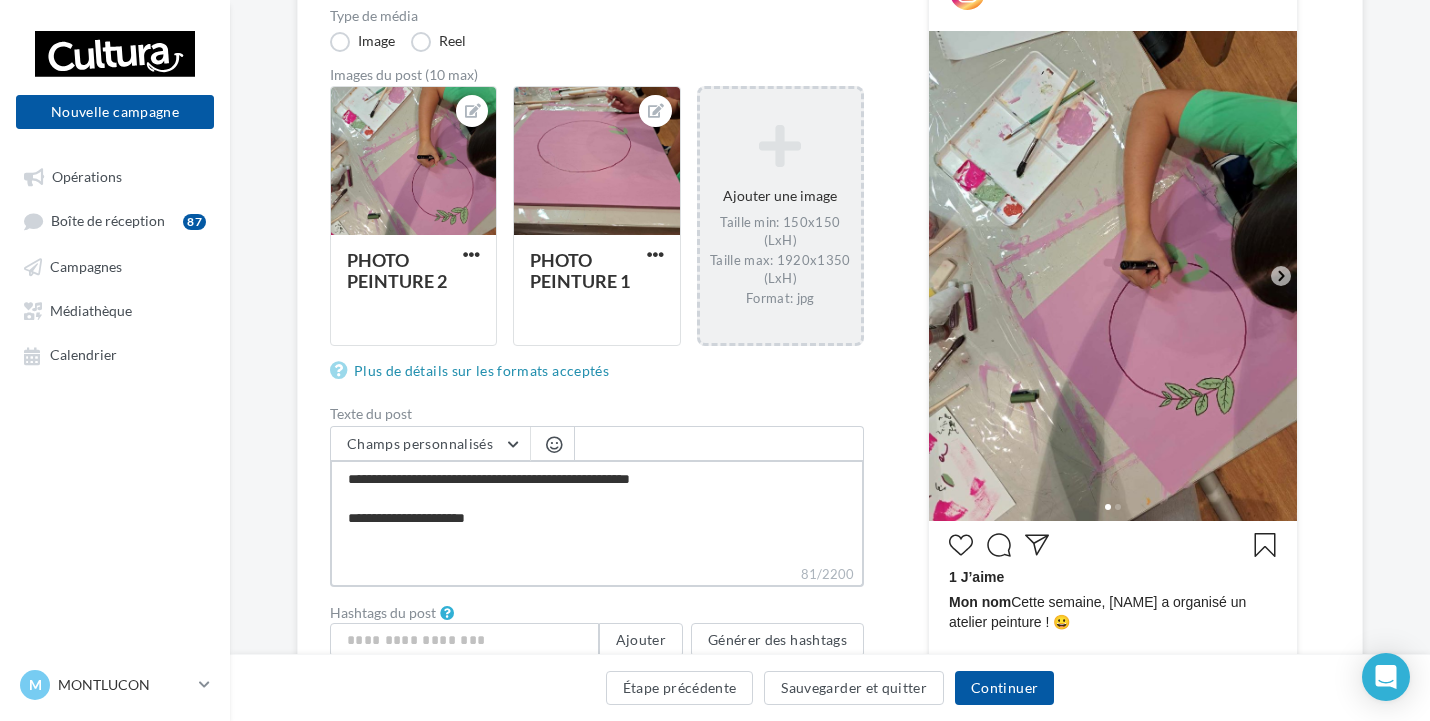 type on "**********" 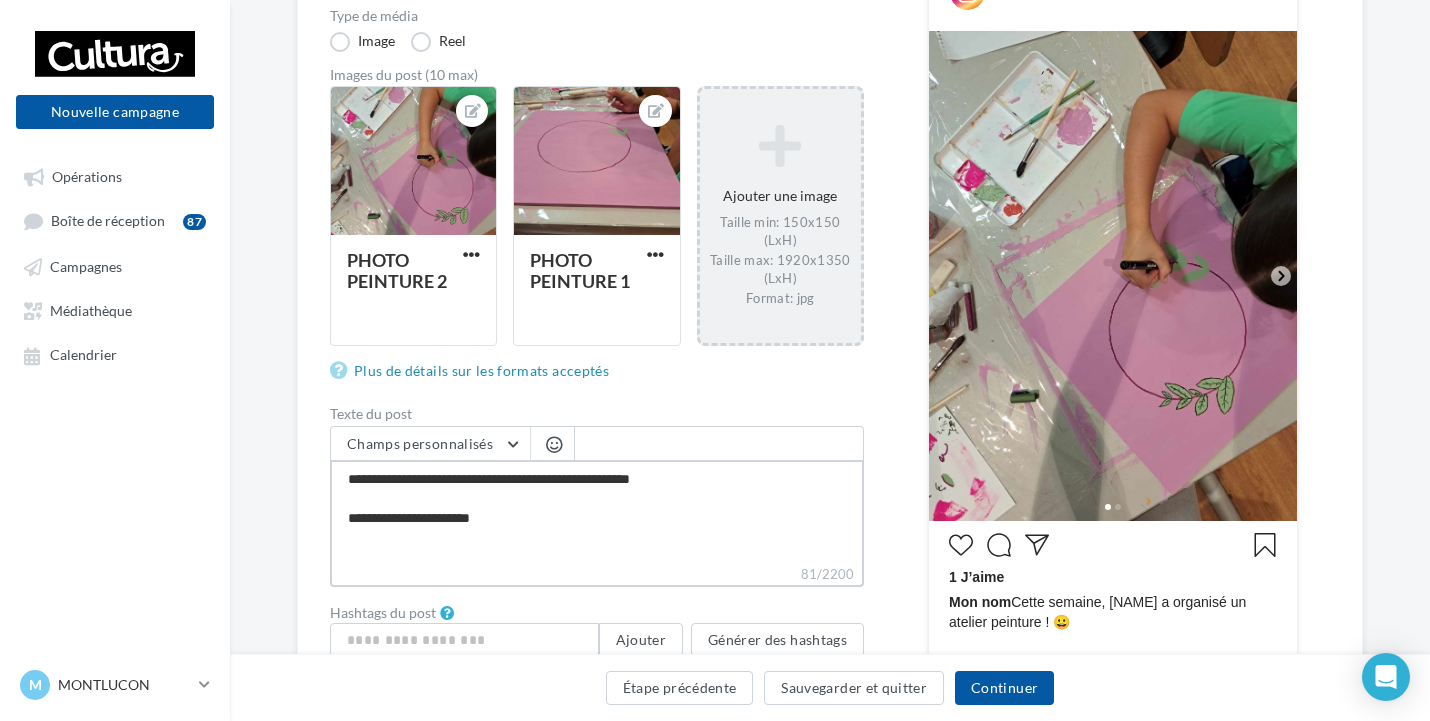 type on "**********" 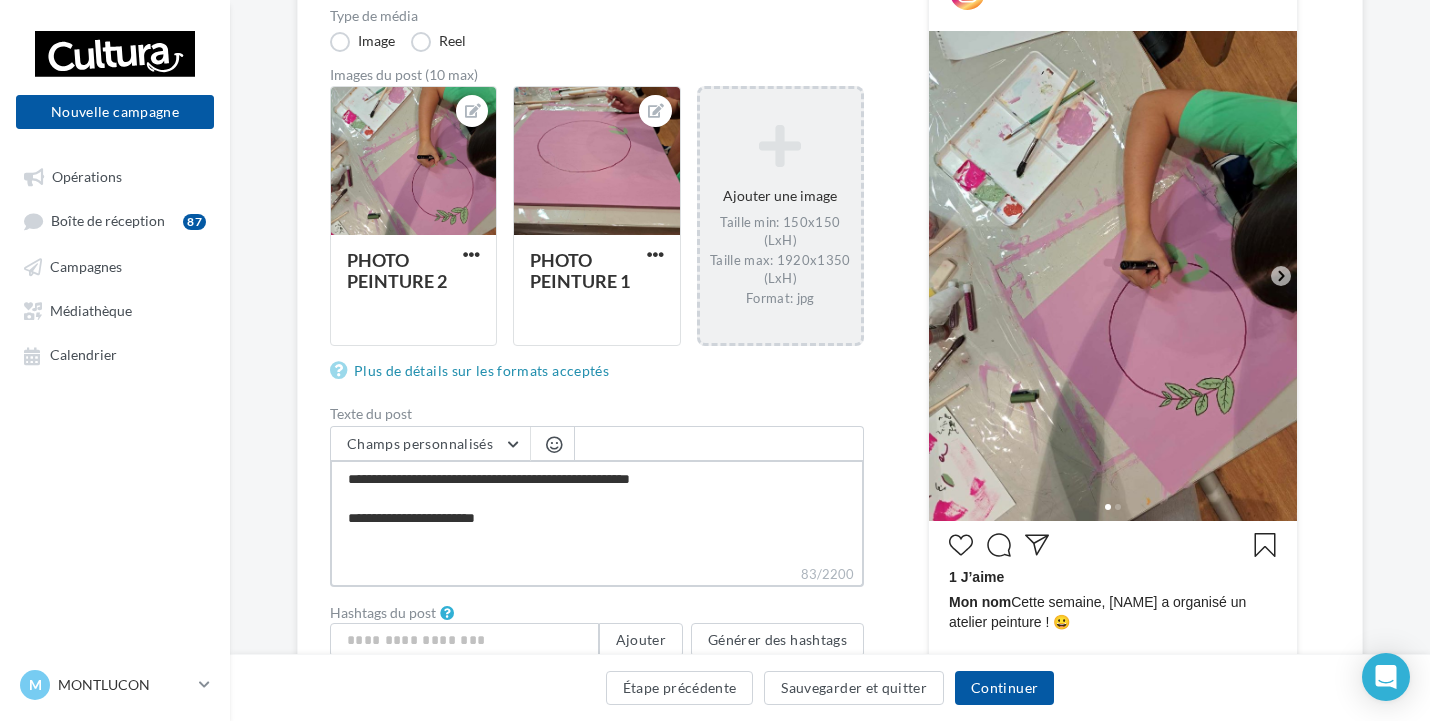 type on "**********" 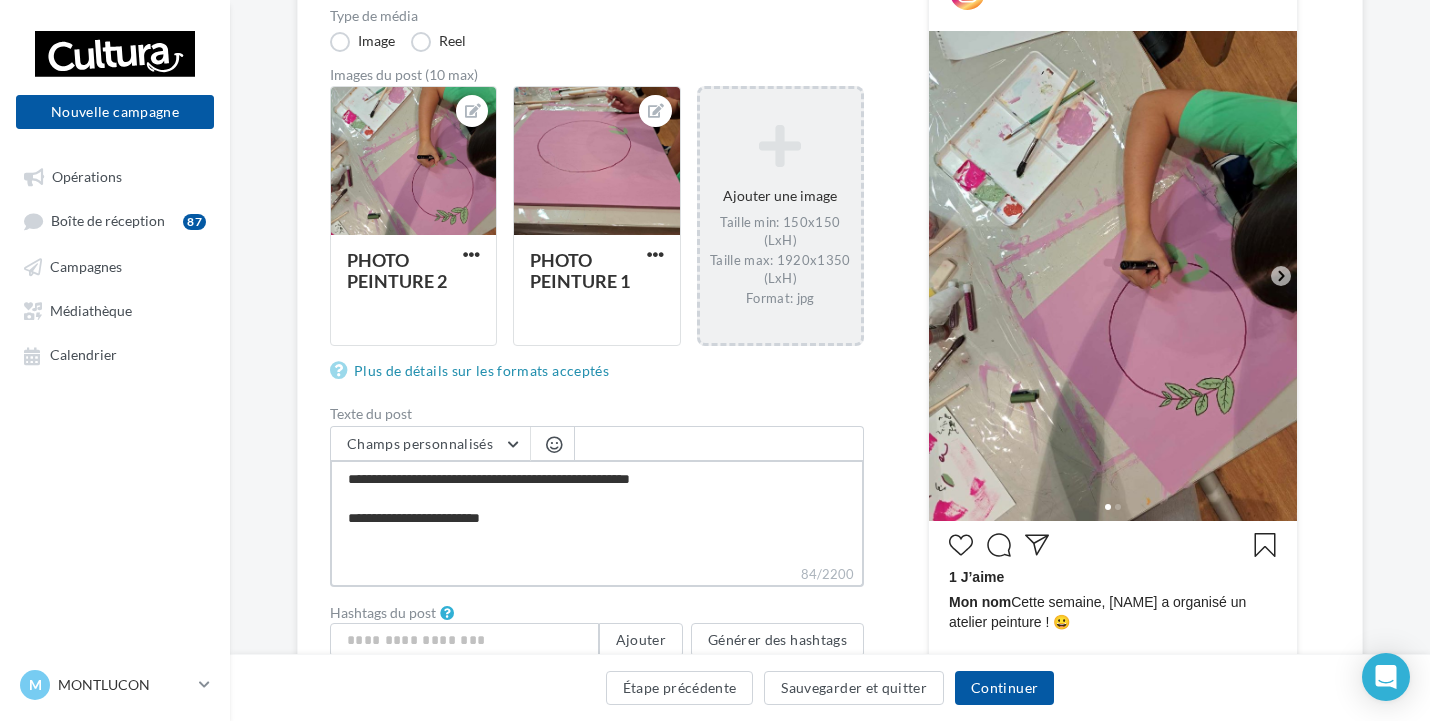 type on "**********" 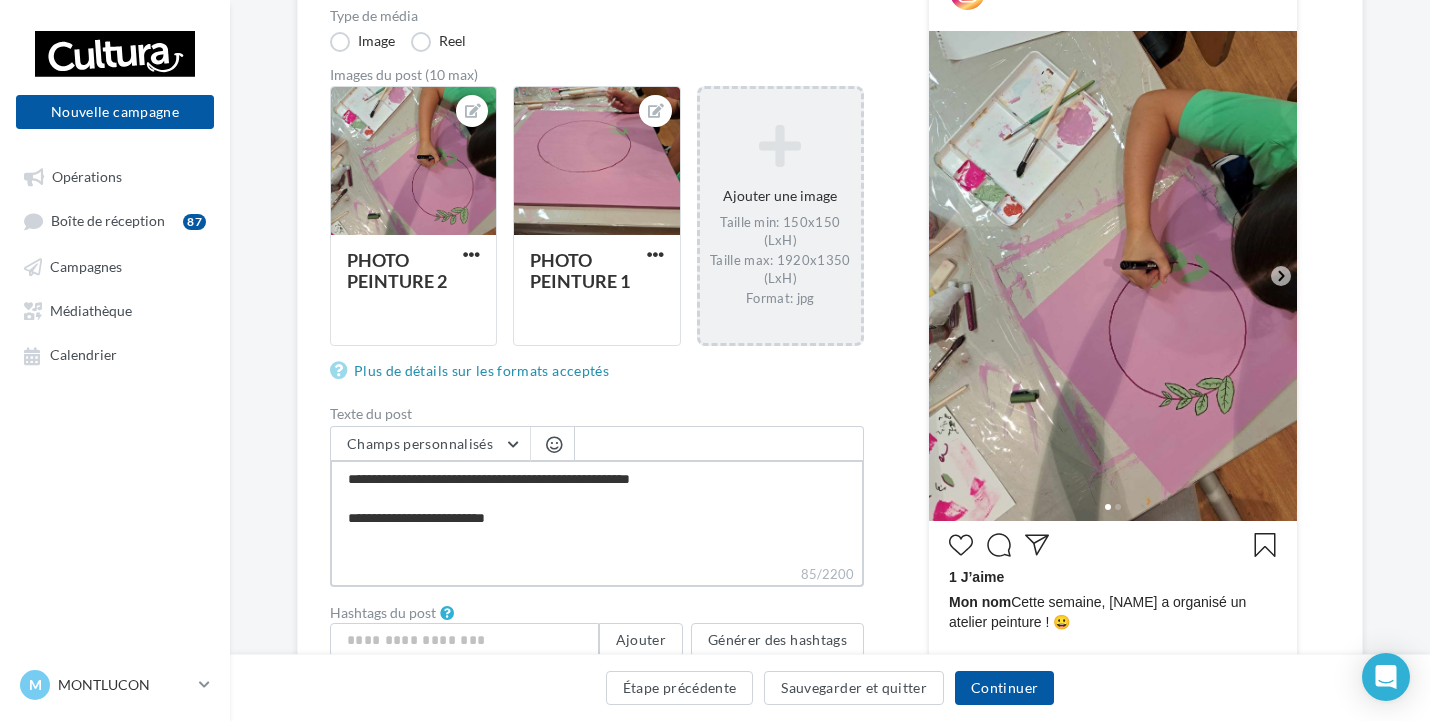 type on "**********" 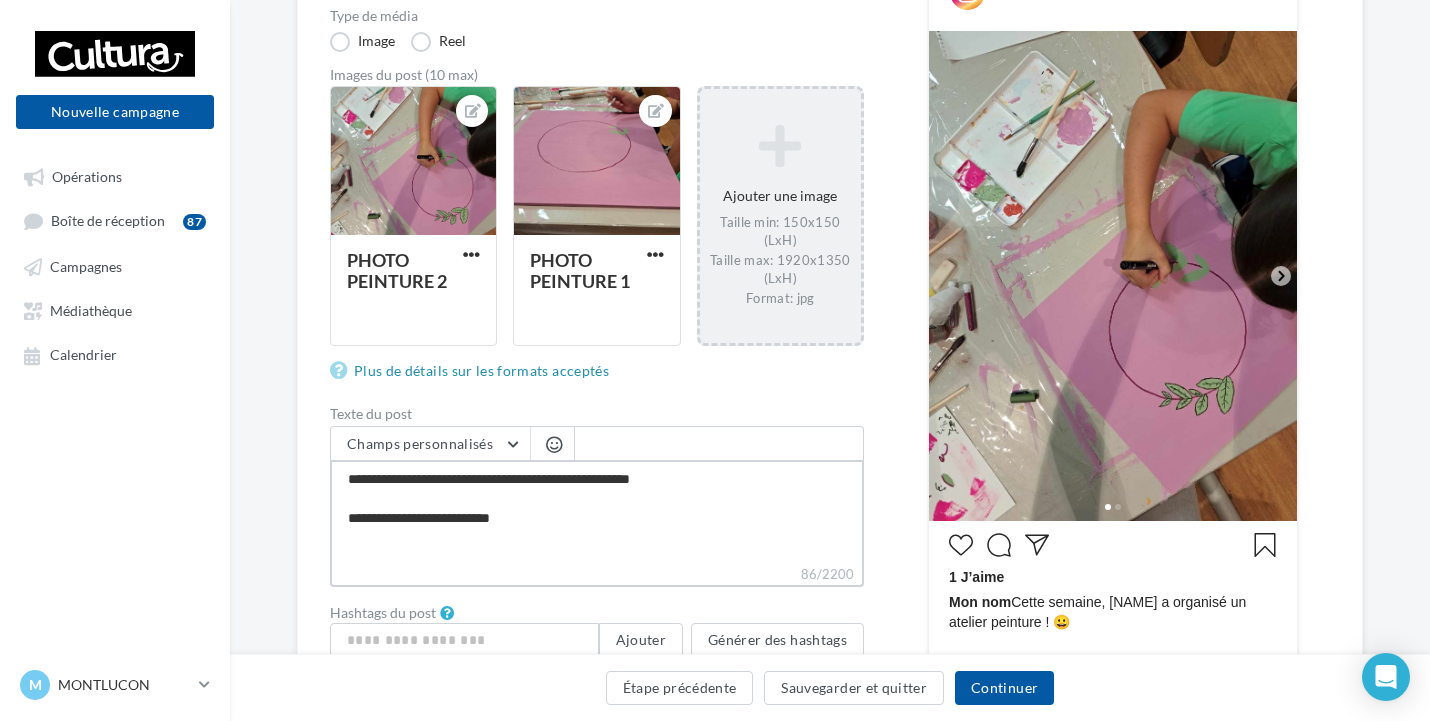type on "**********" 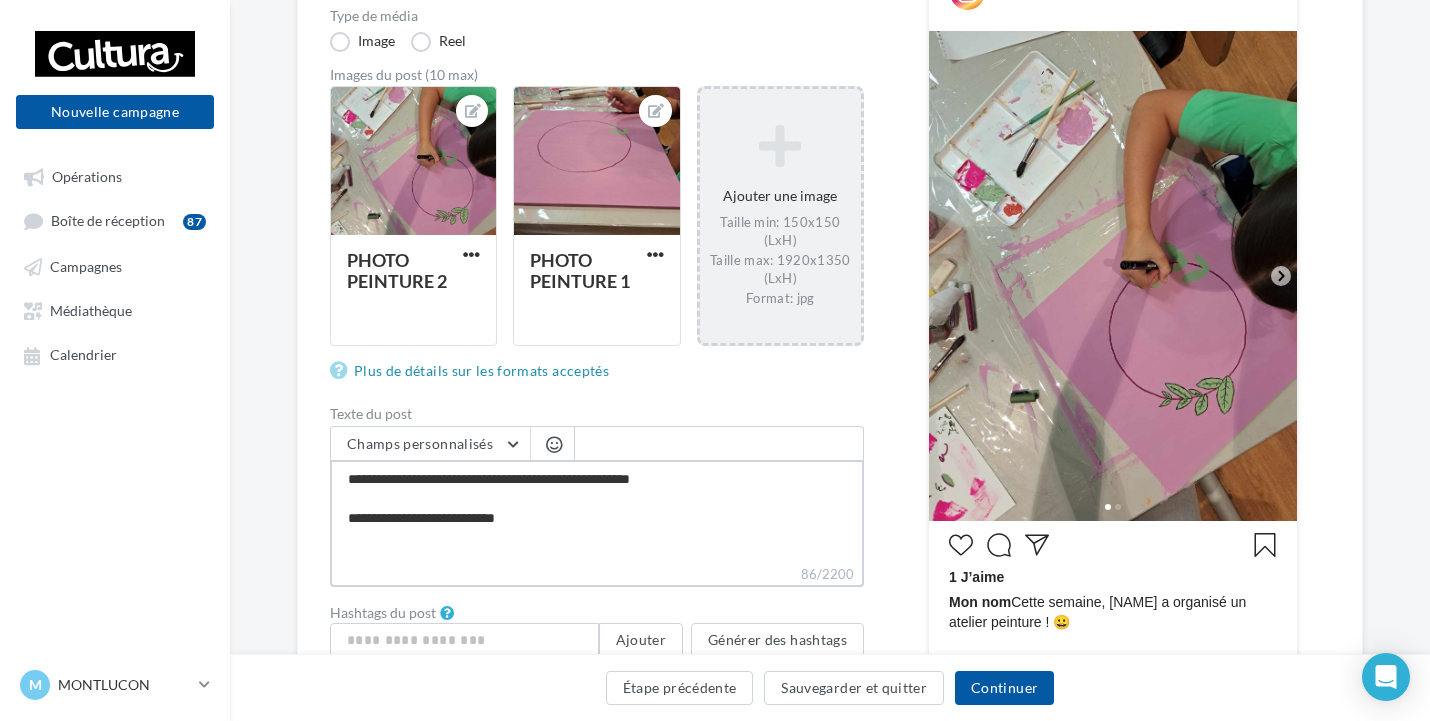 type on "**********" 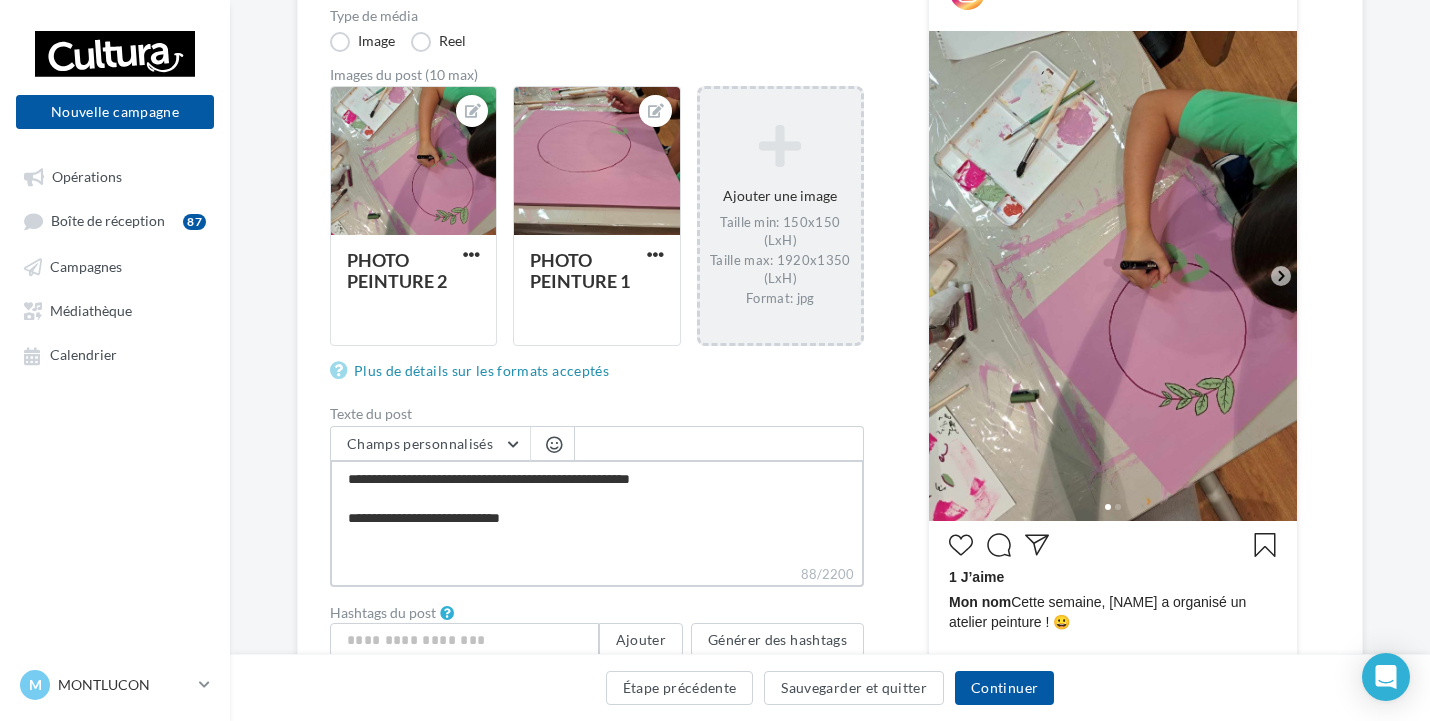 type on "**********" 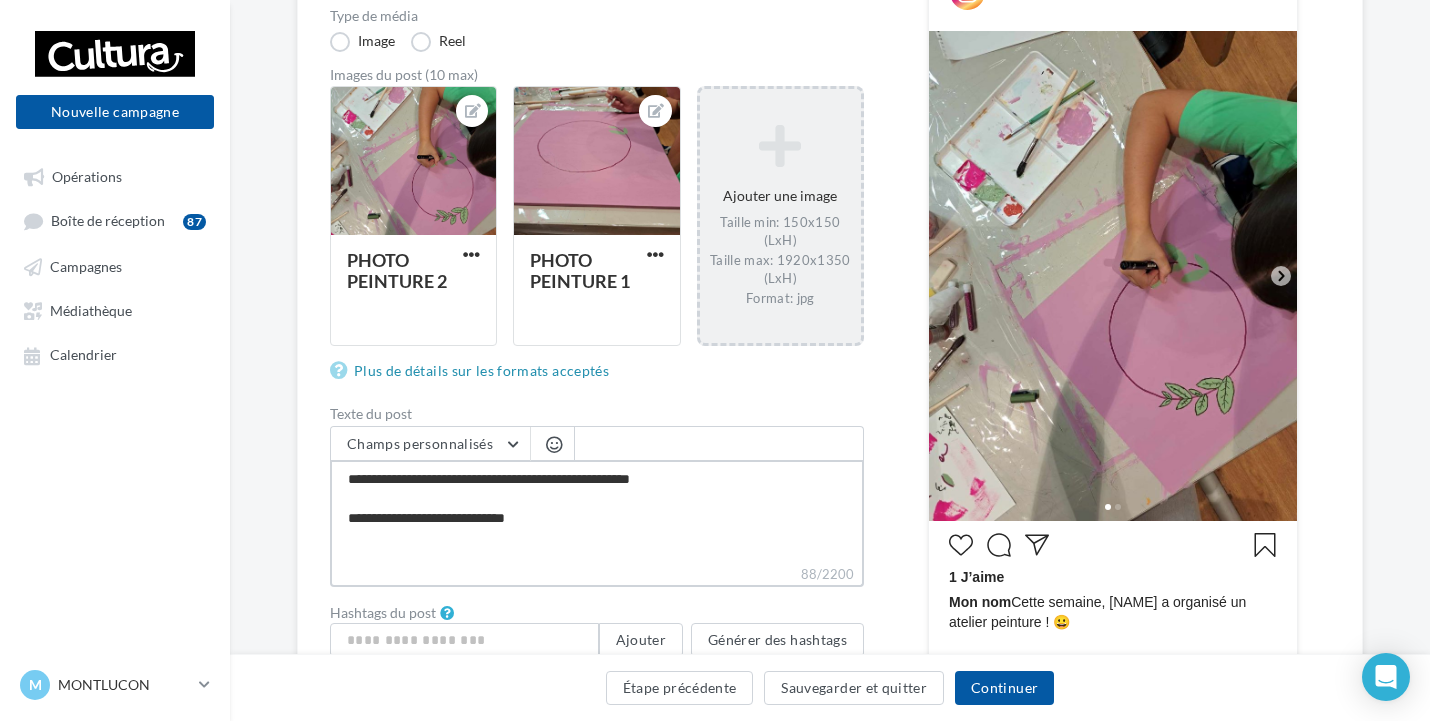 type on "**********" 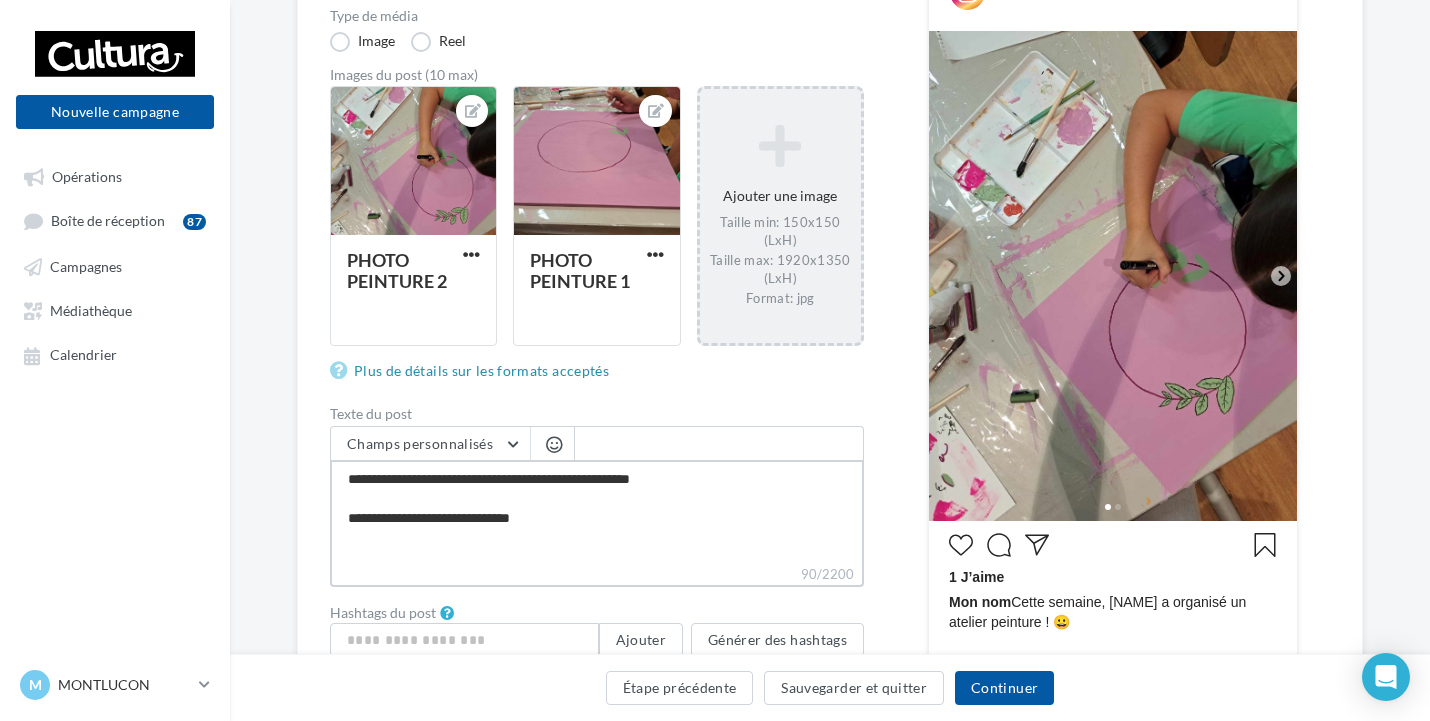 type on "**********" 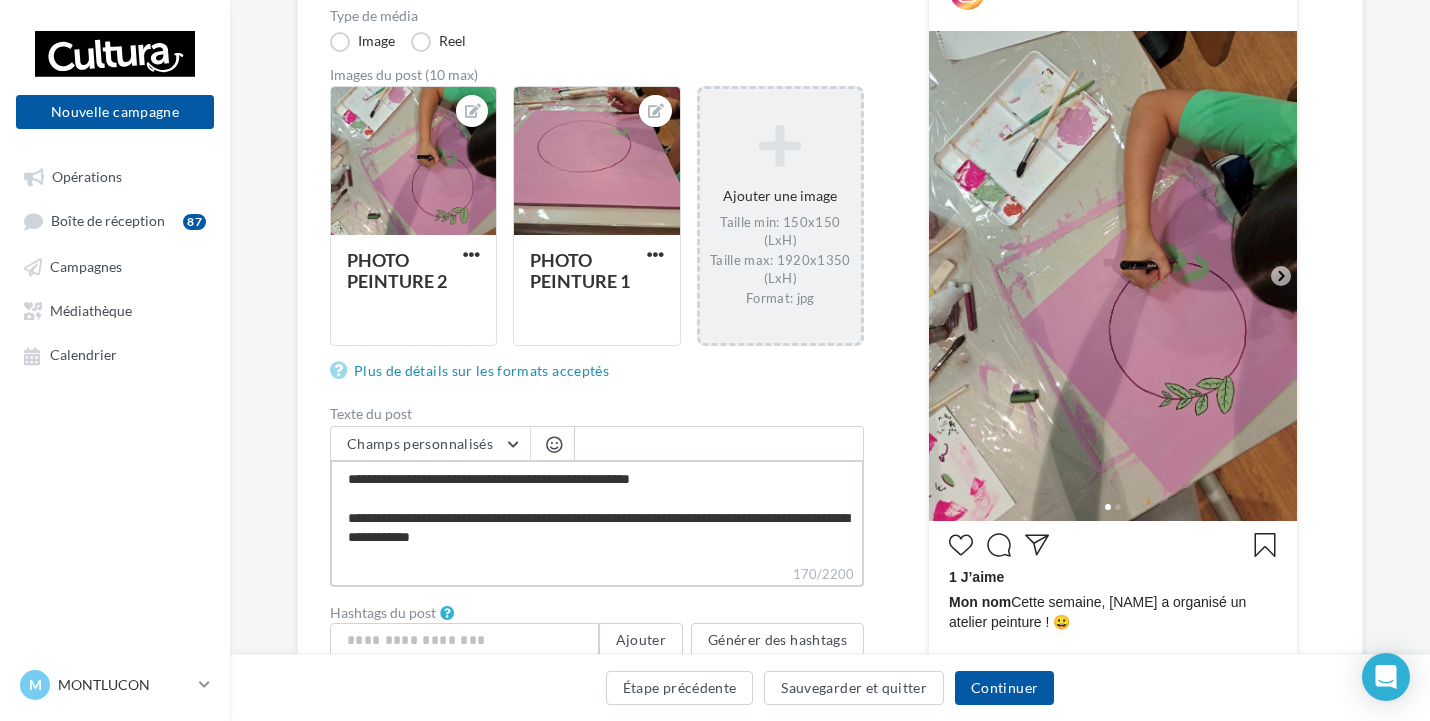 click on "**********" at bounding box center (597, 512) 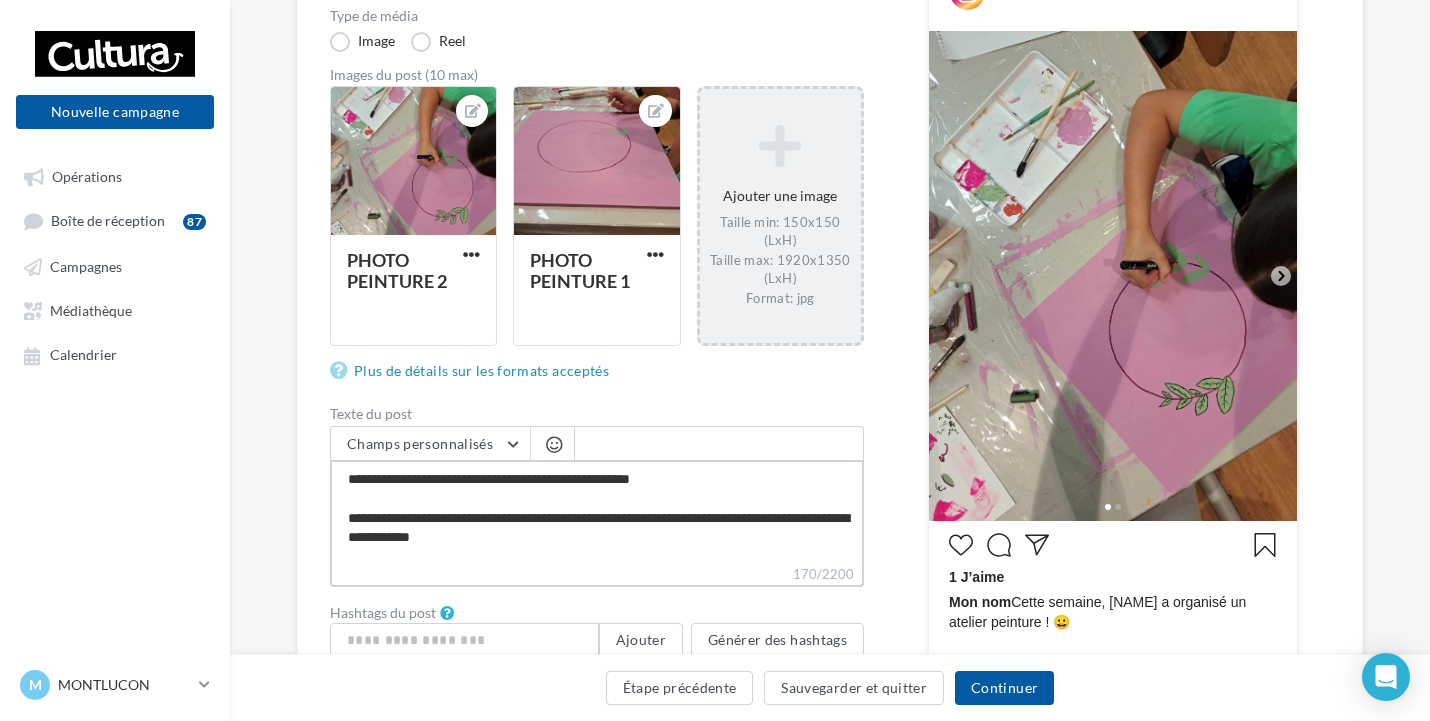 drag, startPoint x: 508, startPoint y: 542, endPoint x: 458, endPoint y: 542, distance: 50 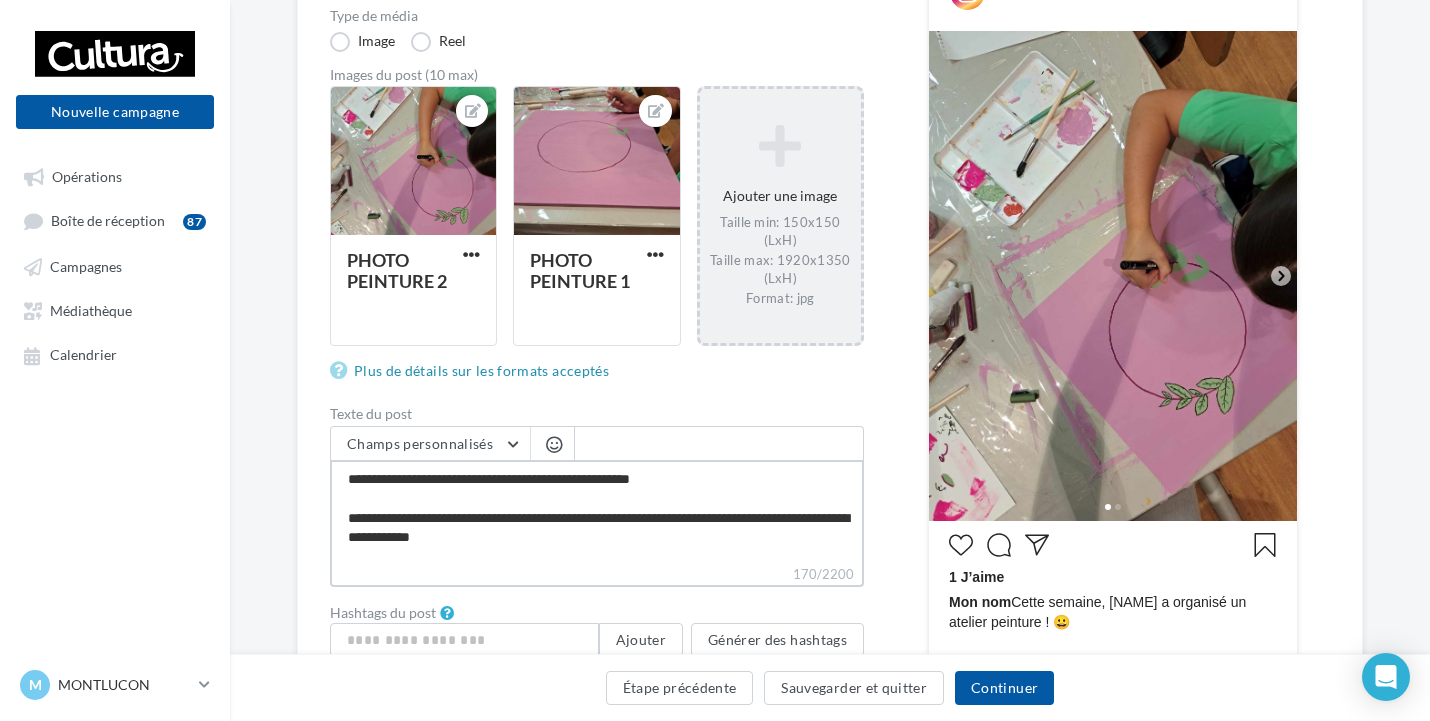 click on "**********" at bounding box center (597, 512) 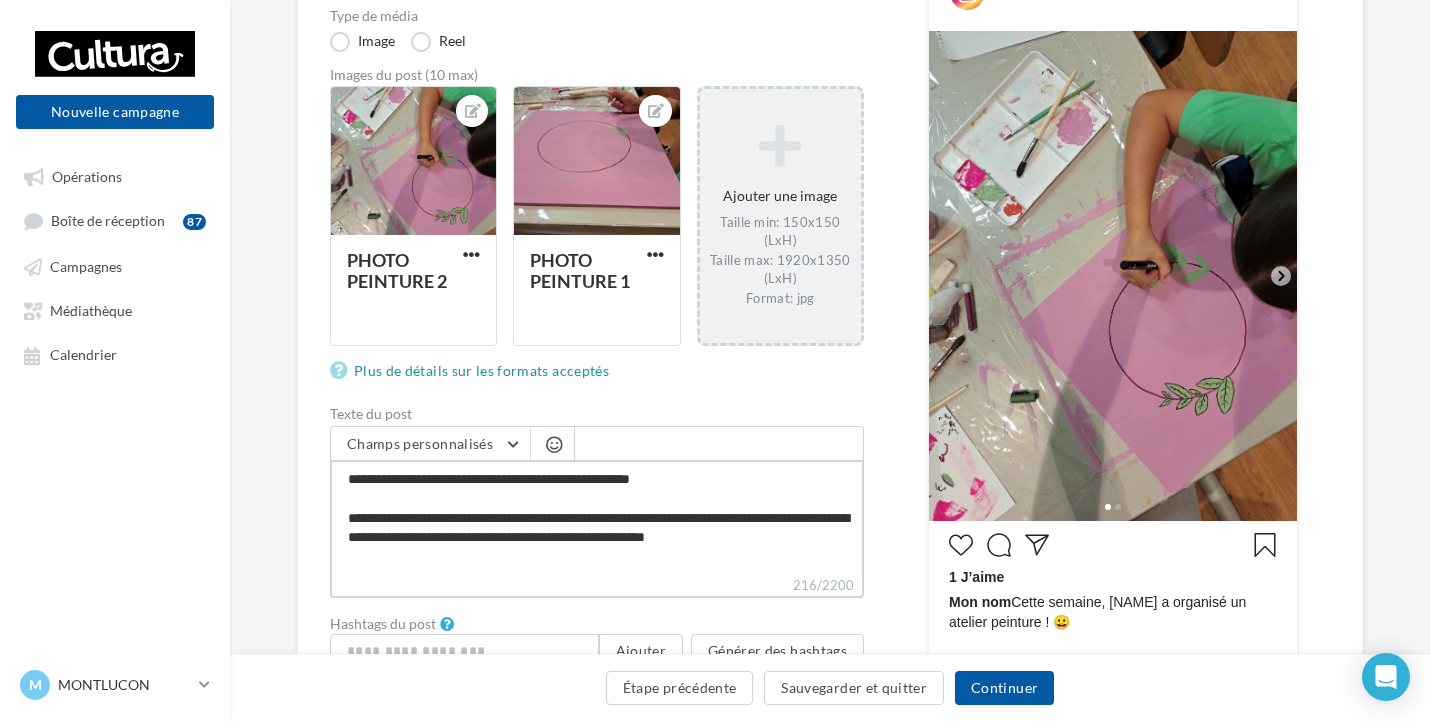 scroll, scrollTop: 10, scrollLeft: 0, axis: vertical 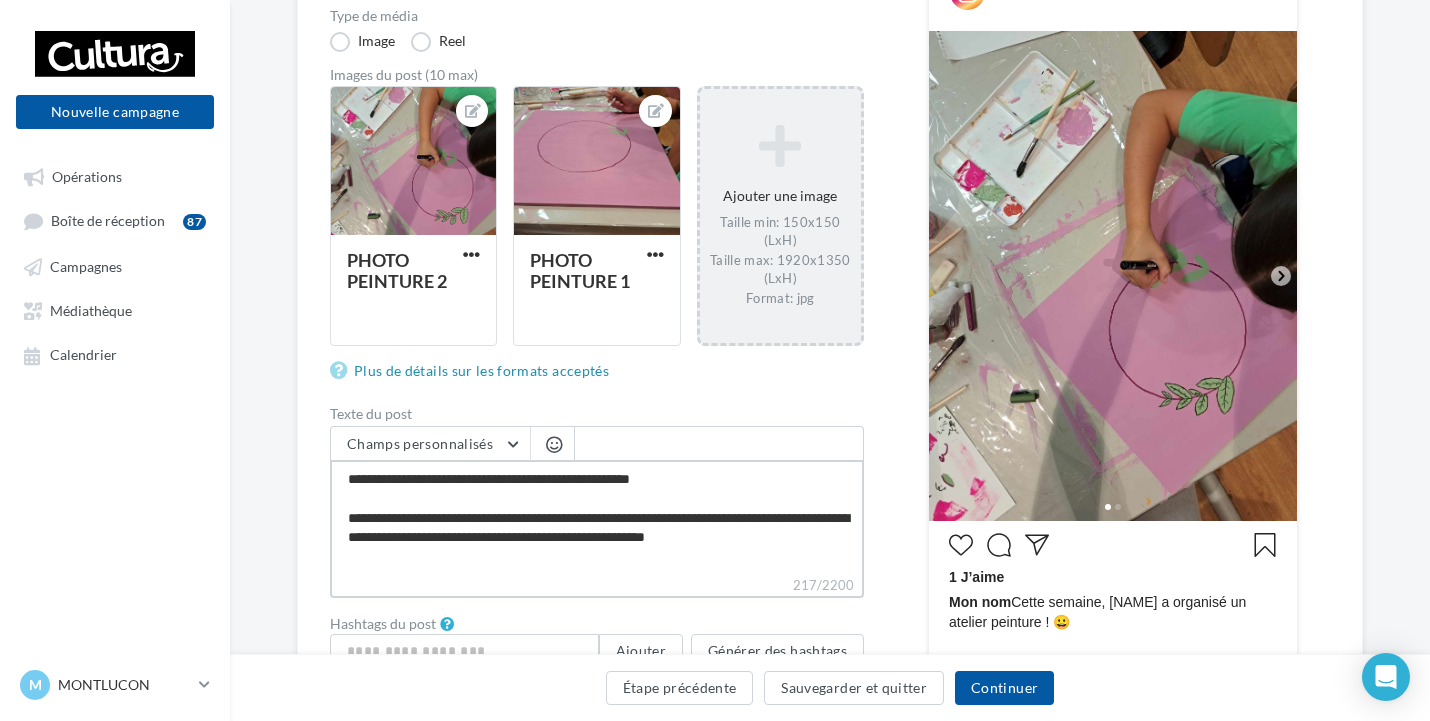 click on "**********" at bounding box center (597, 517) 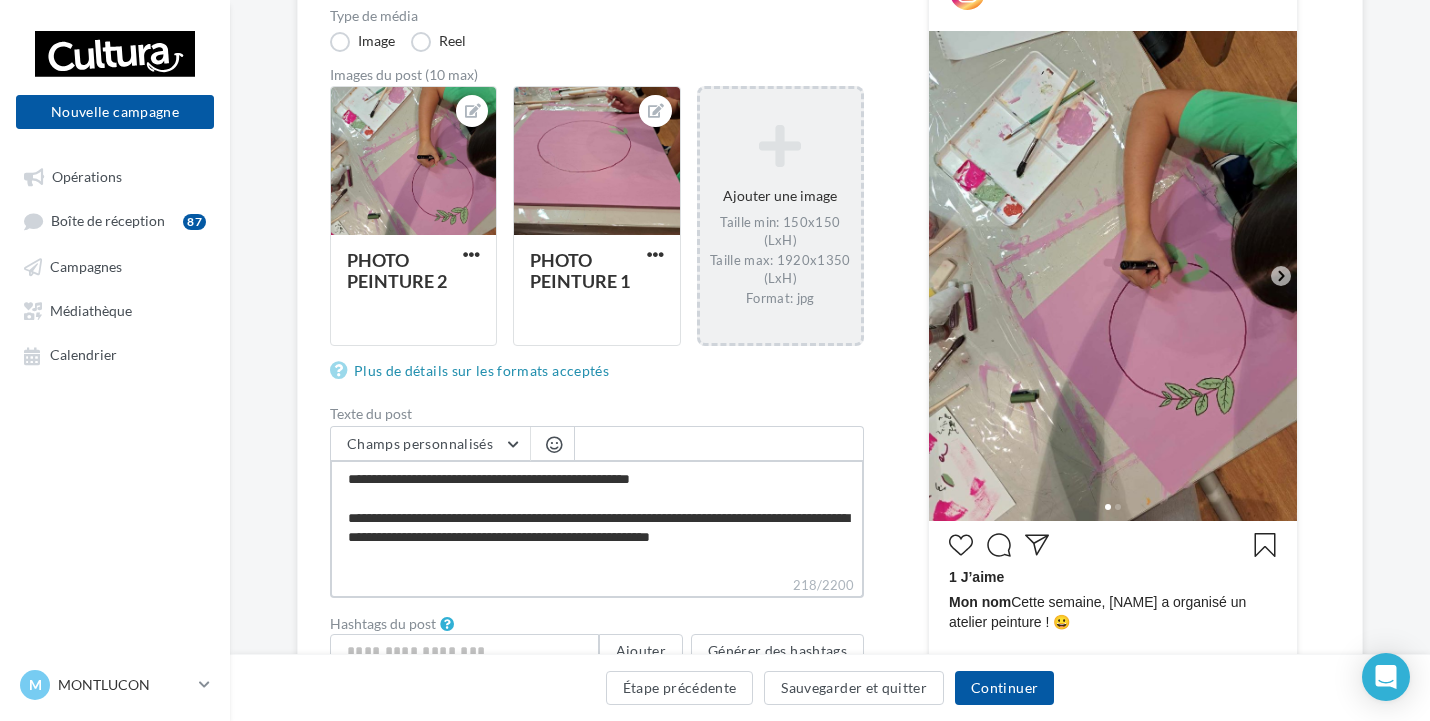 drag, startPoint x: 464, startPoint y: 505, endPoint x: 463, endPoint y: 543, distance: 38.013157 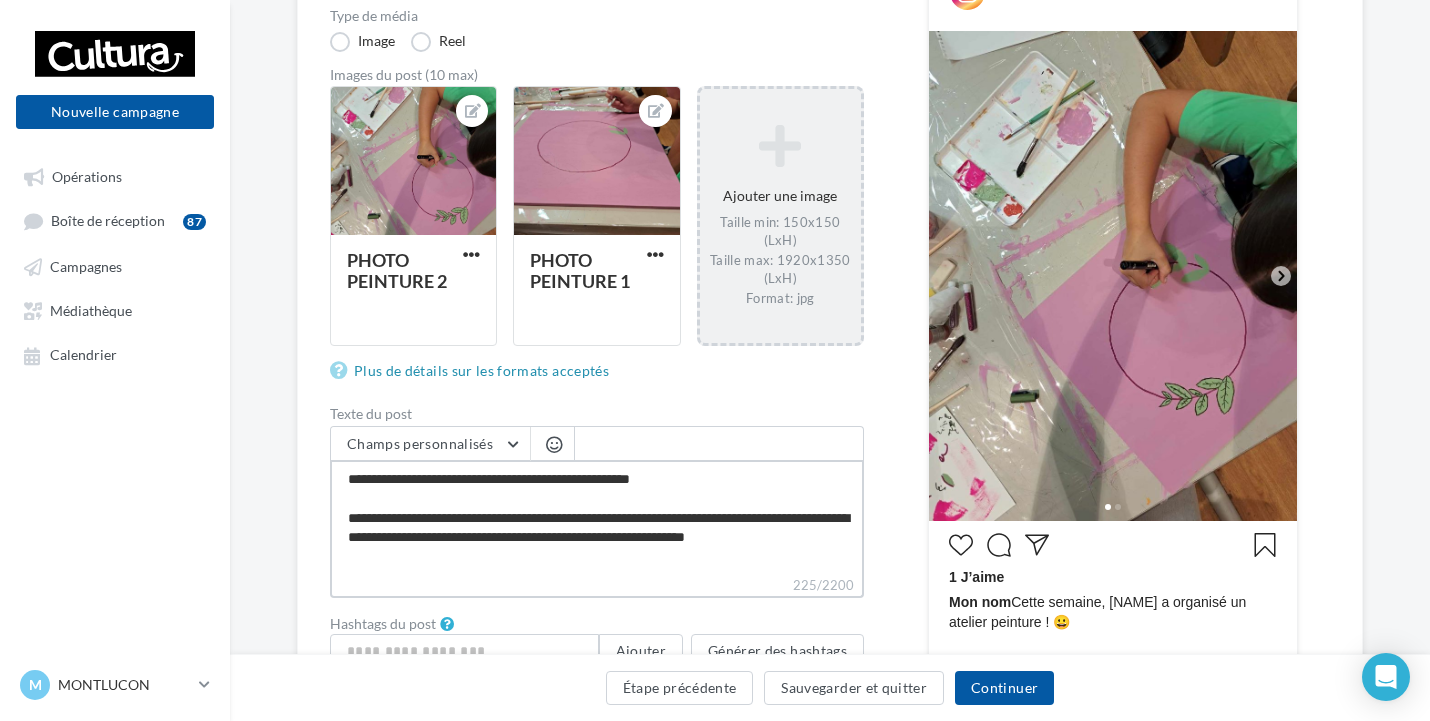 click on "**********" at bounding box center (597, 517) 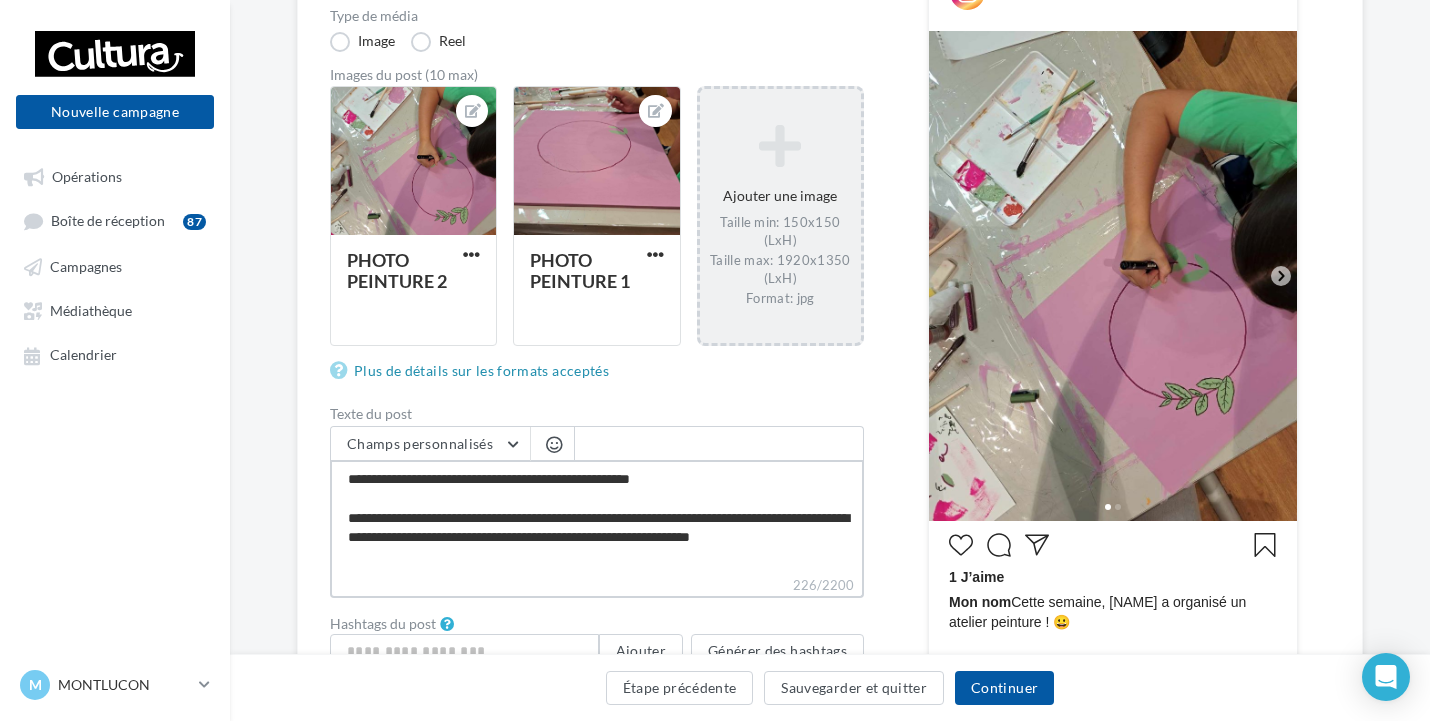 click on "**********" at bounding box center (597, 517) 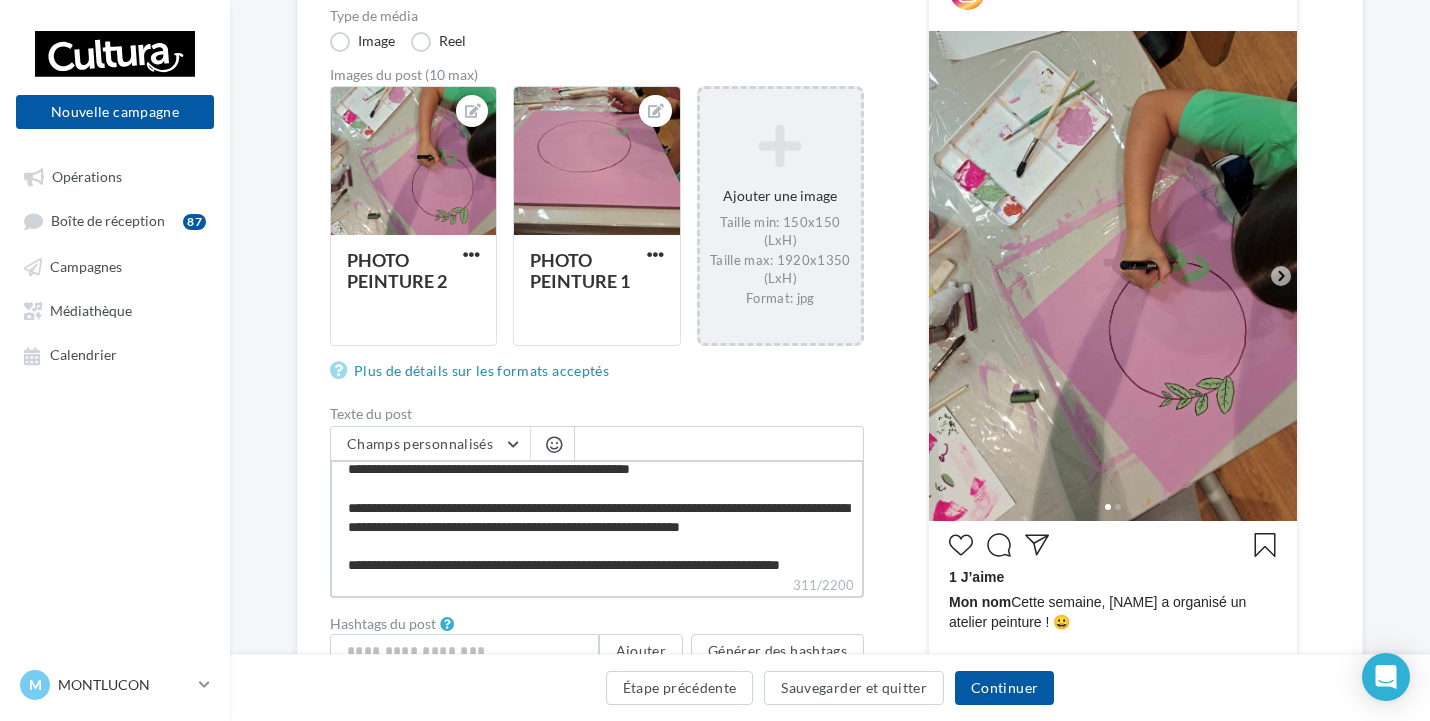 scroll, scrollTop: 29, scrollLeft: 0, axis: vertical 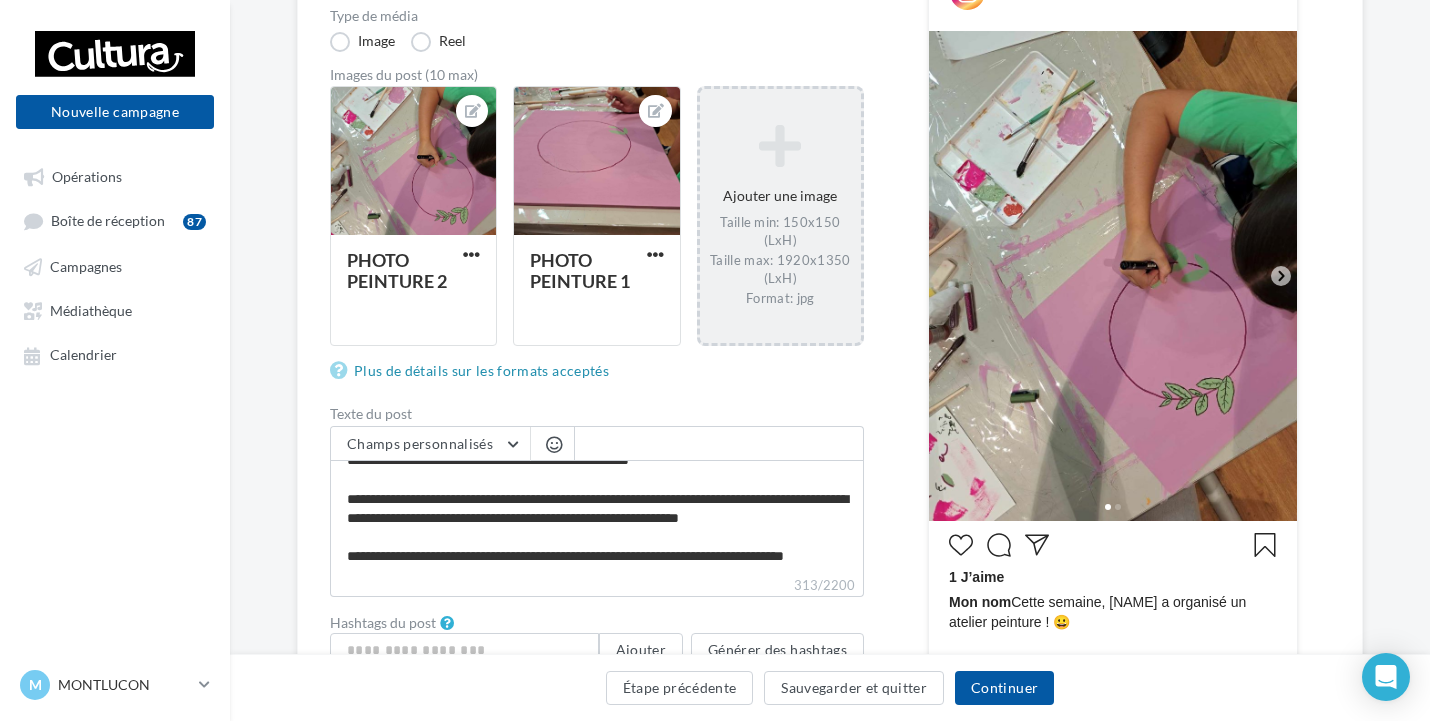 click at bounding box center (554, 444) 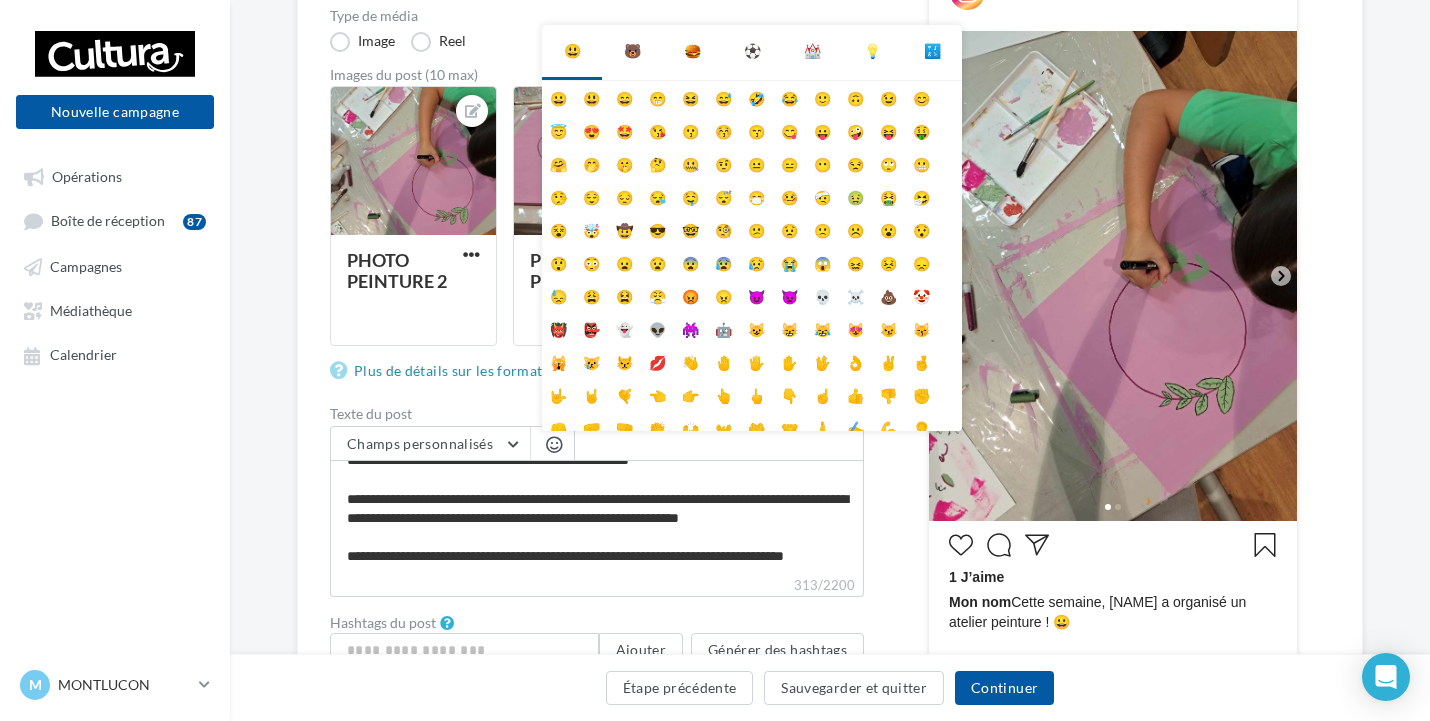 scroll, scrollTop: 28, scrollLeft: 0, axis: vertical 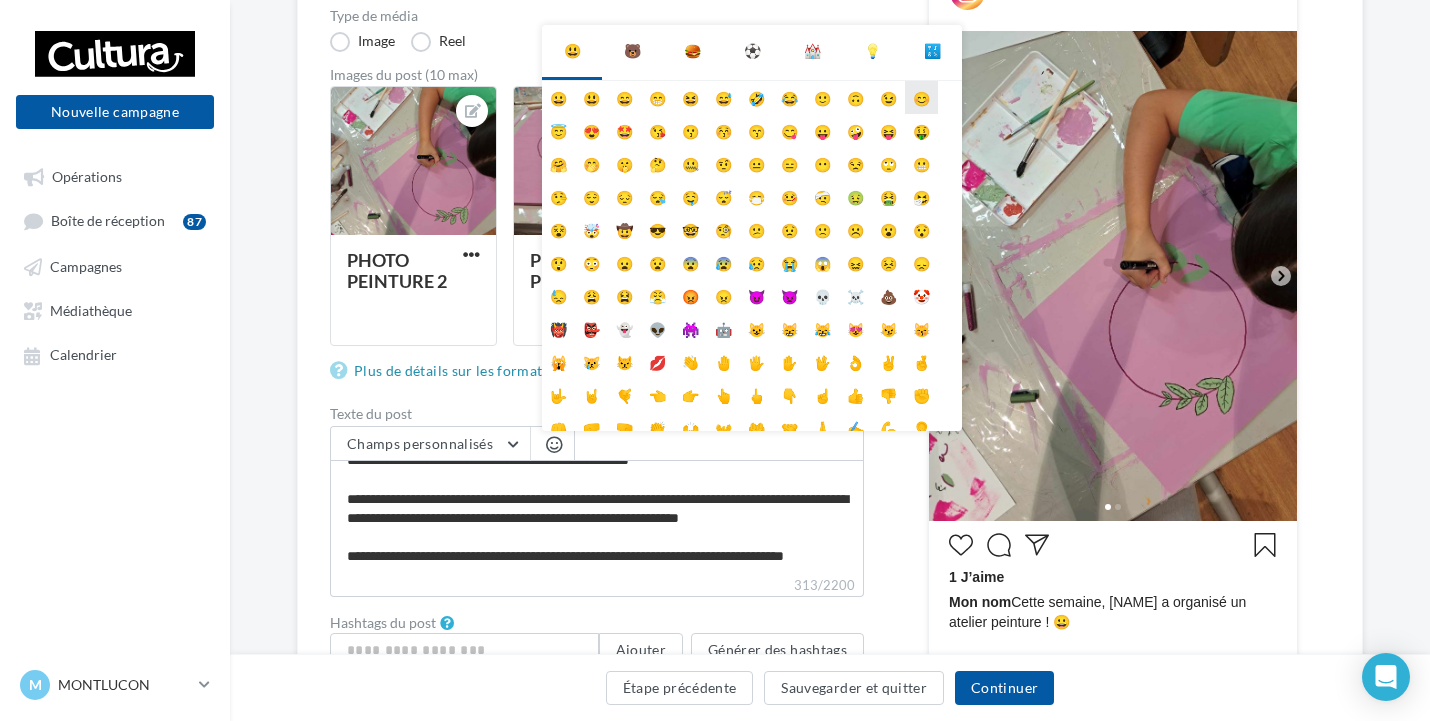 click on "😊" at bounding box center [921, 97] 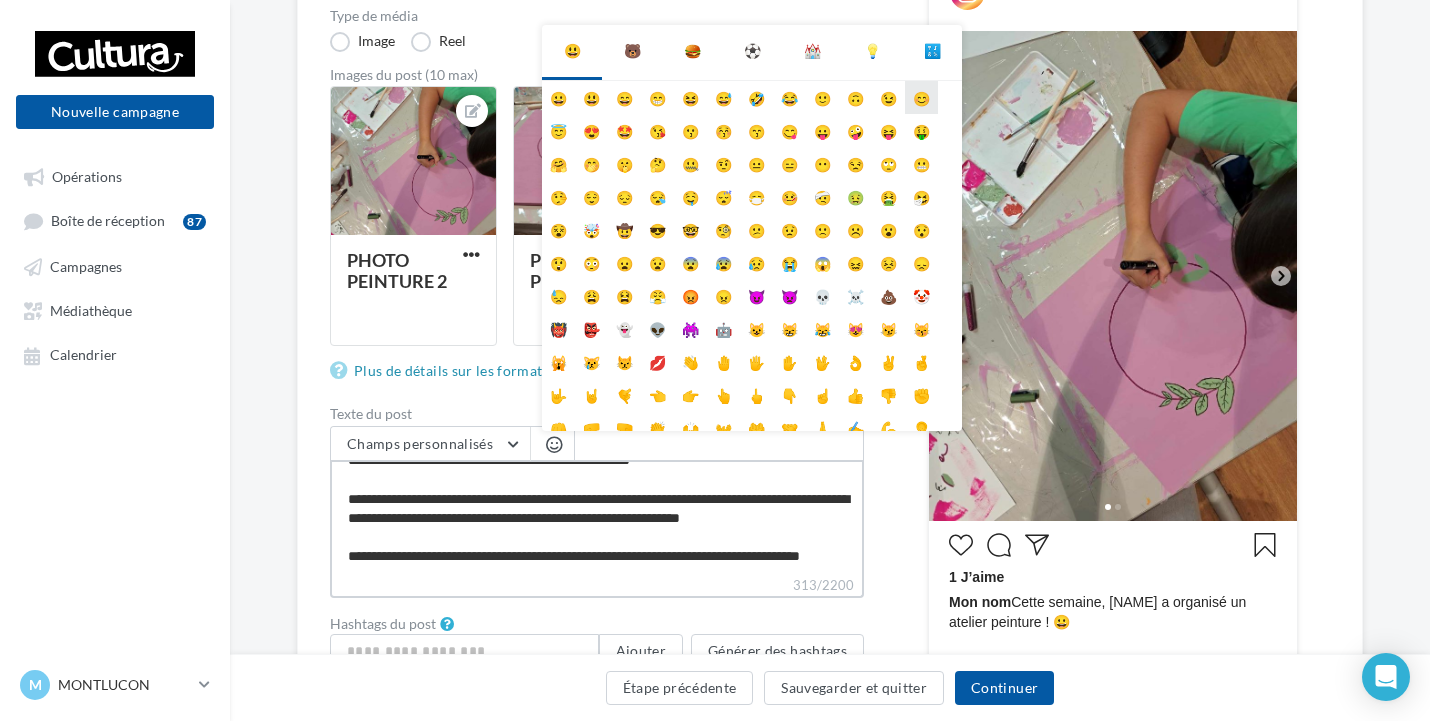 scroll, scrollTop: 29, scrollLeft: 0, axis: vertical 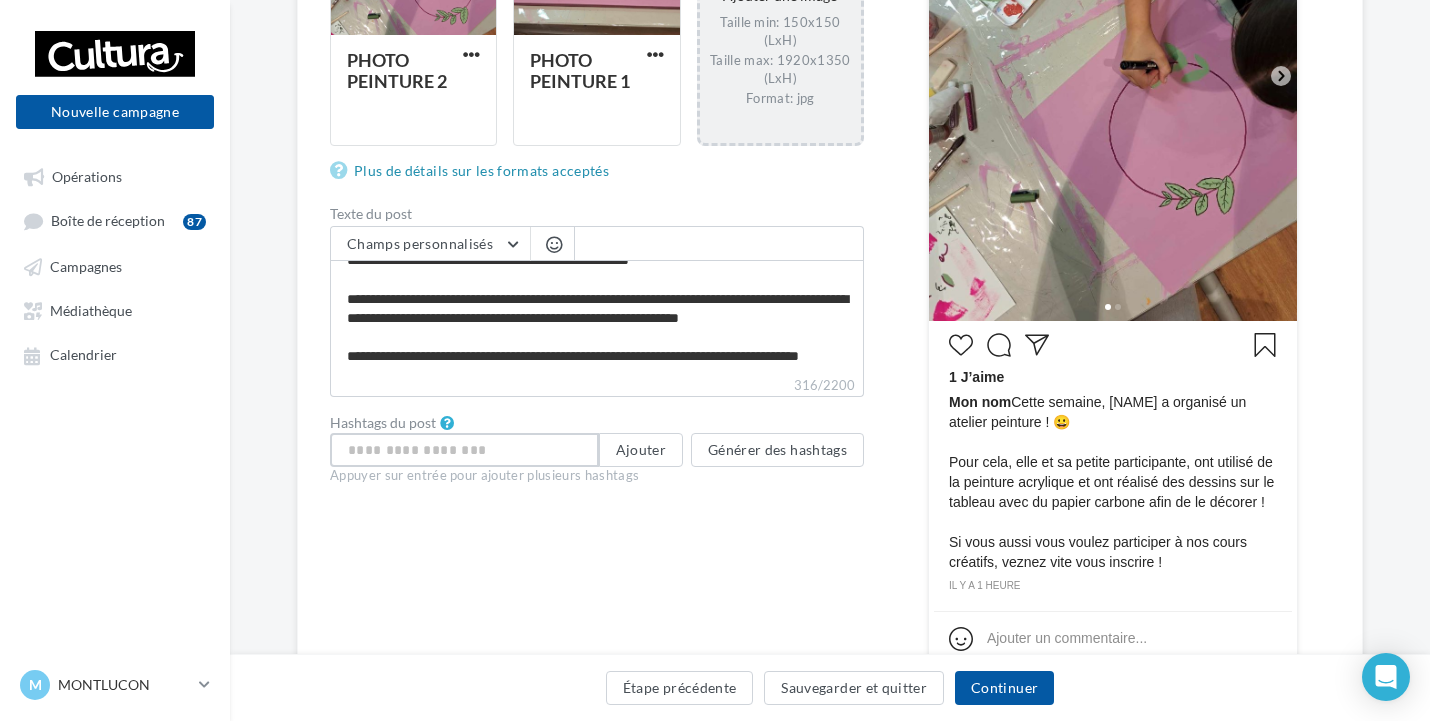 click at bounding box center [464, 450] 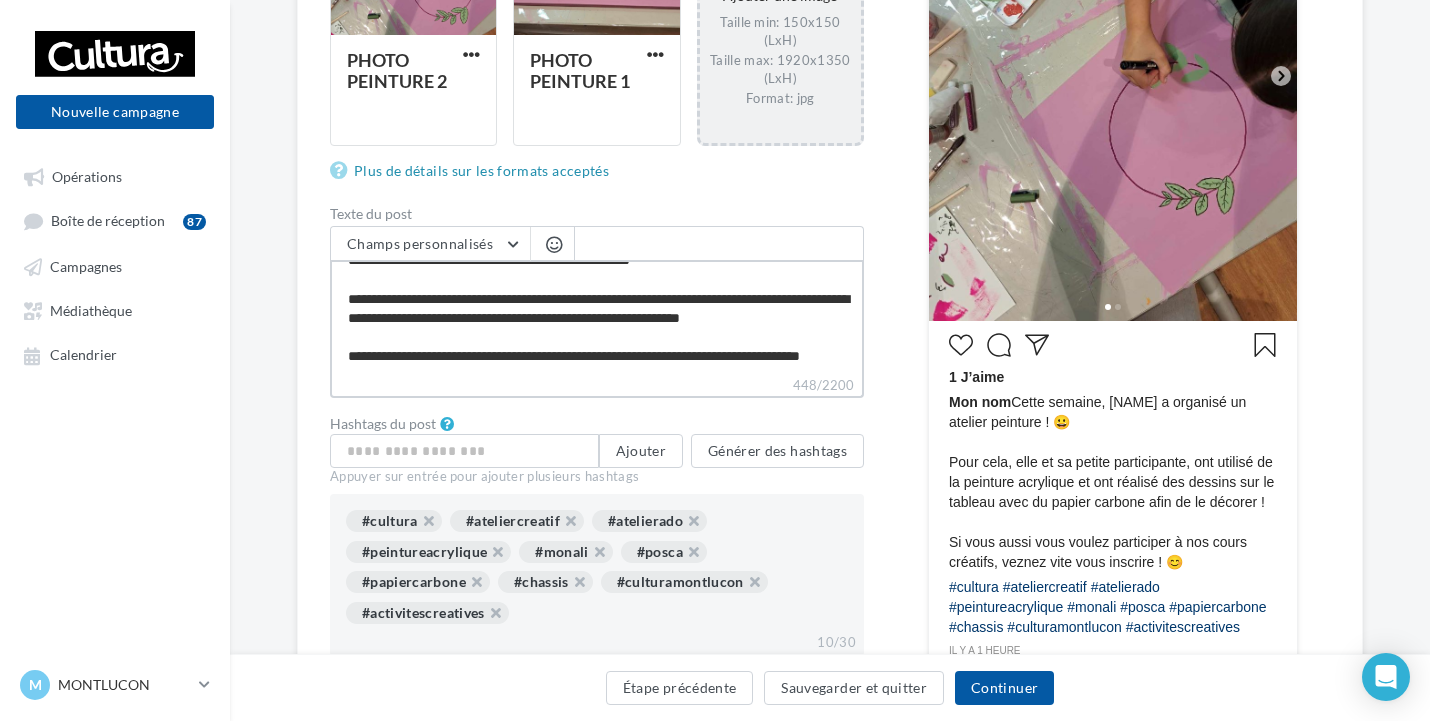 scroll, scrollTop: 29, scrollLeft: 0, axis: vertical 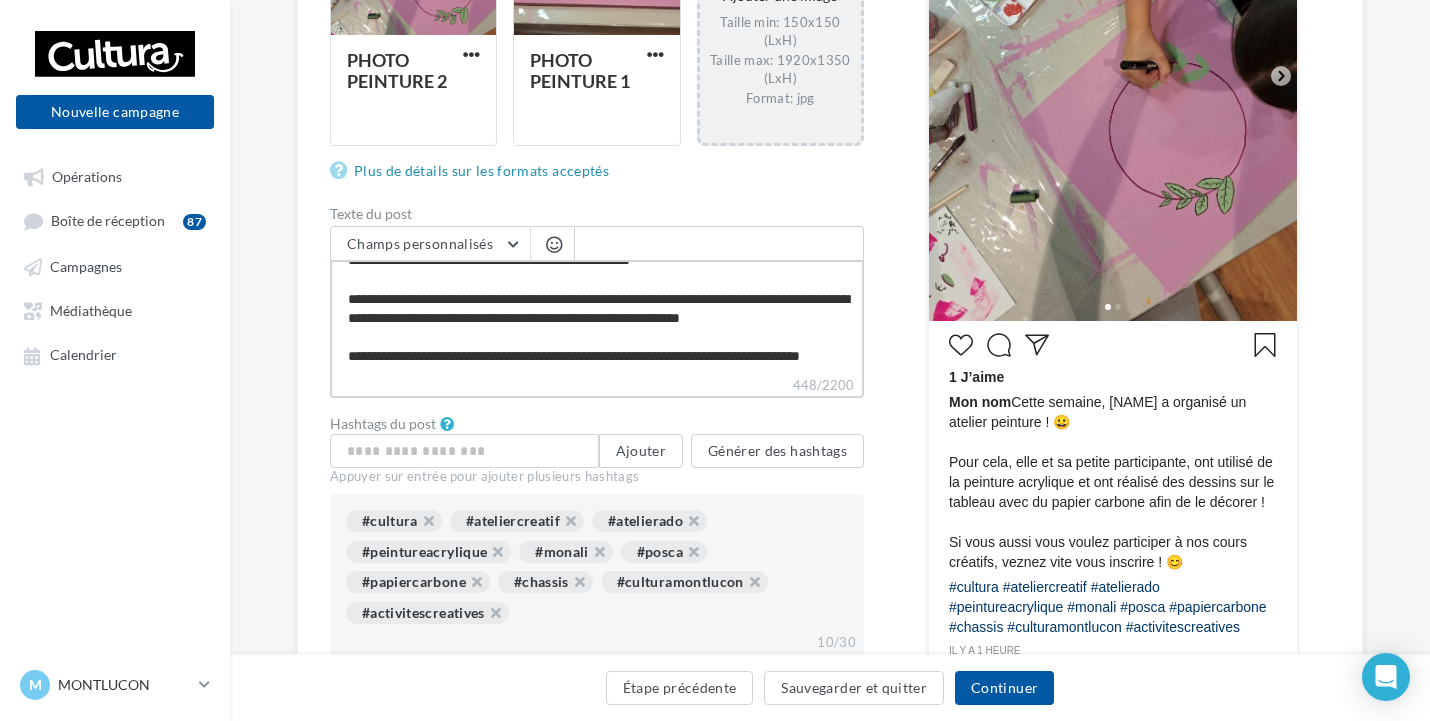 click on "**********" at bounding box center (597, 317) 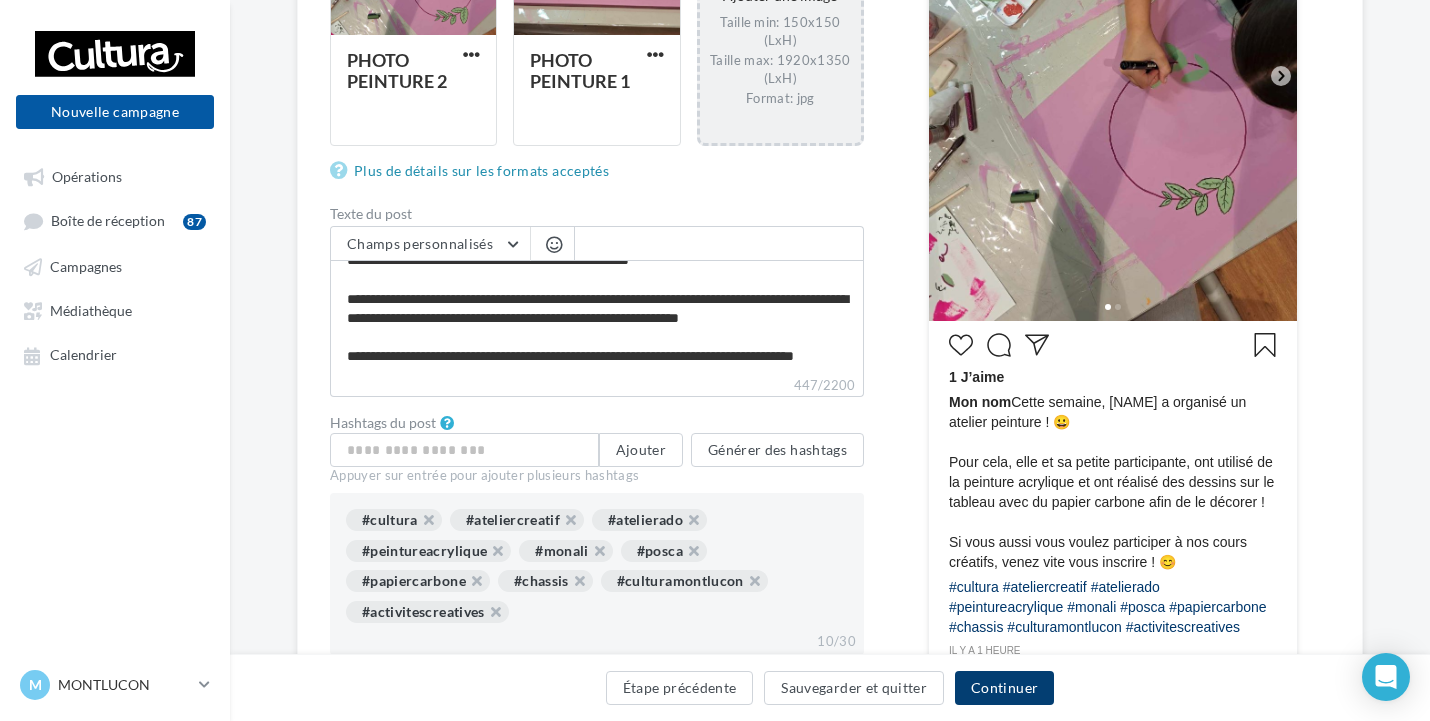 click on "Continuer" at bounding box center [1004, 688] 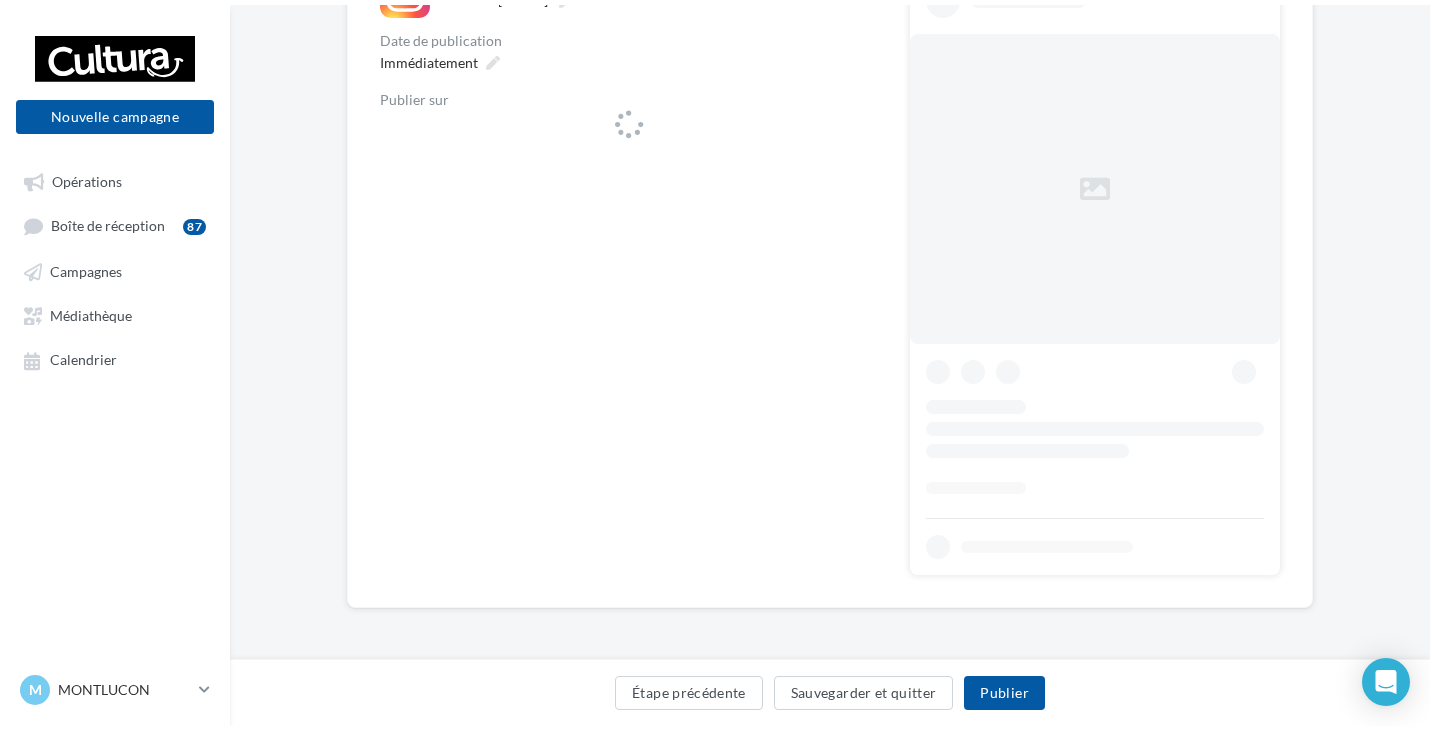 scroll, scrollTop: 0, scrollLeft: 0, axis: both 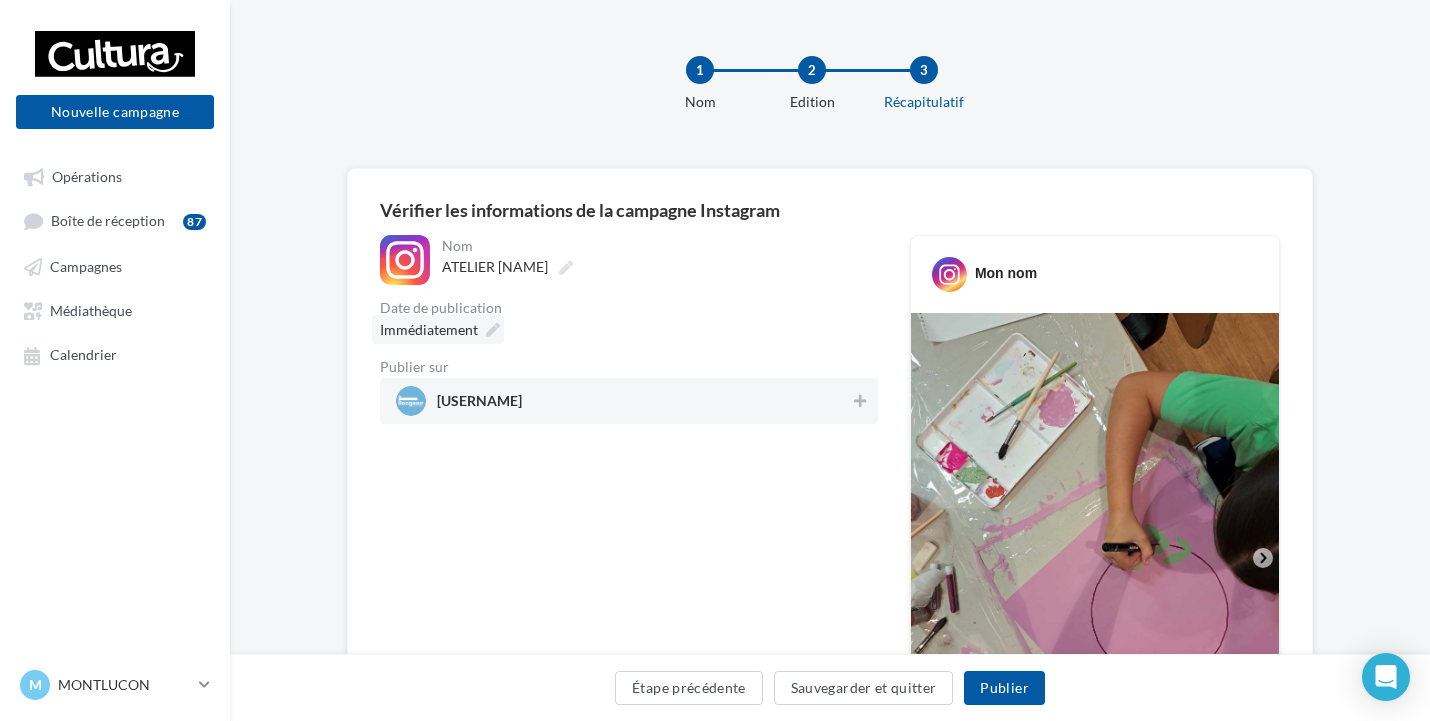 click on "Immédiatement" at bounding box center (429, 329) 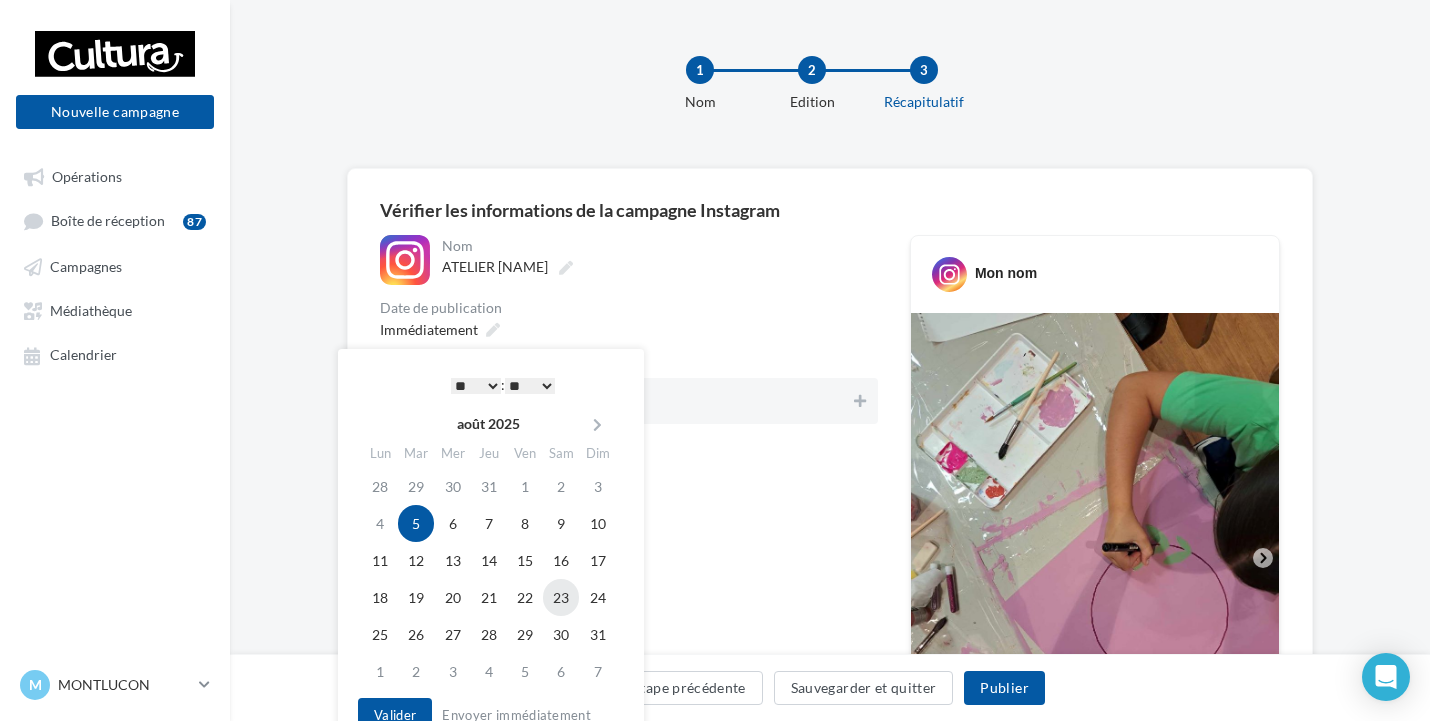 click on "23" at bounding box center [561, 597] 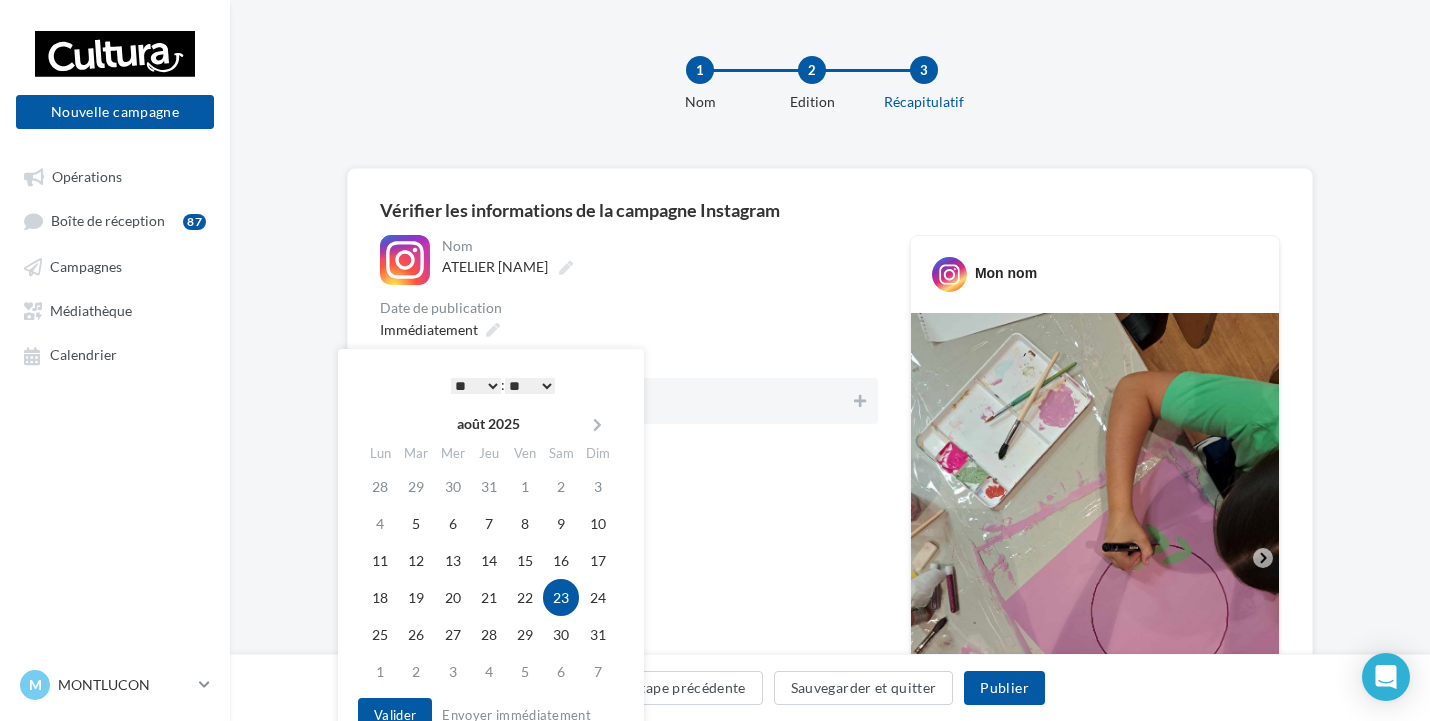 click on "* * * * * * * * * * ** ** ** ** ** ** ** ** ** ** ** ** ** **" at bounding box center (476, 386) 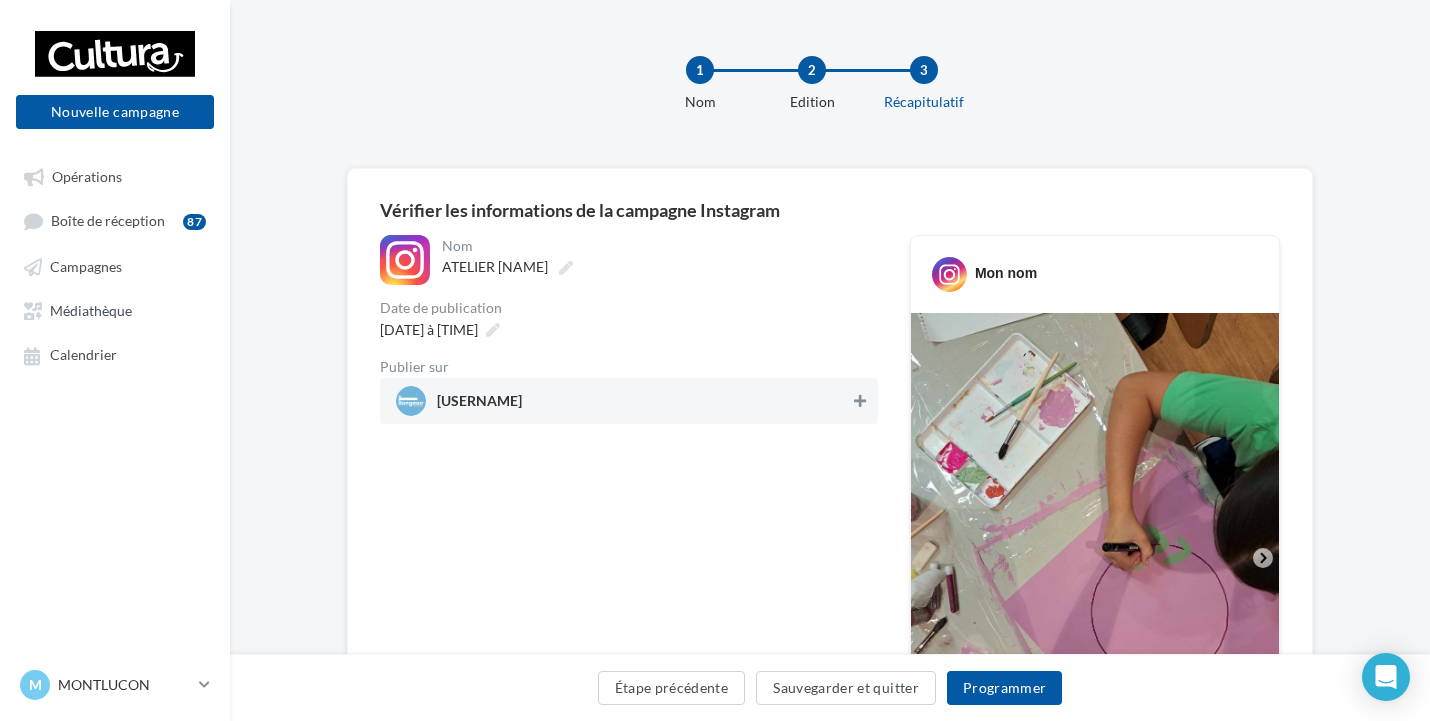 click at bounding box center [860, 401] 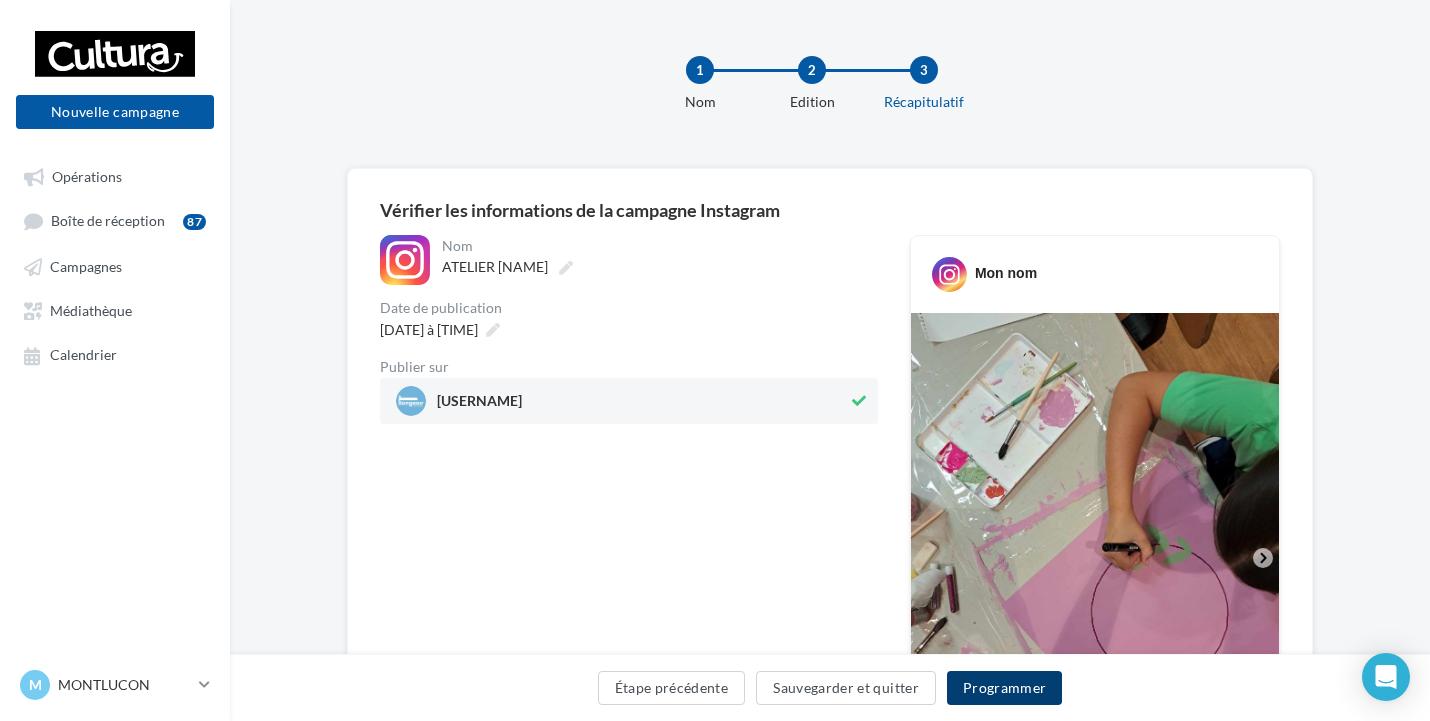 click on "Programmer" at bounding box center (1005, 688) 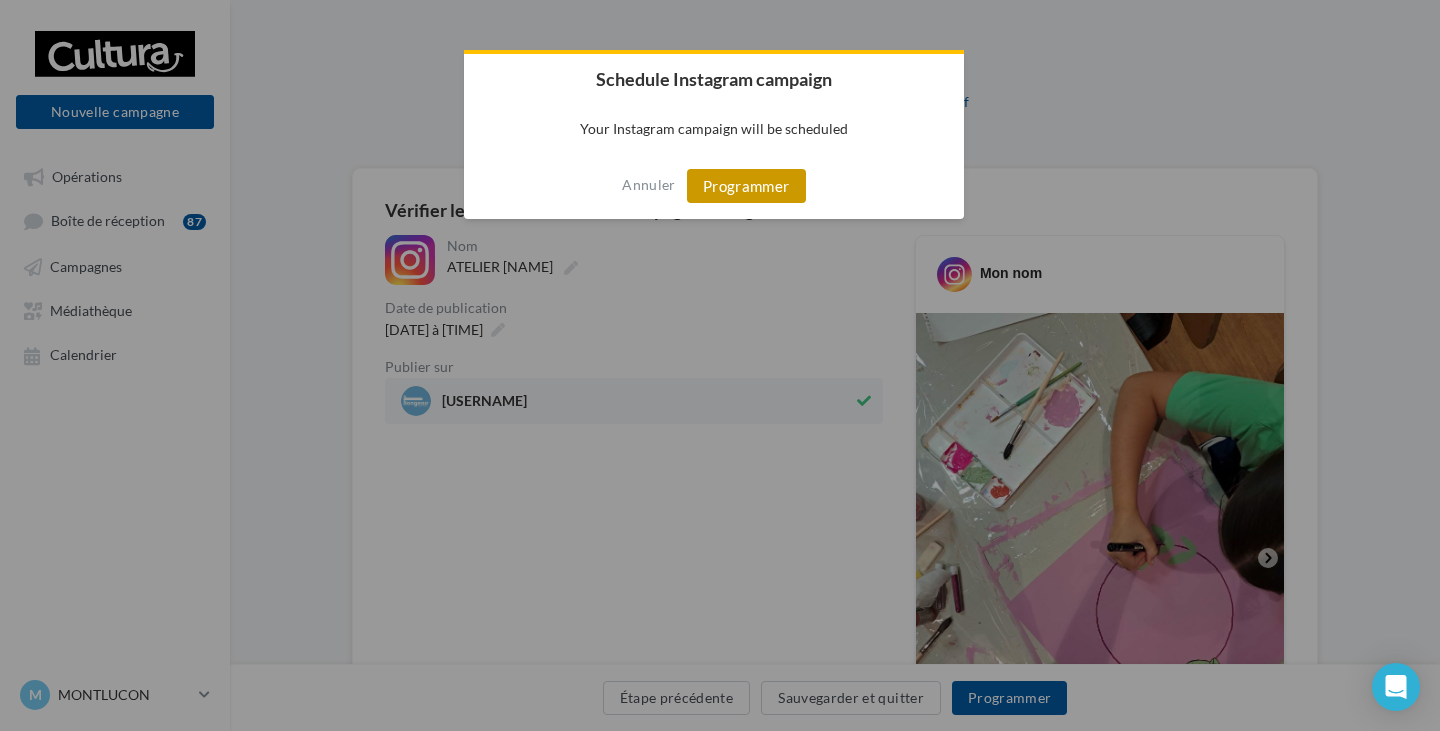 click on "Programmer" at bounding box center (746, 186) 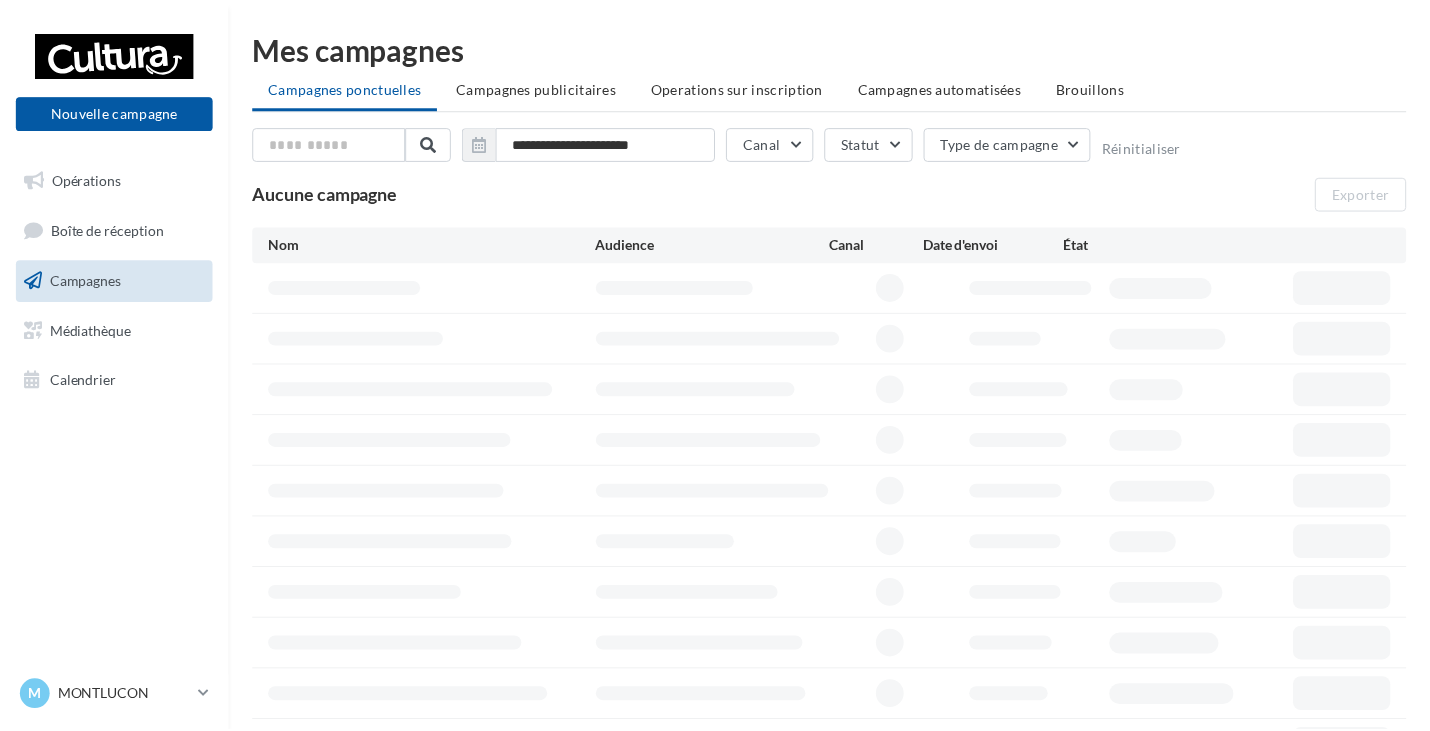scroll, scrollTop: 0, scrollLeft: 0, axis: both 